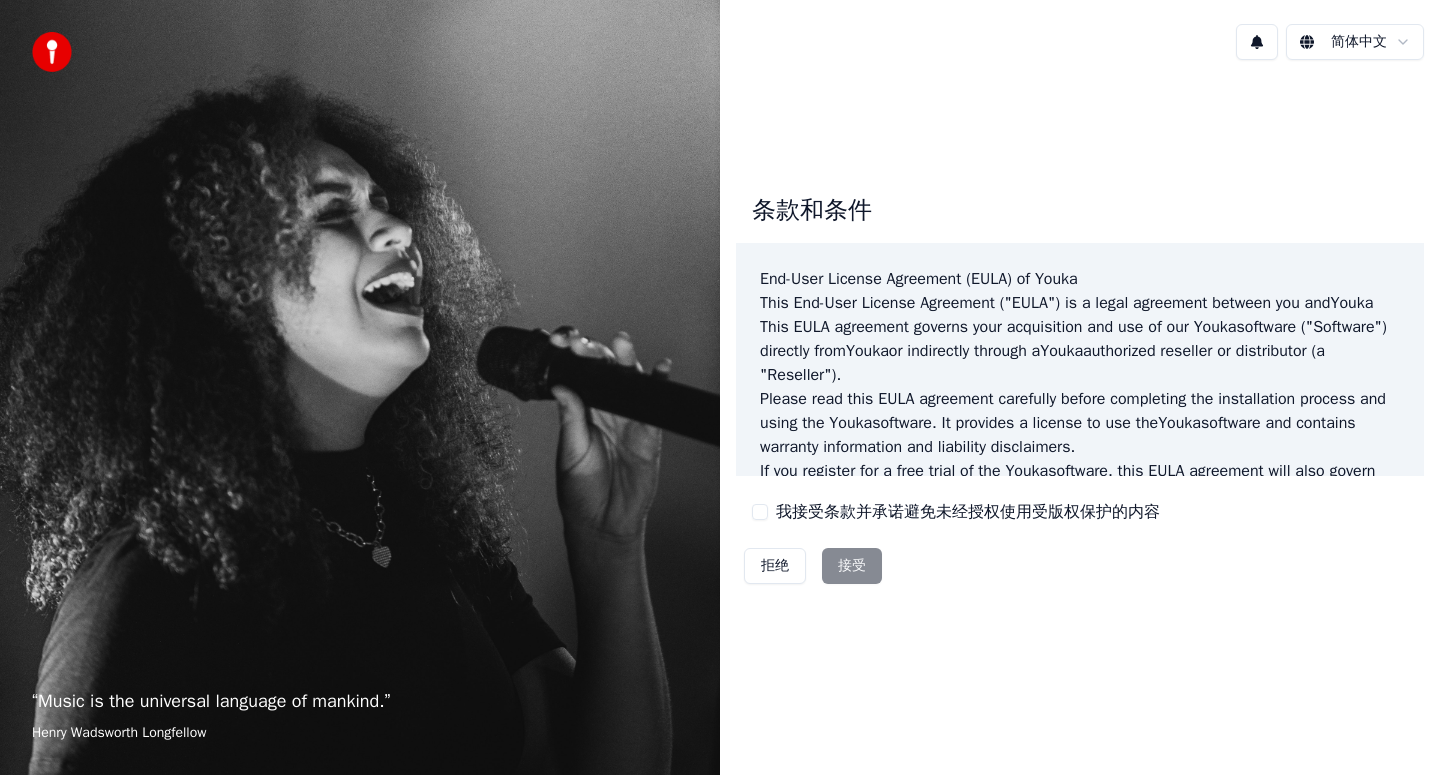 scroll, scrollTop: 0, scrollLeft: 0, axis: both 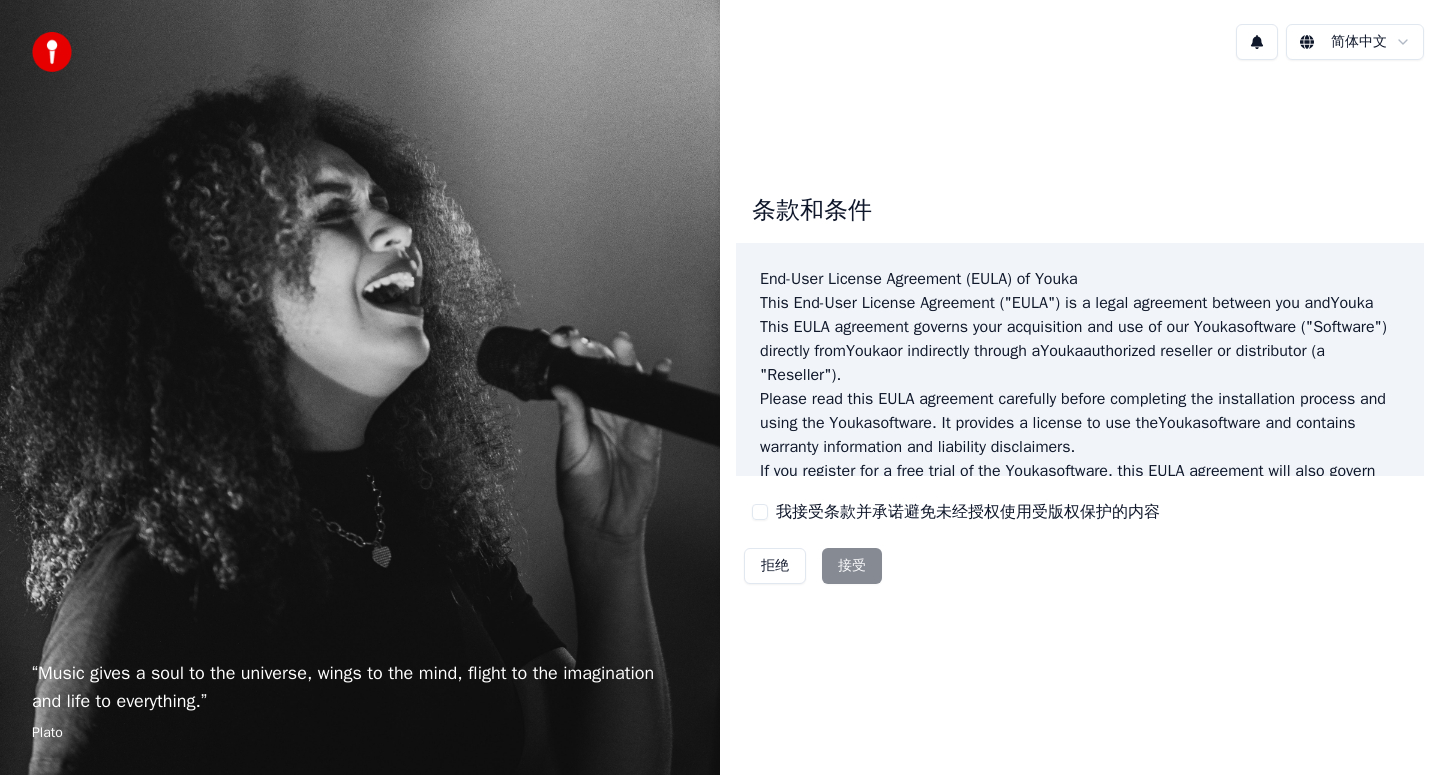 click on "我接受条款并承诺避免未经授权使用受版权保护的内容" at bounding box center [760, 512] 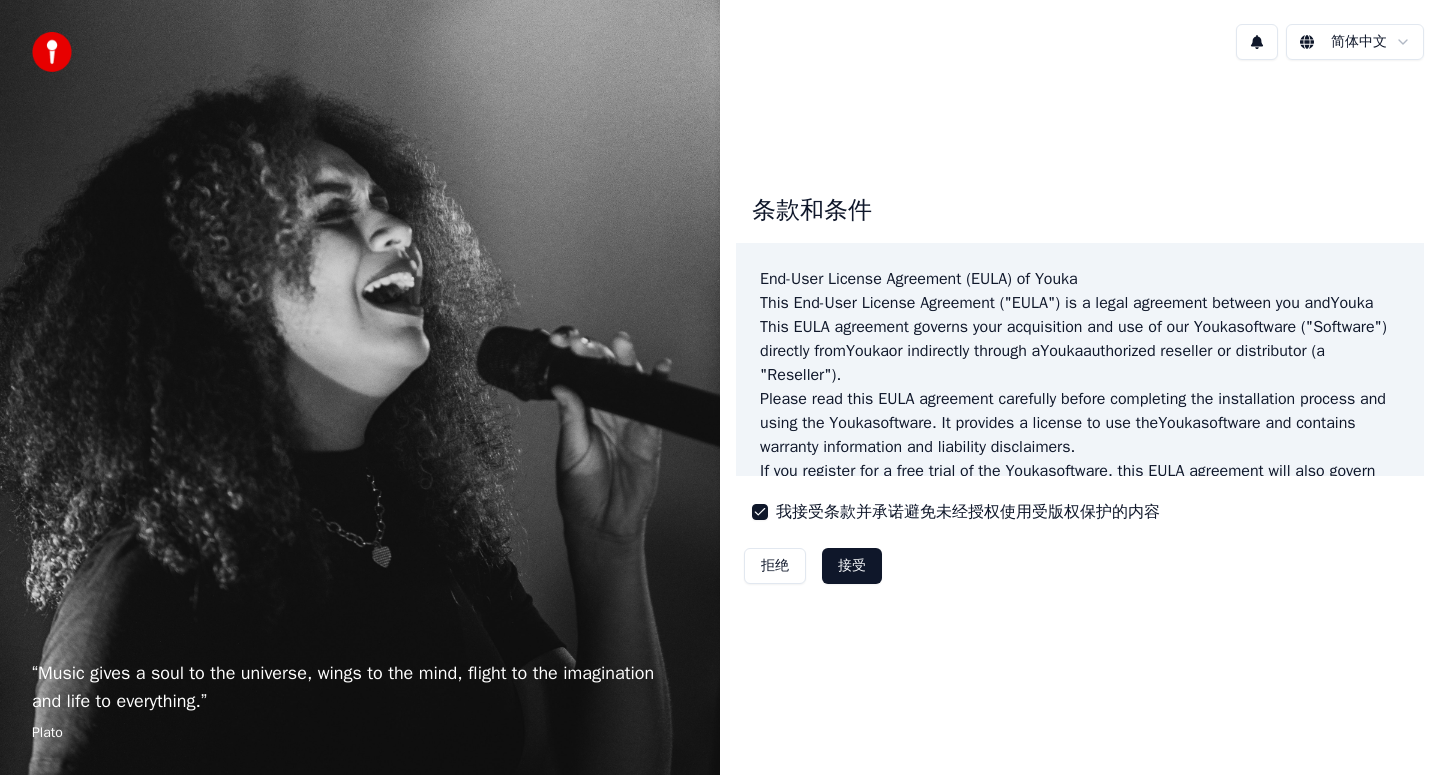 click on "接受" at bounding box center [852, 566] 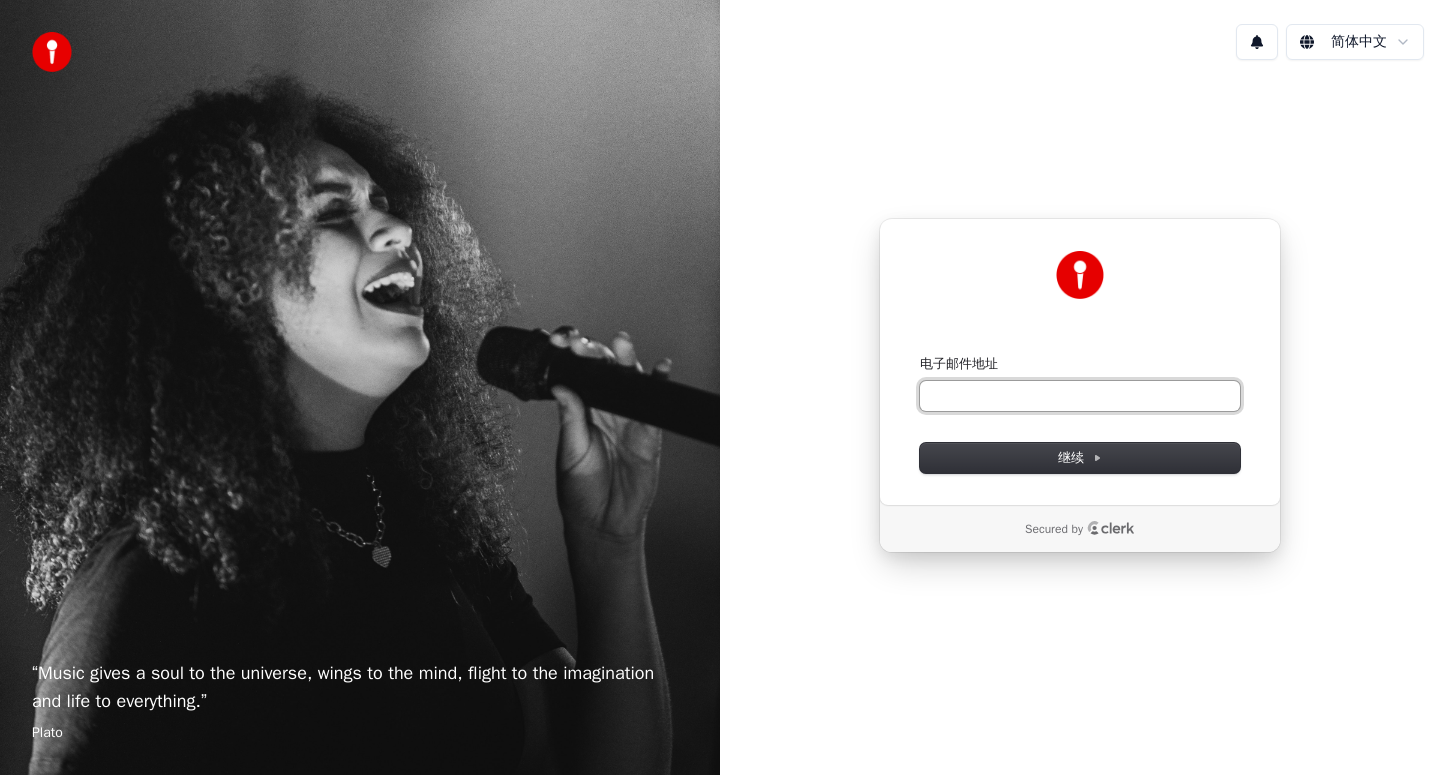 click on "电子邮件地址" at bounding box center (1080, 396) 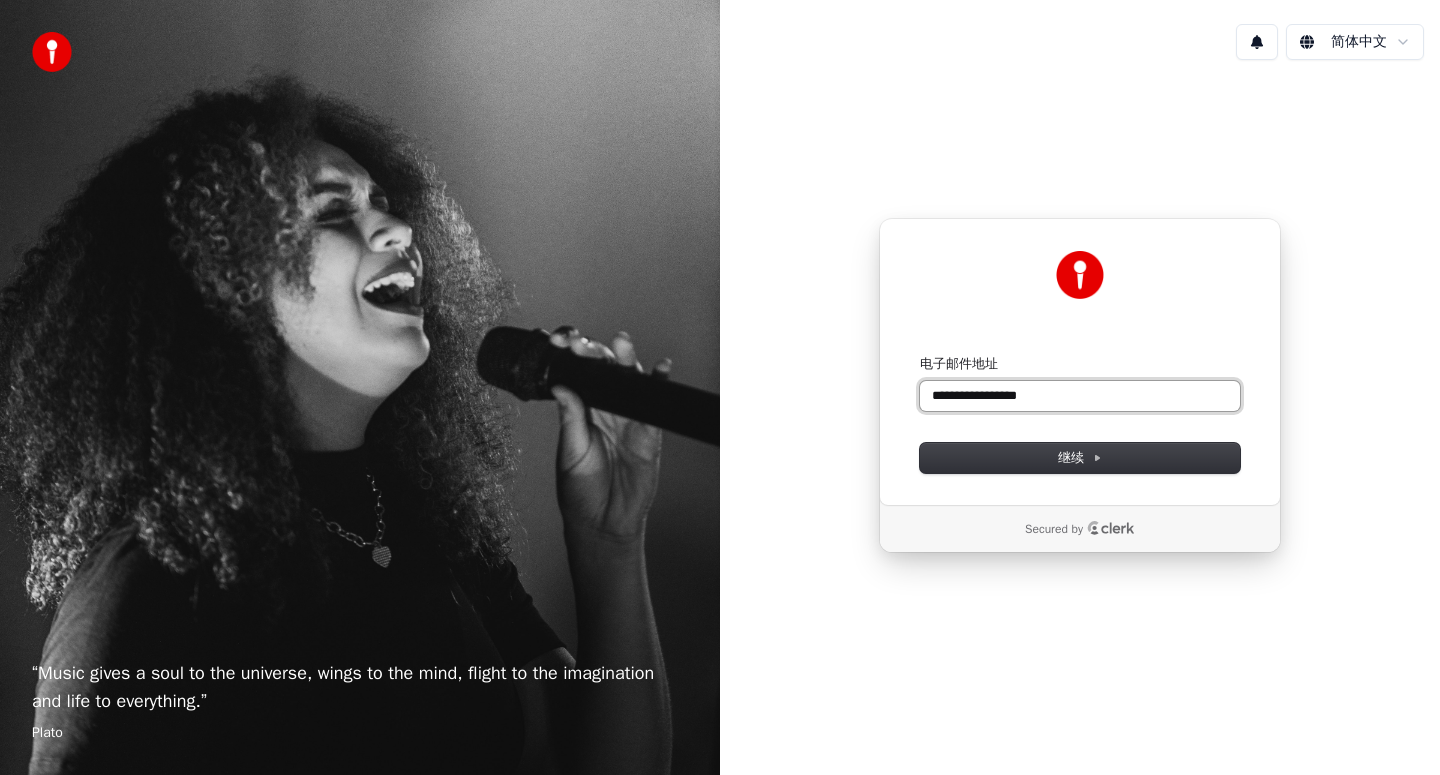 click at bounding box center (920, 355) 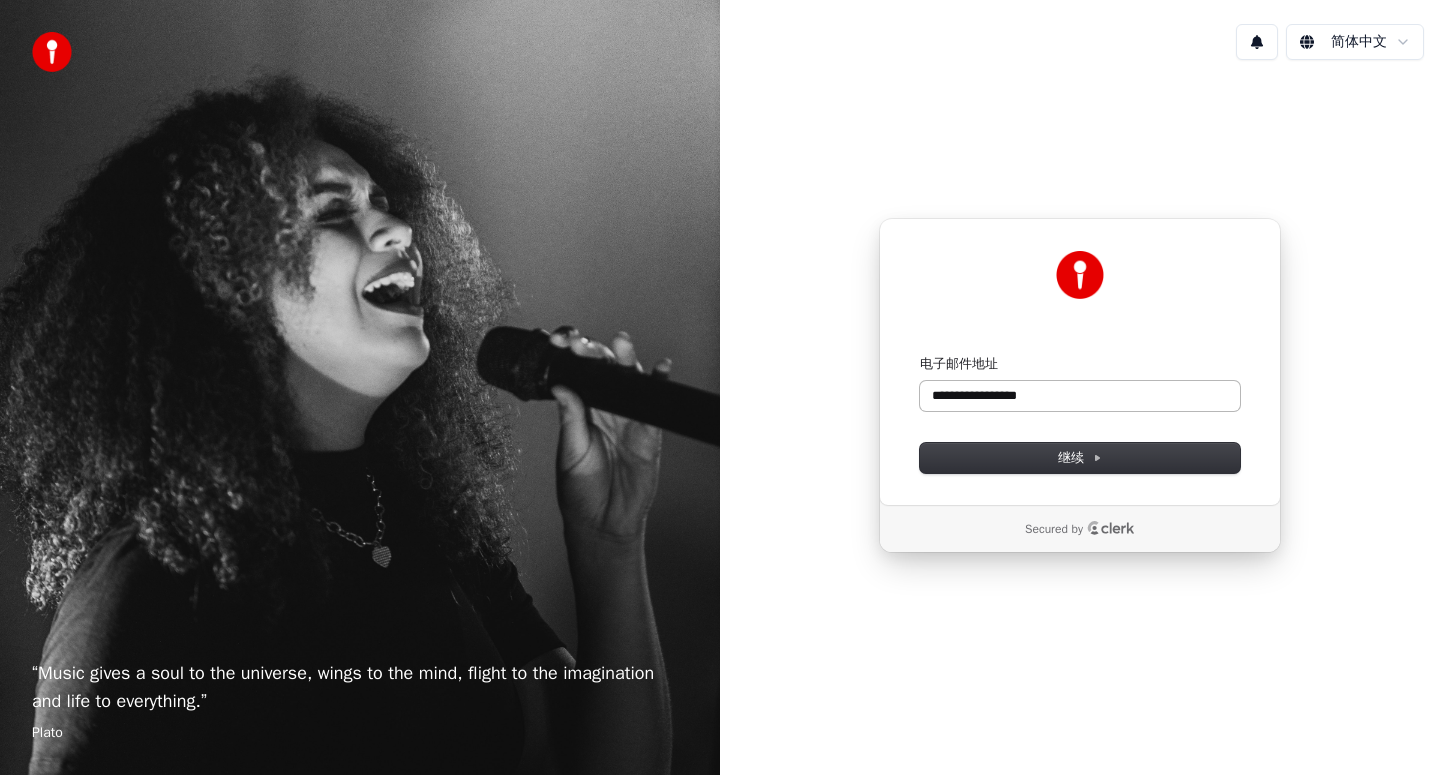 type on "**********" 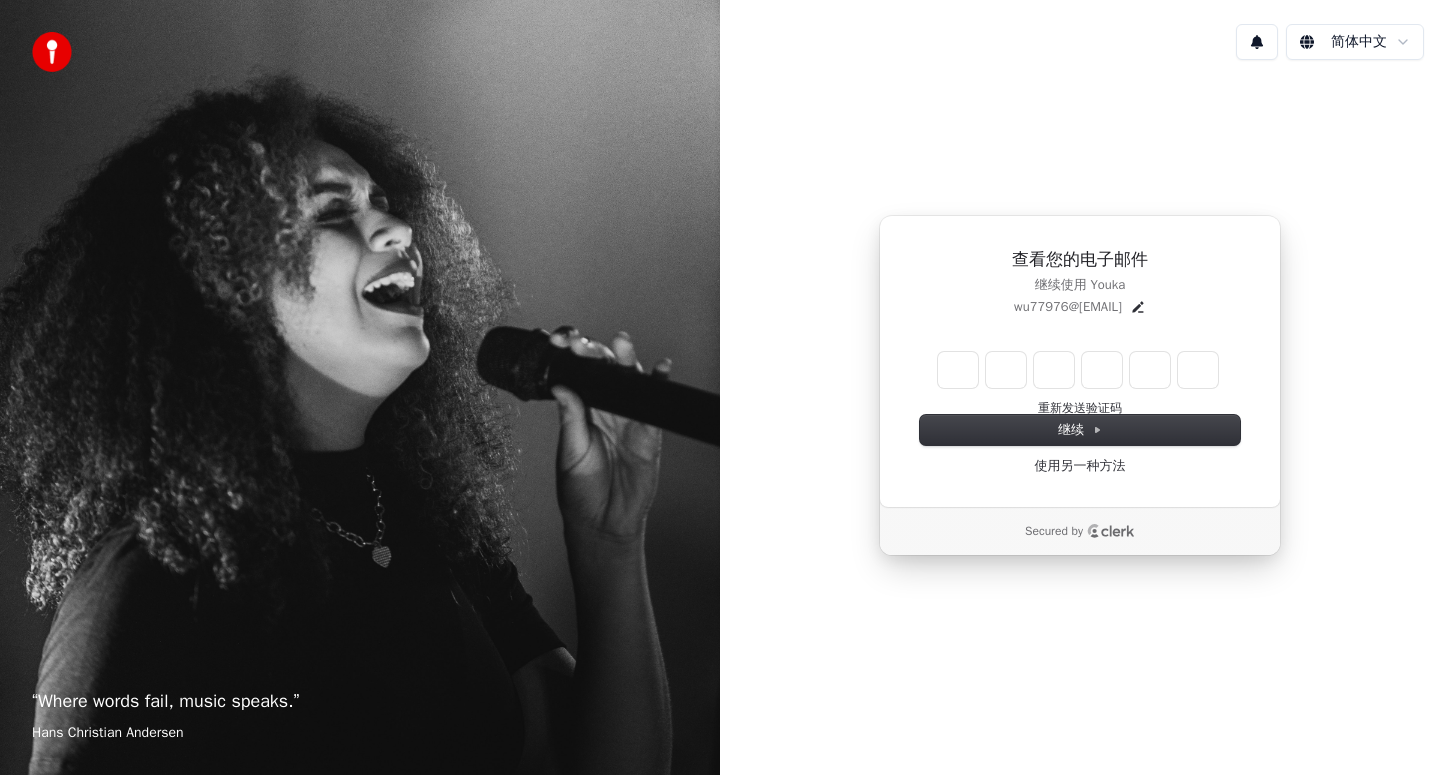 type on "*" 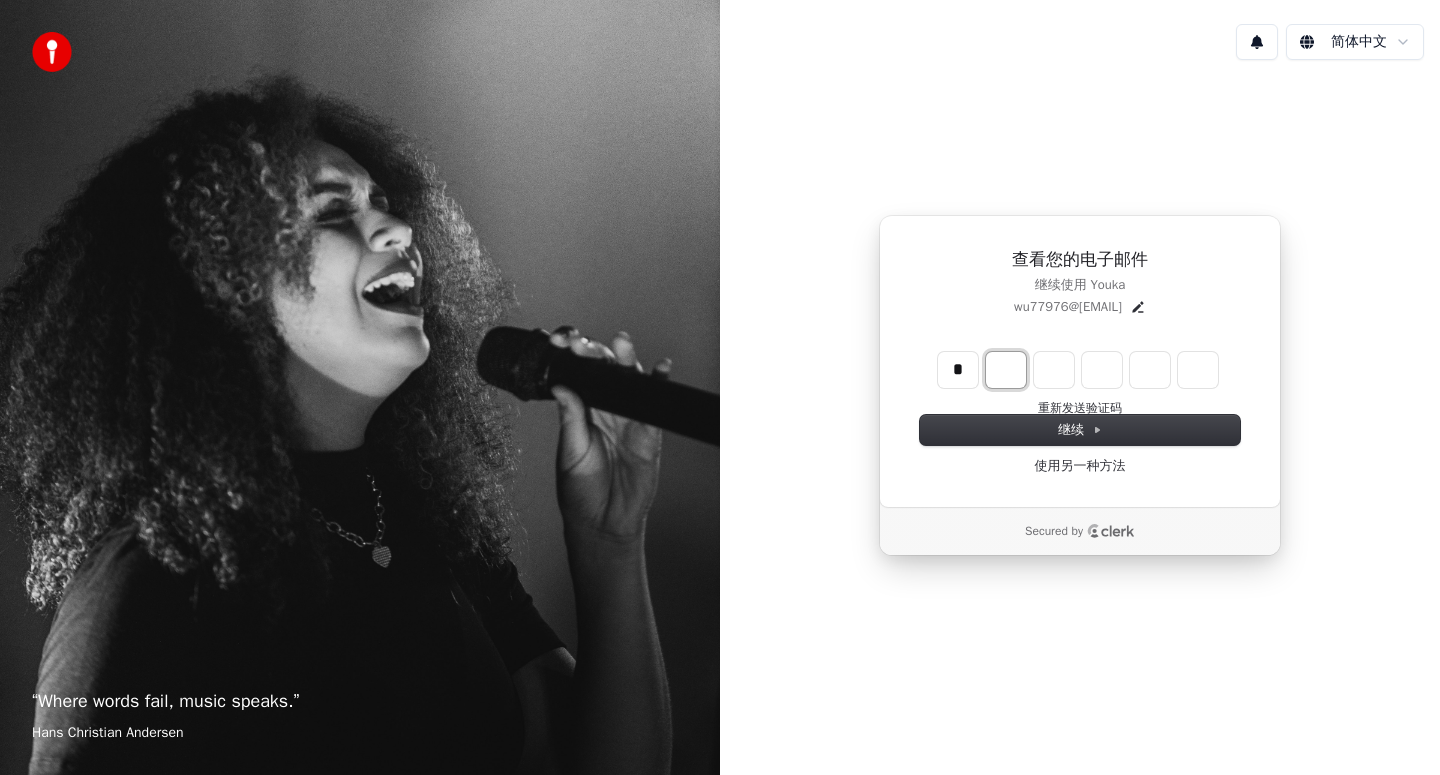 type on "*" 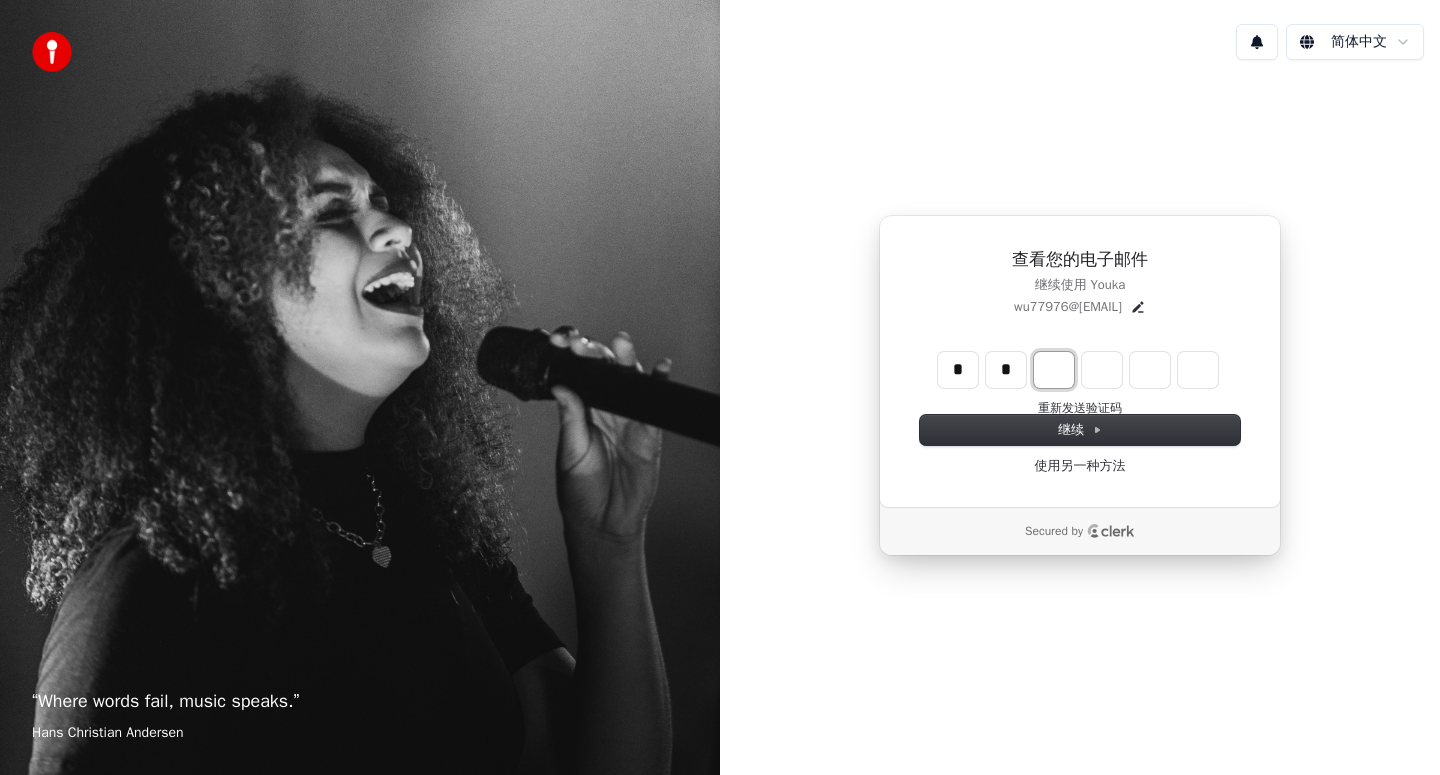 type on "**" 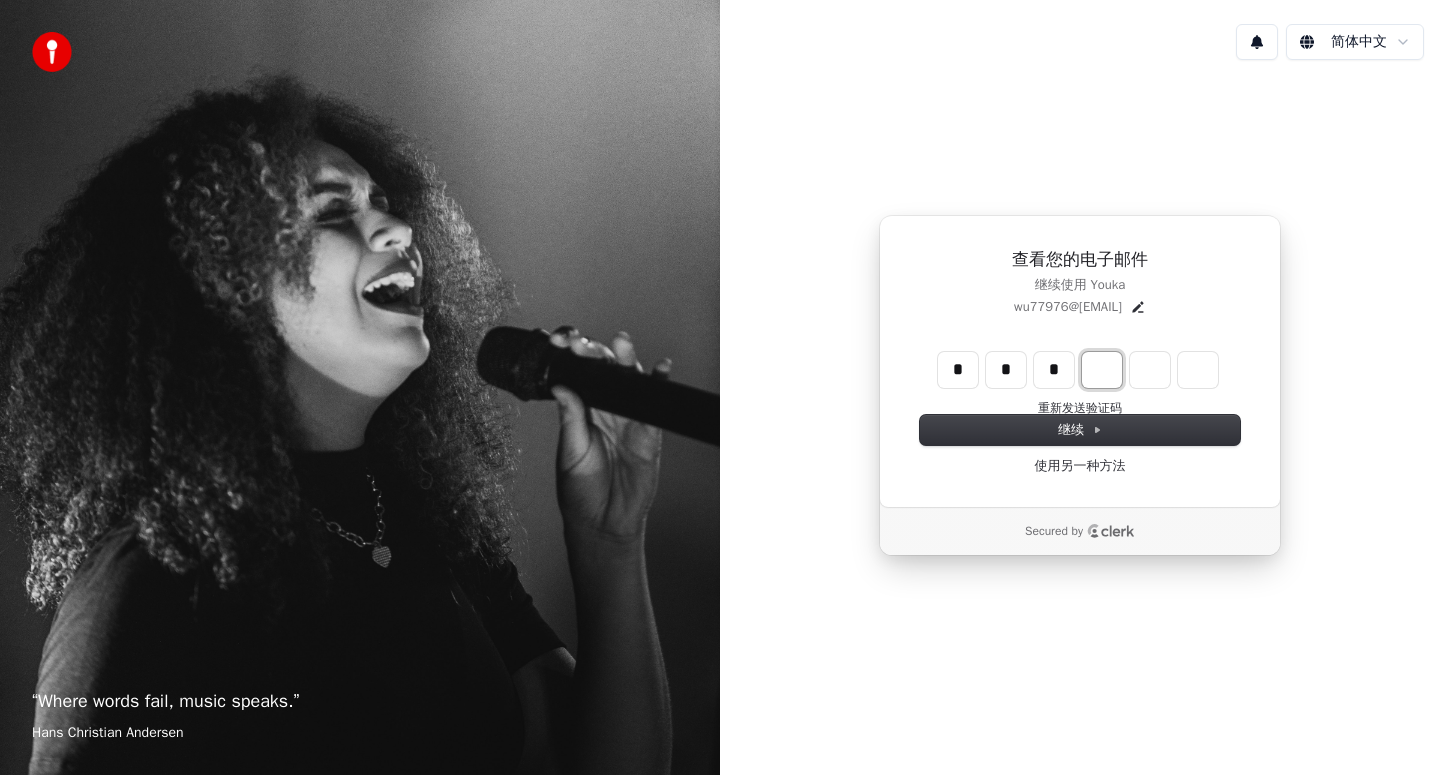 type on "***" 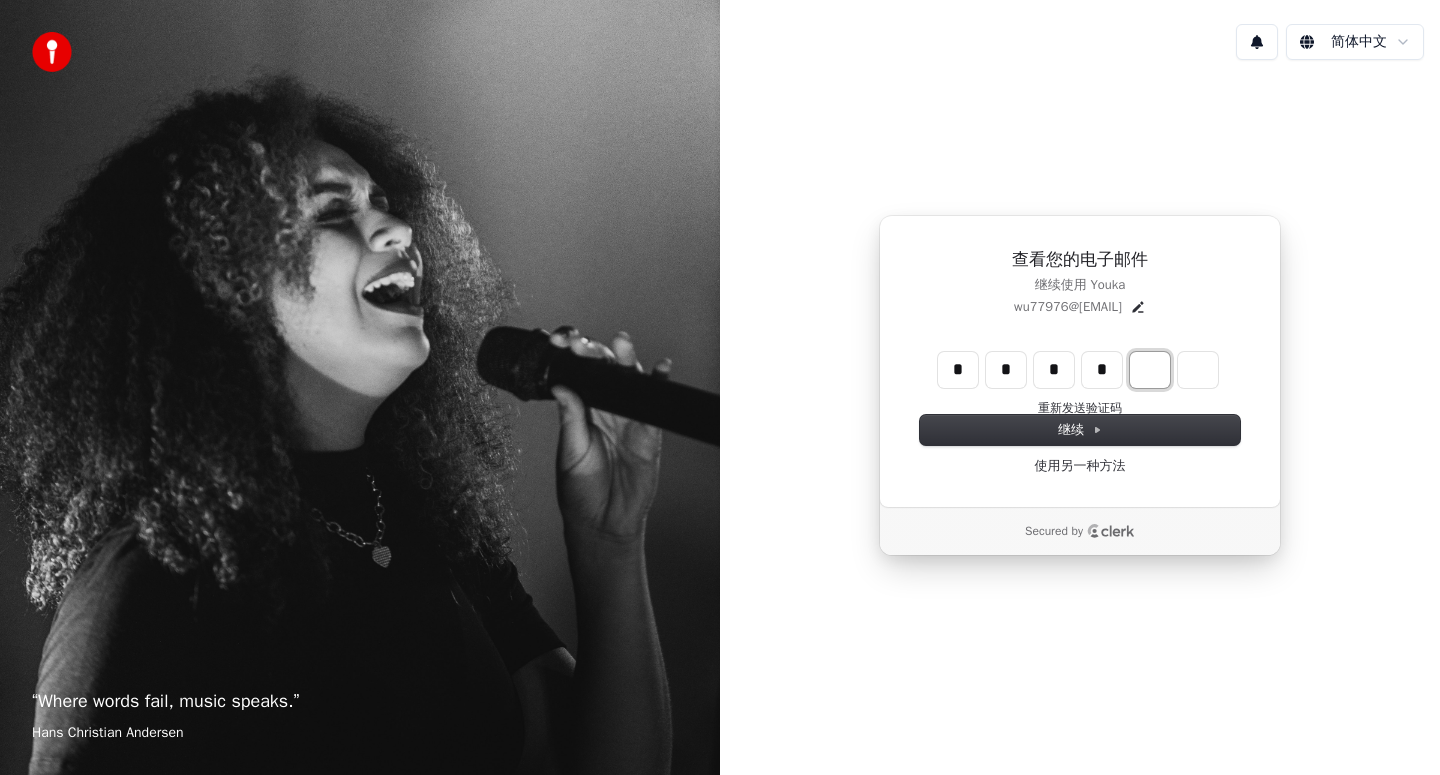 type on "****" 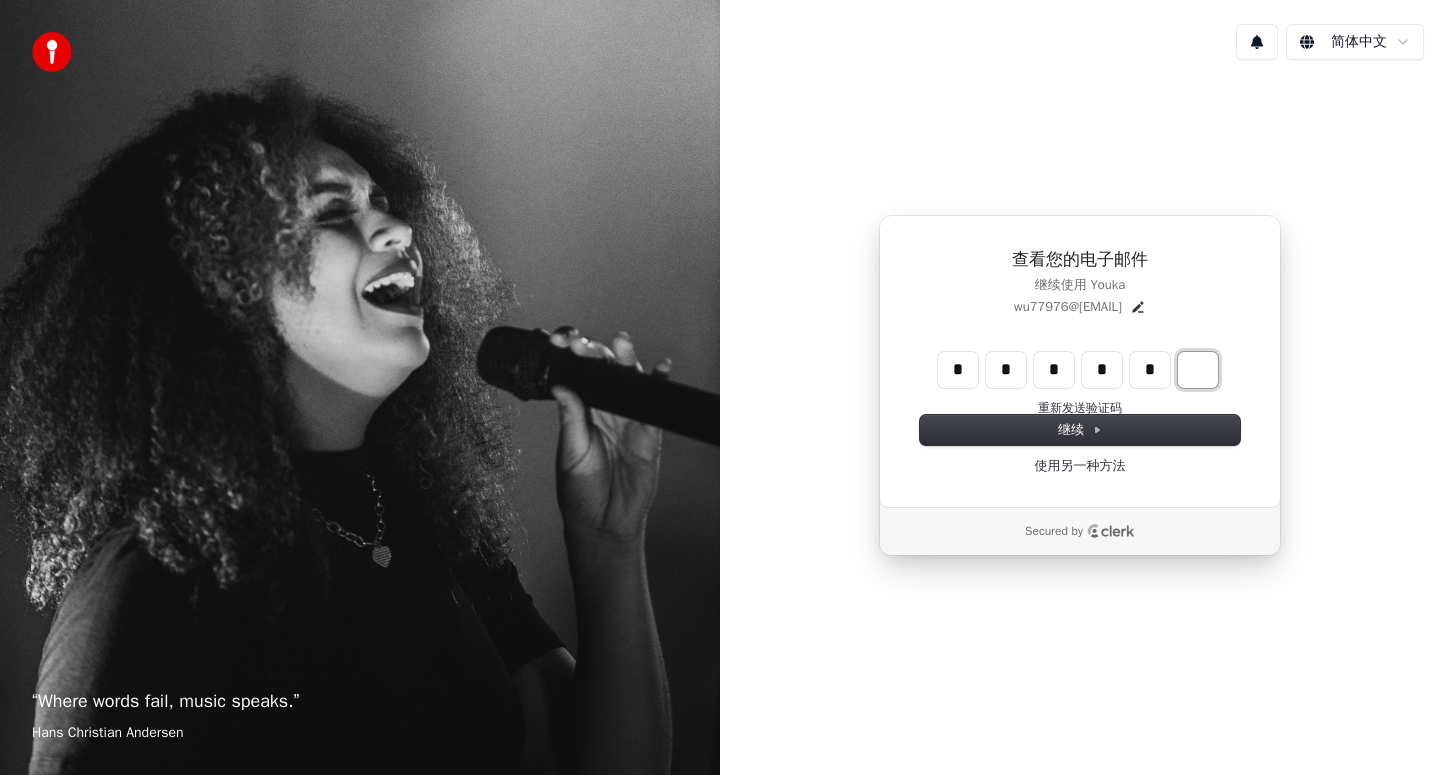 type on "*****" 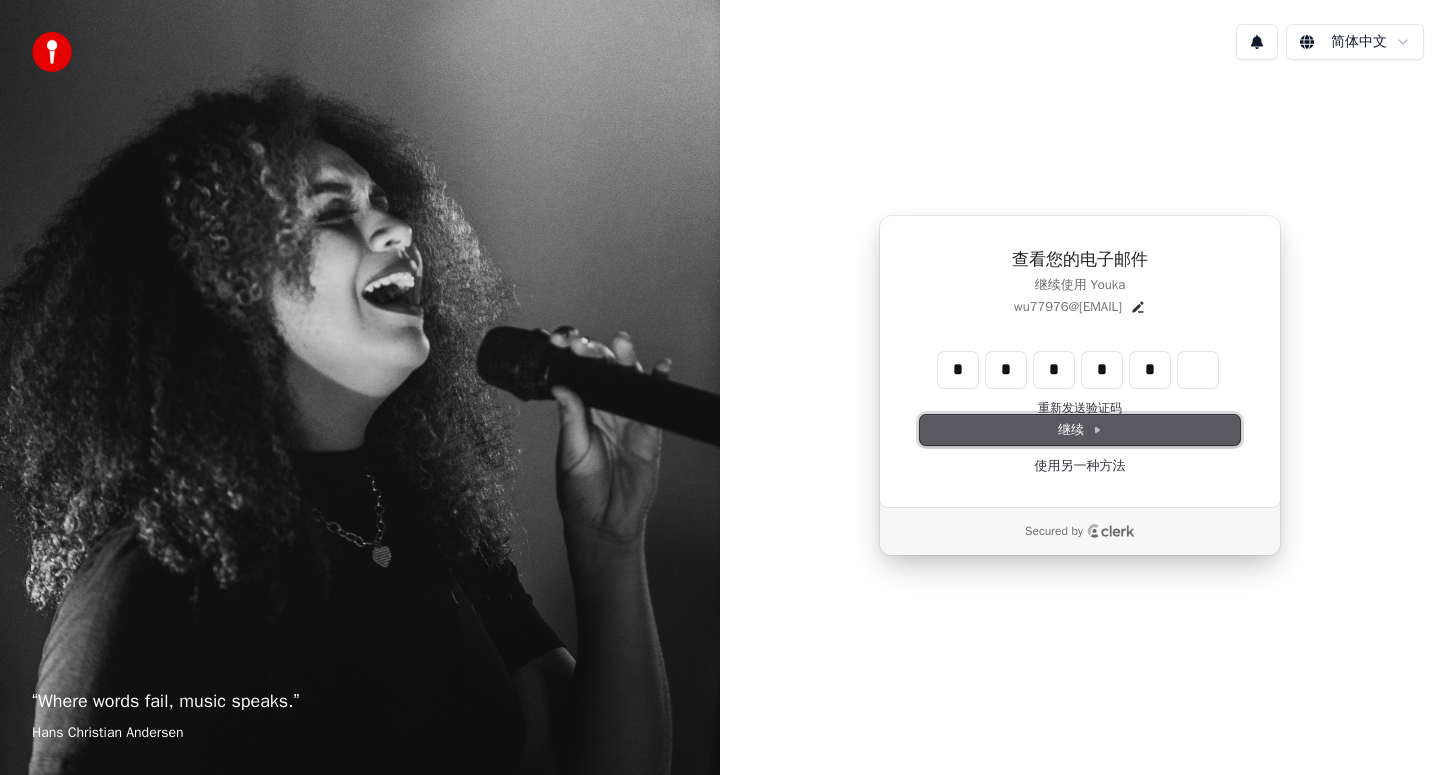 click on "继续" at bounding box center [1080, 430] 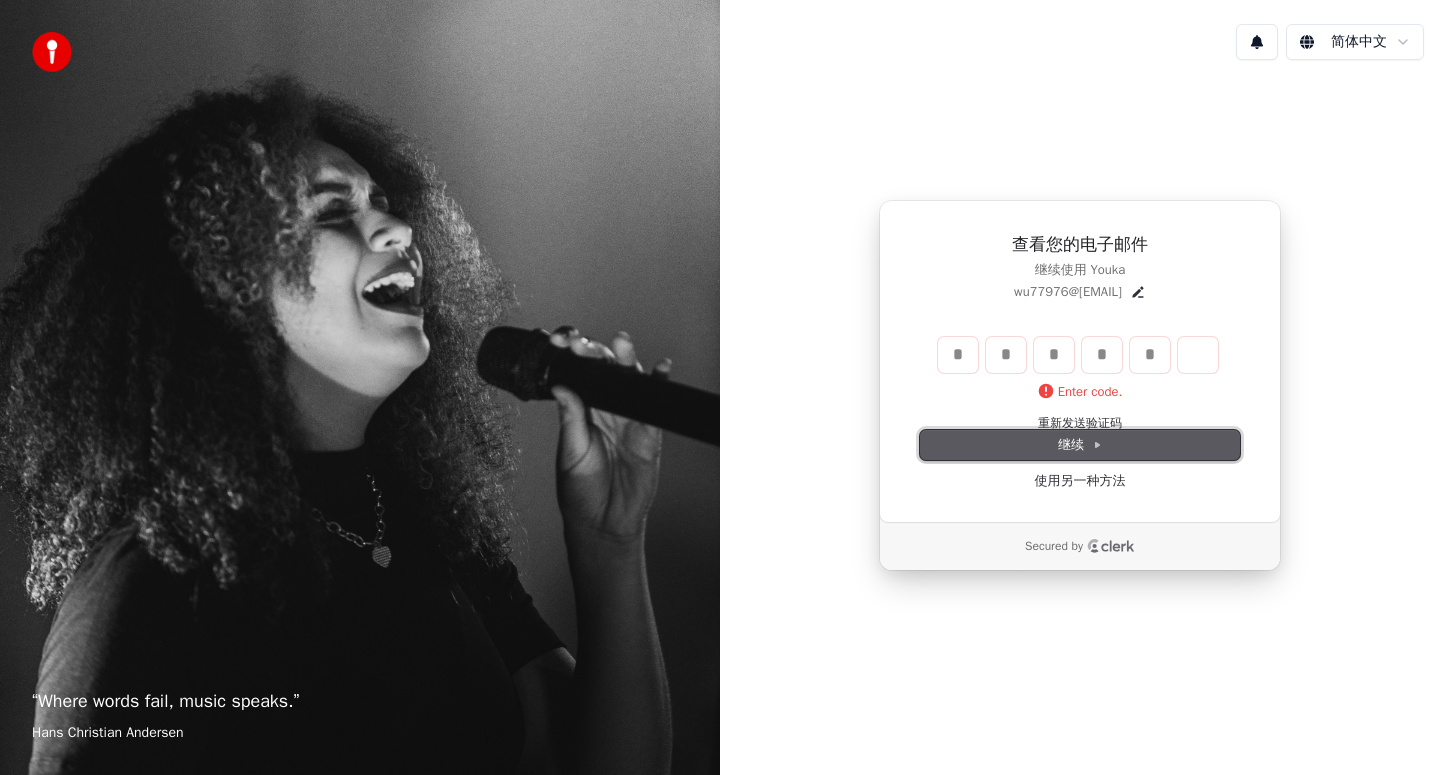 type 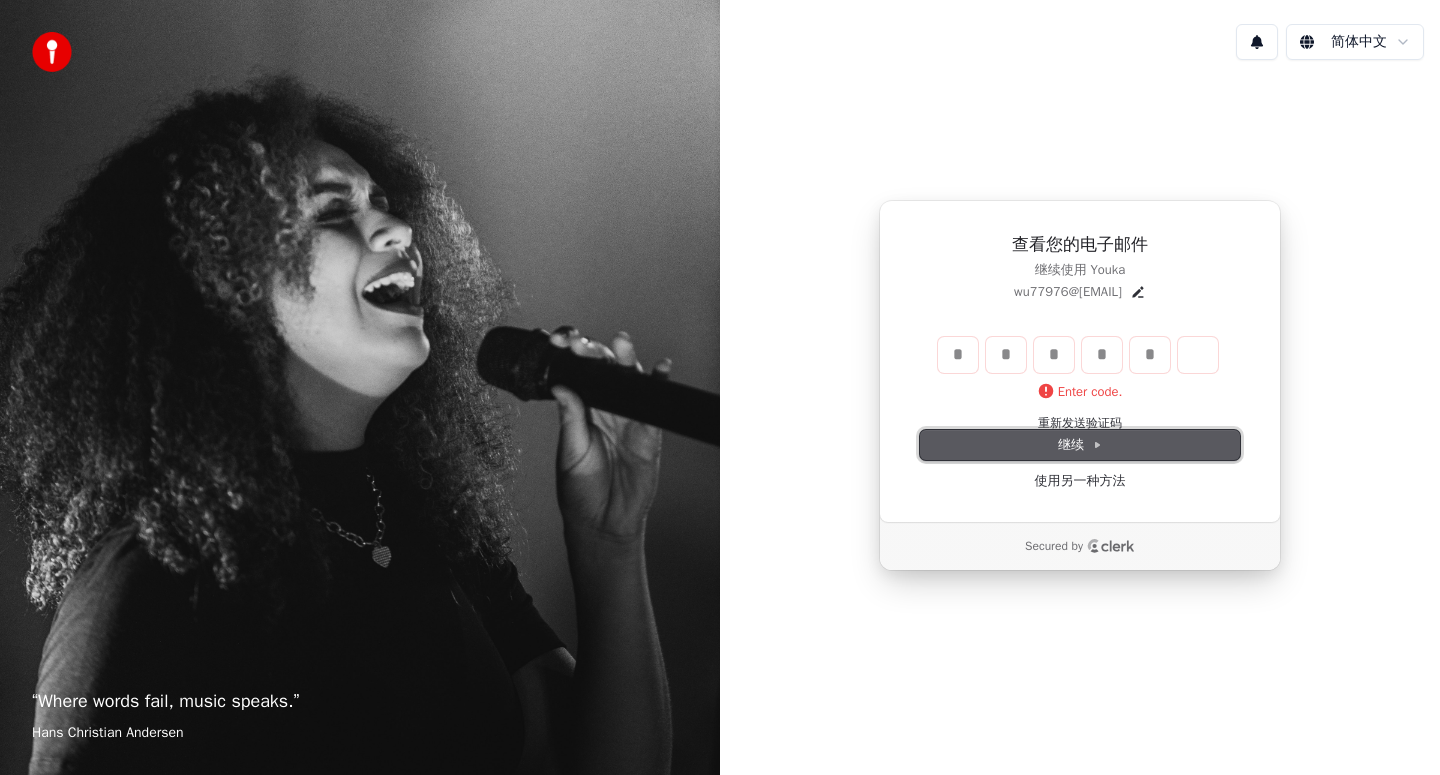 type 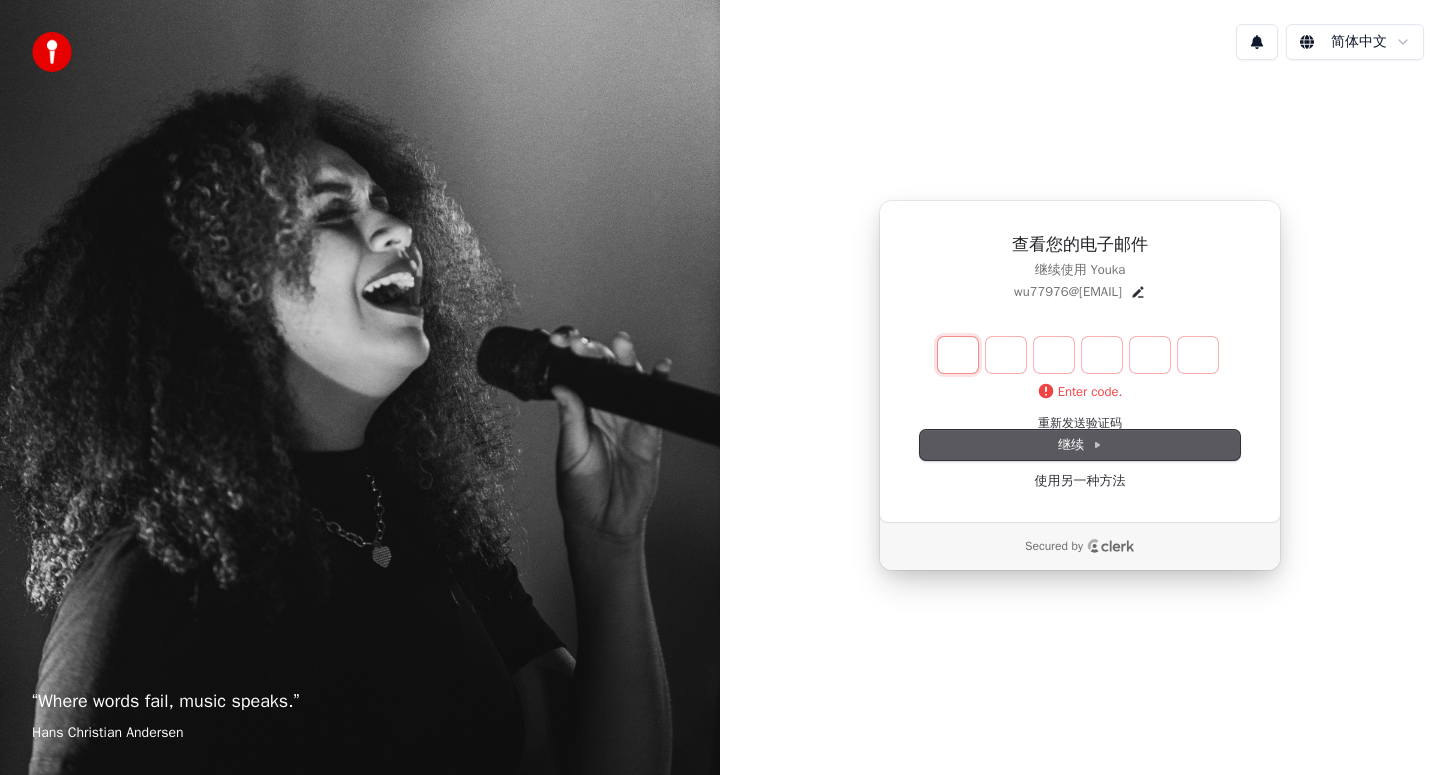 type on "*" 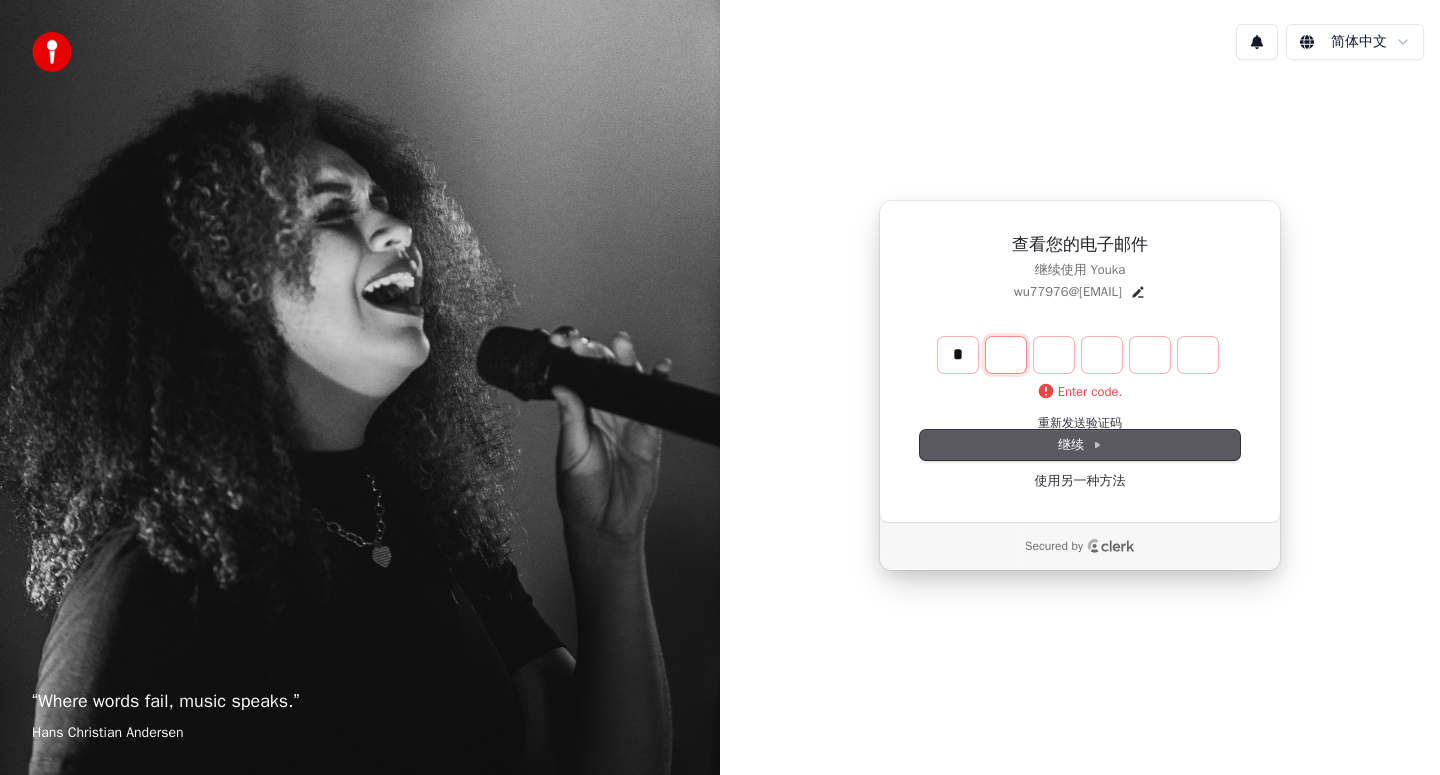 type on "*" 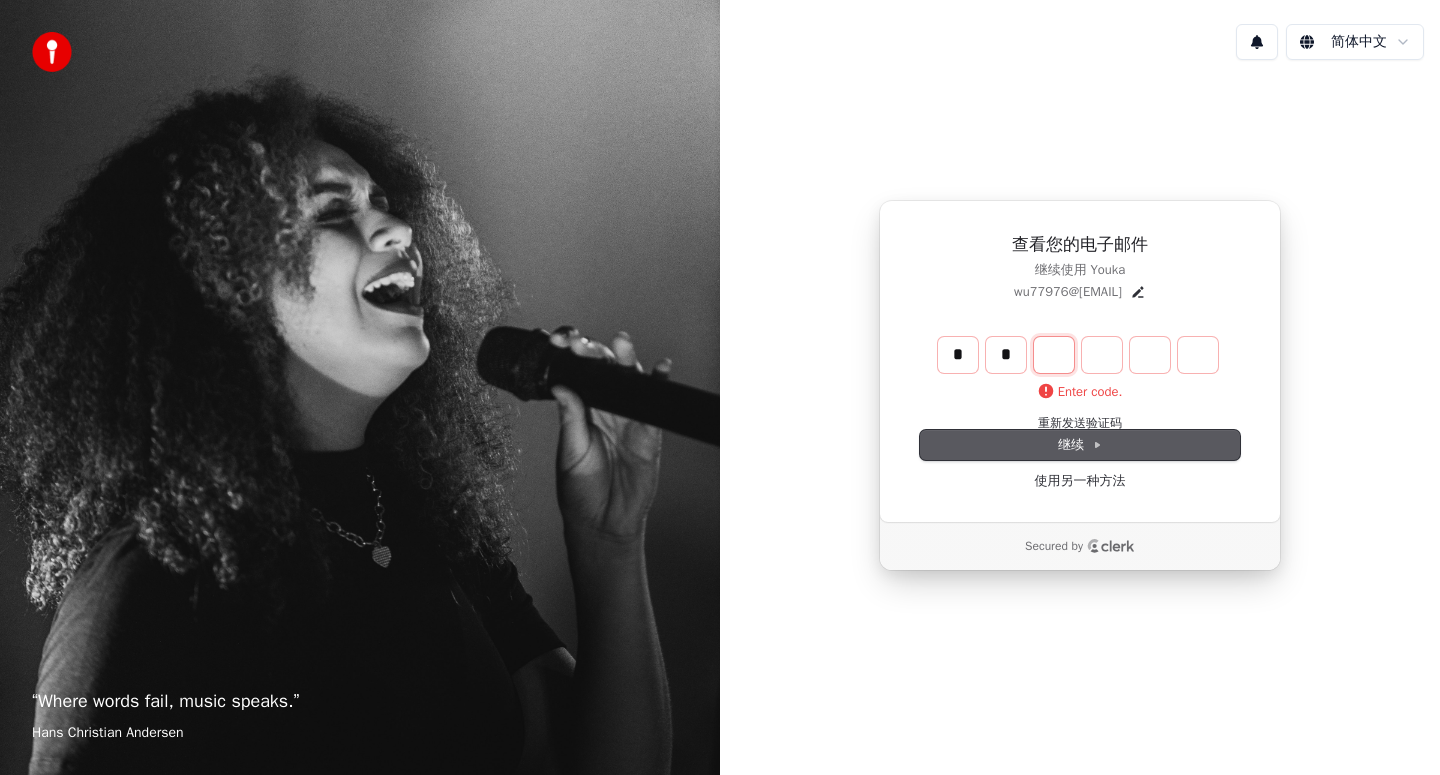 type on "**" 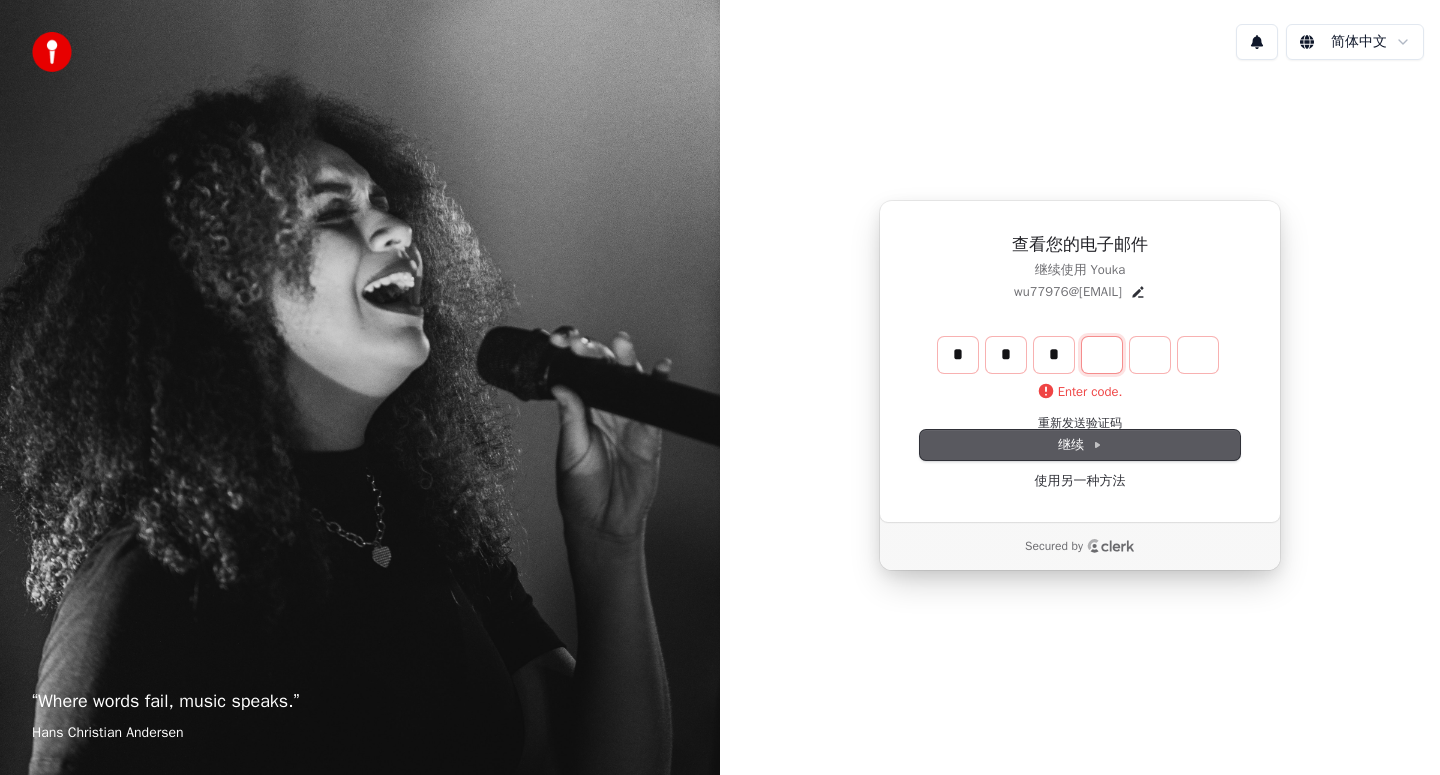 type on "***" 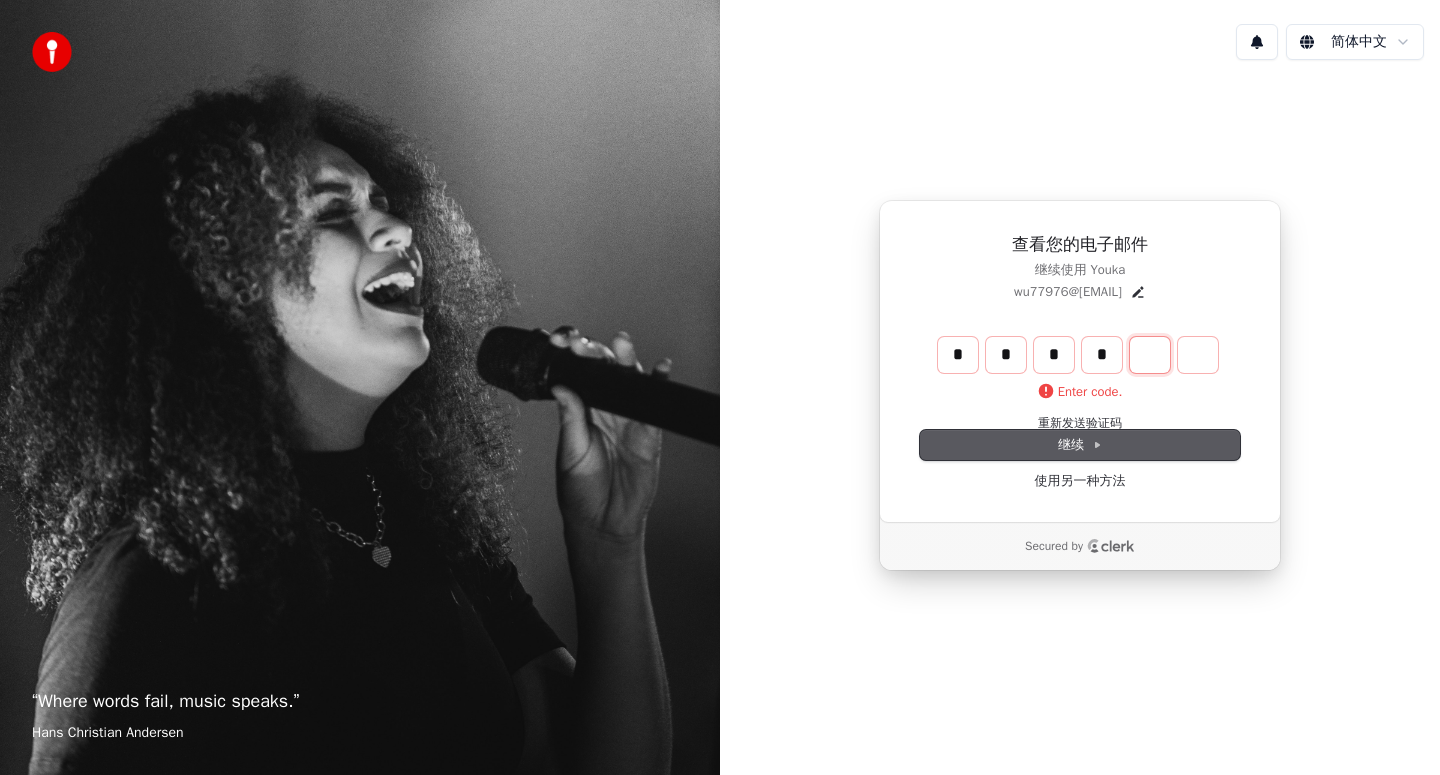 type on "****" 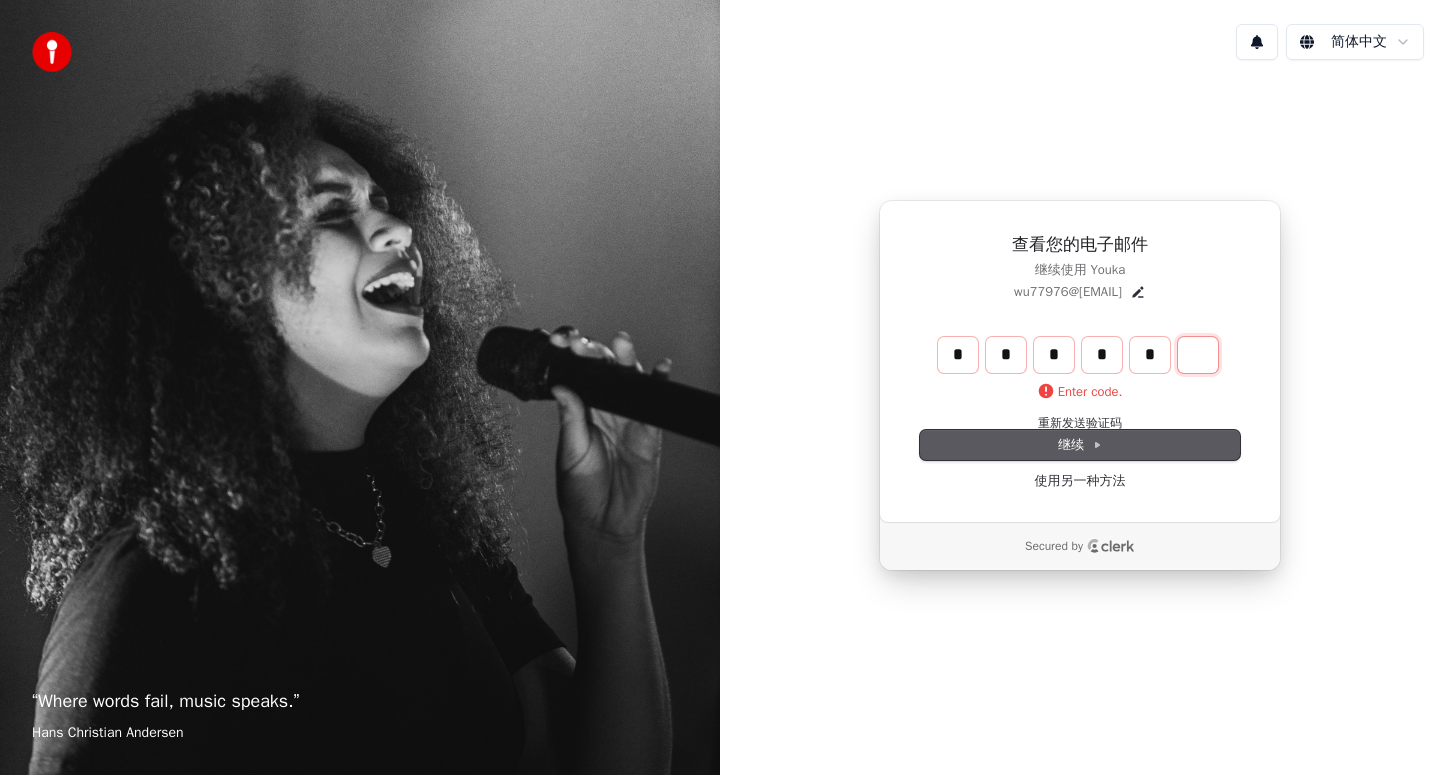 type on "*****" 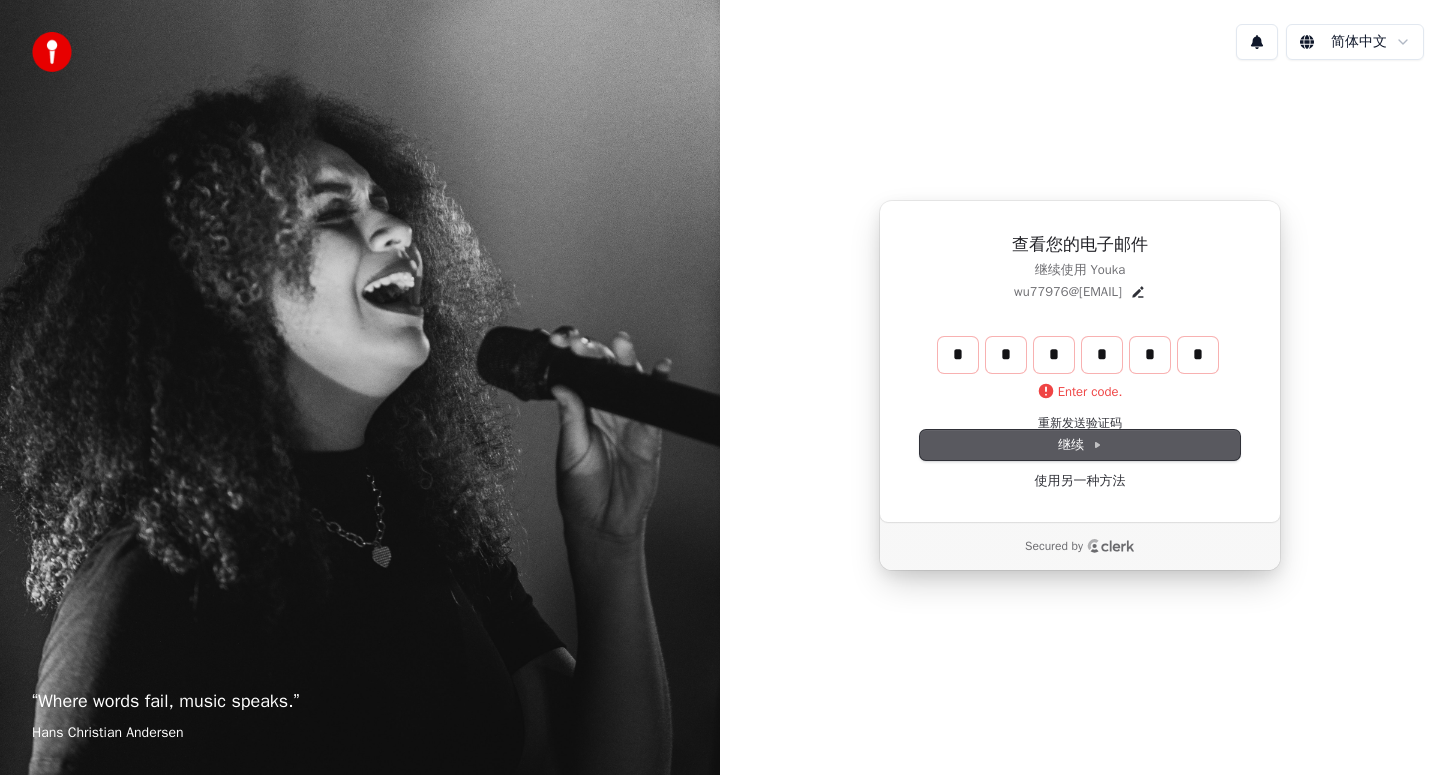 type on "******" 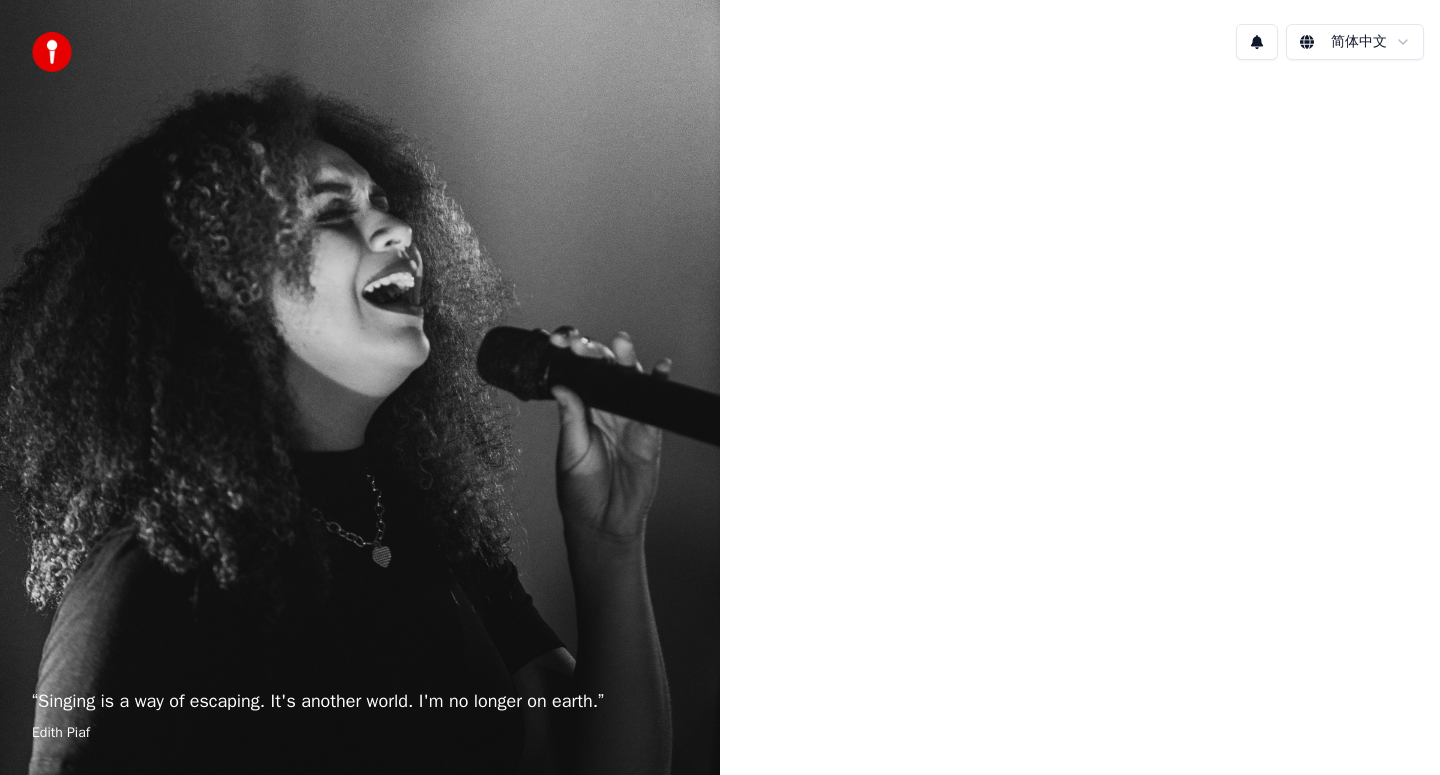 scroll, scrollTop: 0, scrollLeft: 0, axis: both 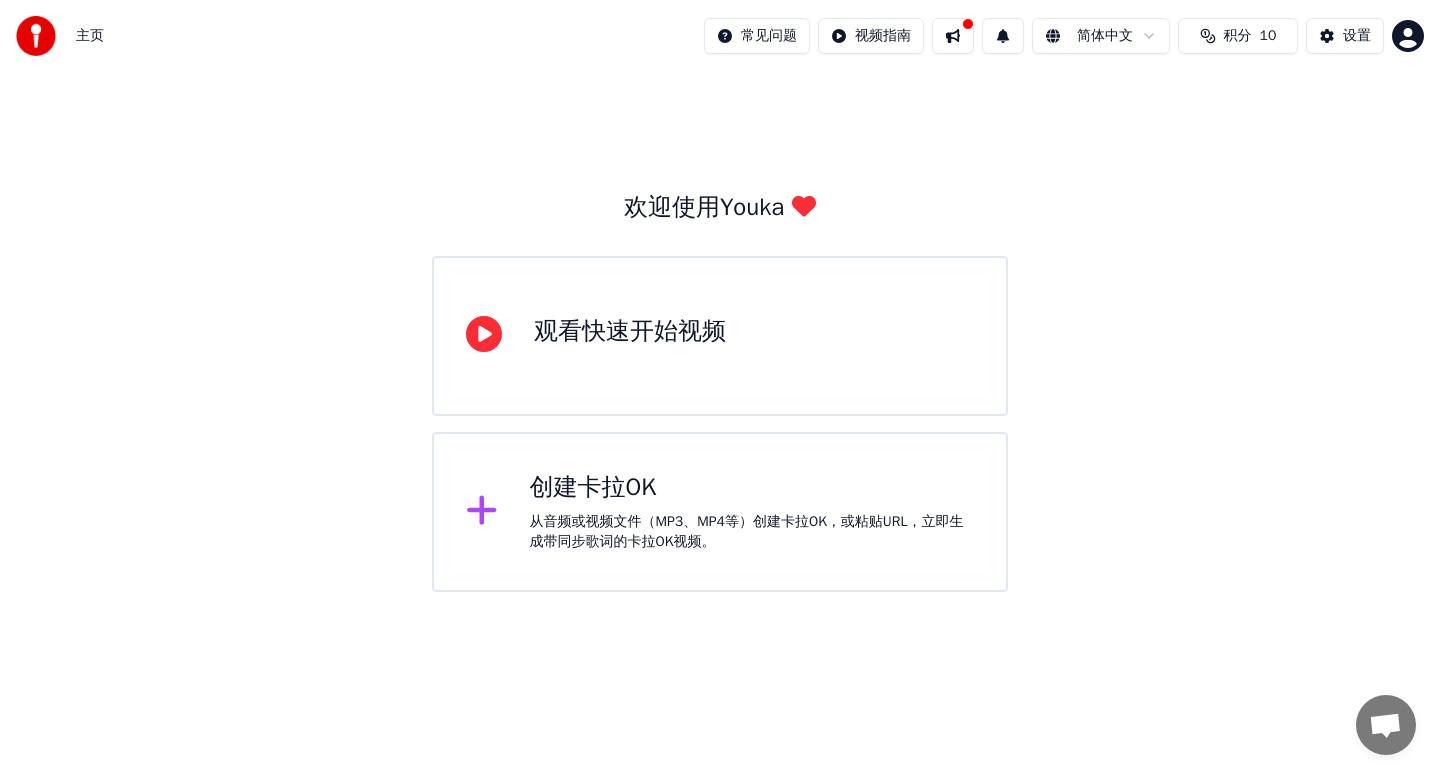 click on "创建卡拉OK 从音频或视频文件（MP3、MP4等）创建卡拉OK，或粘贴URL，立即生成带同步歌词的卡拉OK视频。" at bounding box center (720, 512) 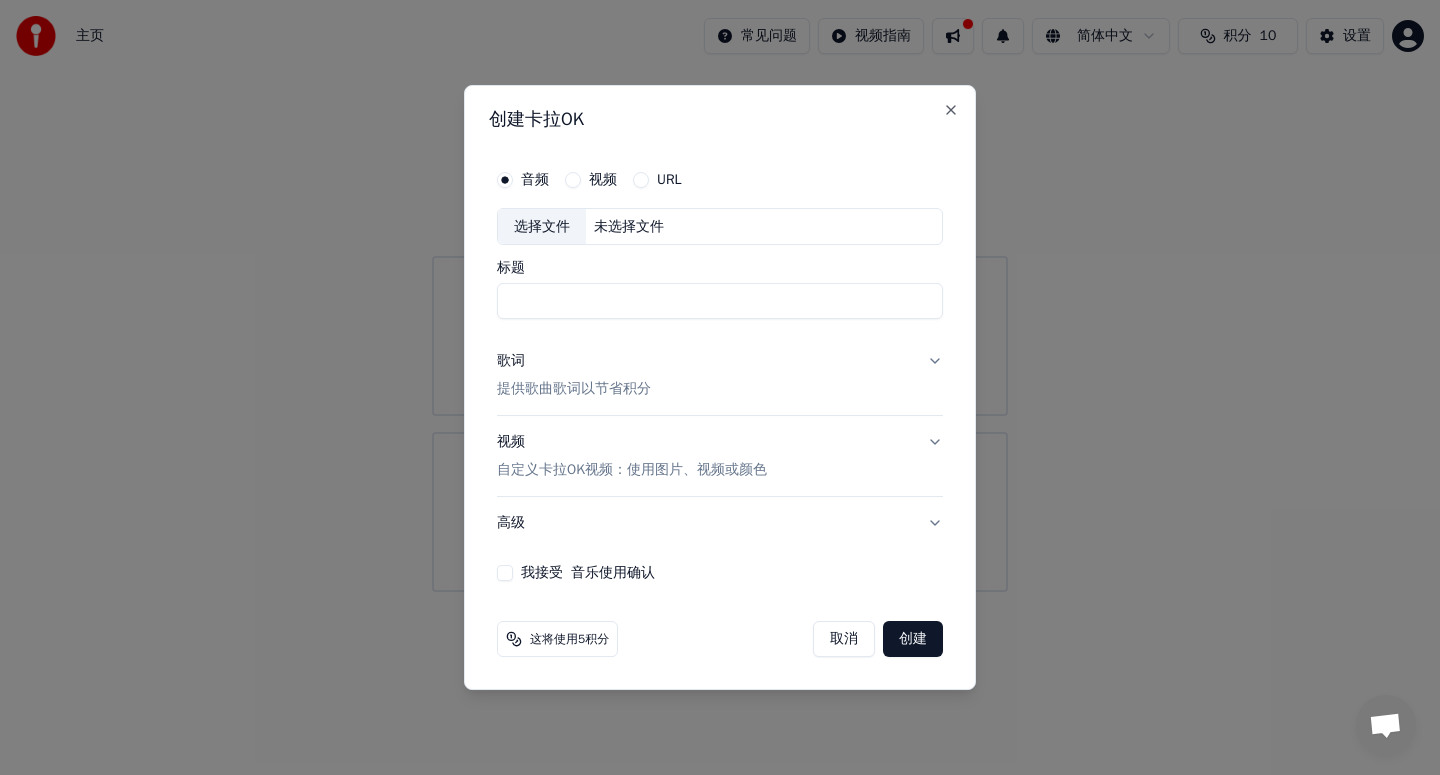 click on "选择文件" at bounding box center [542, 227] 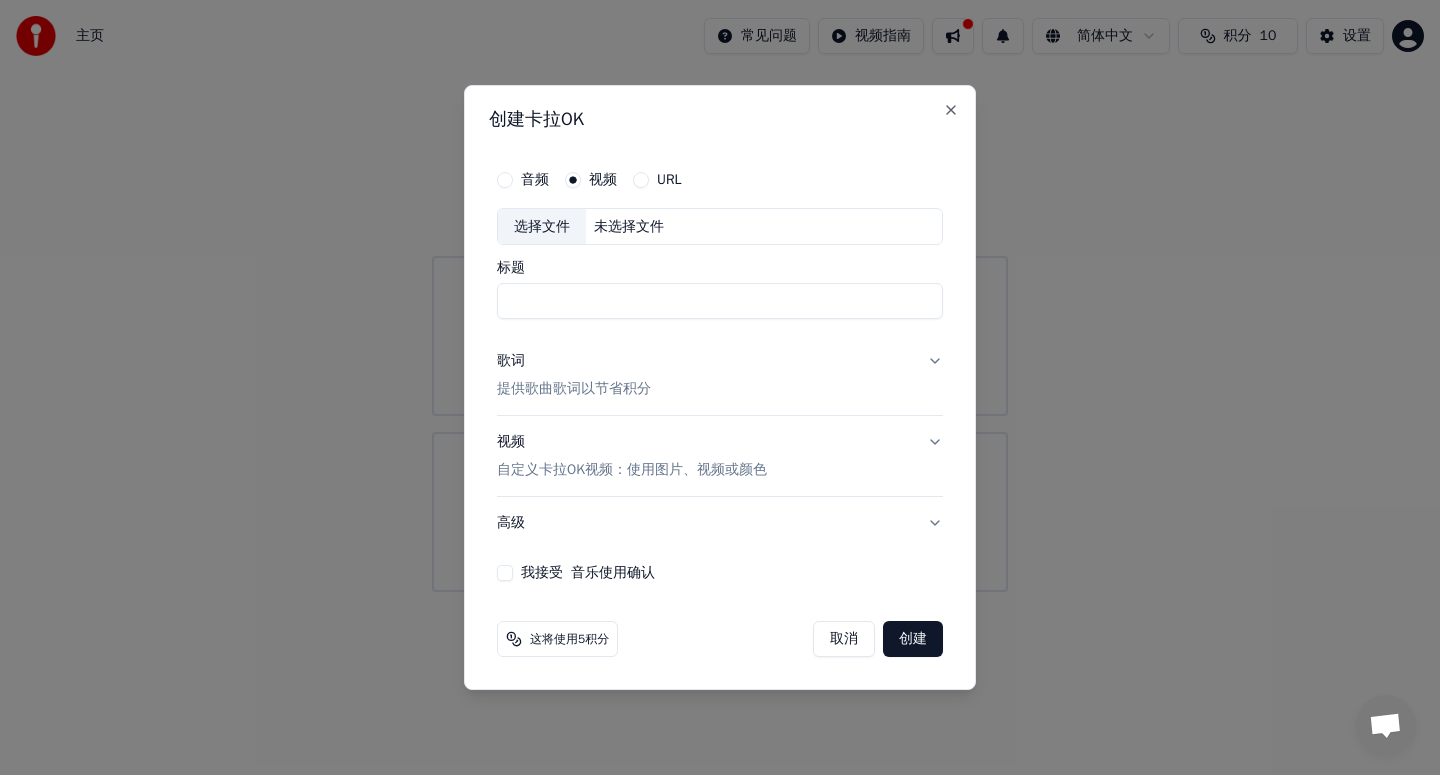 click on "选择文件" at bounding box center [542, 227] 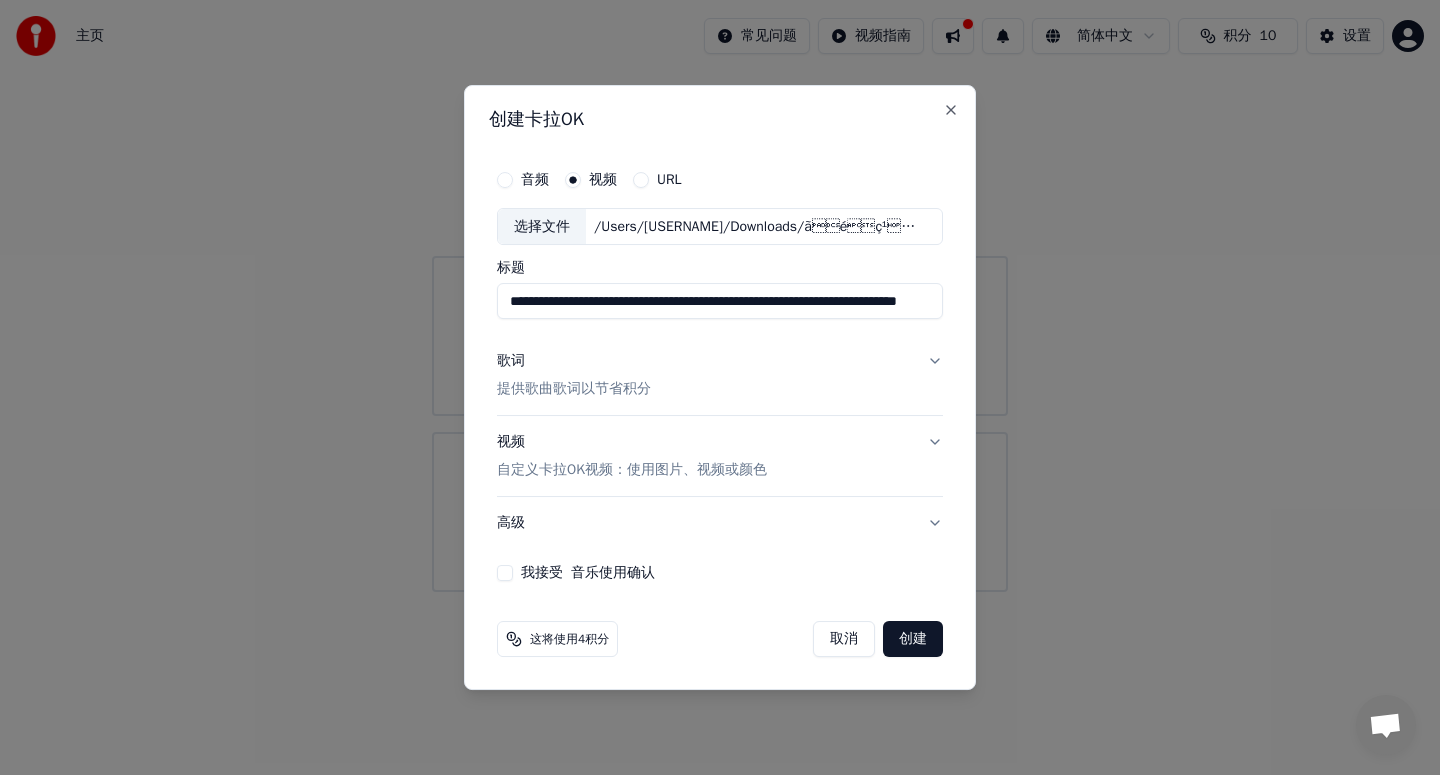 click on "**********" at bounding box center [720, 302] 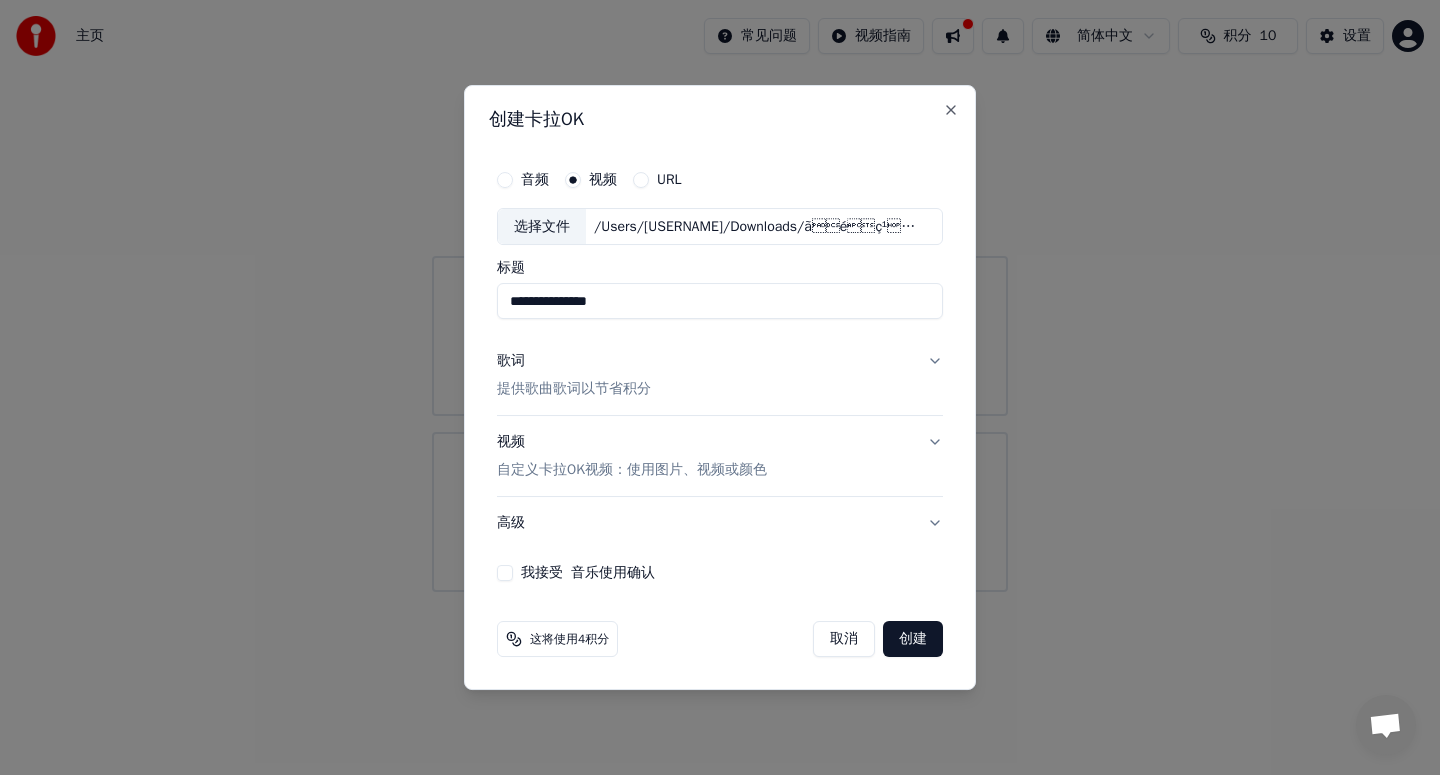 type on "**********" 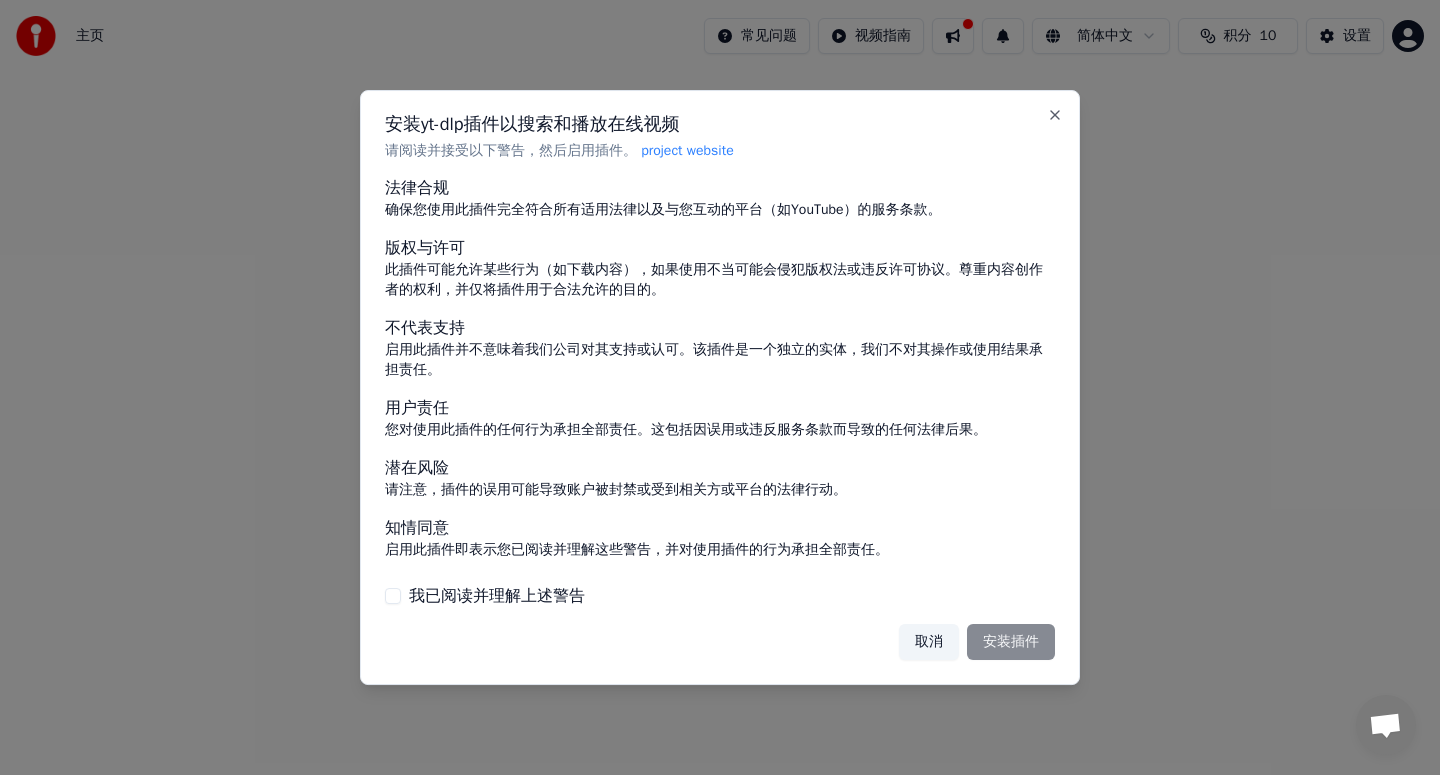 click on "我已阅读并理解上述警告" at bounding box center [393, 596] 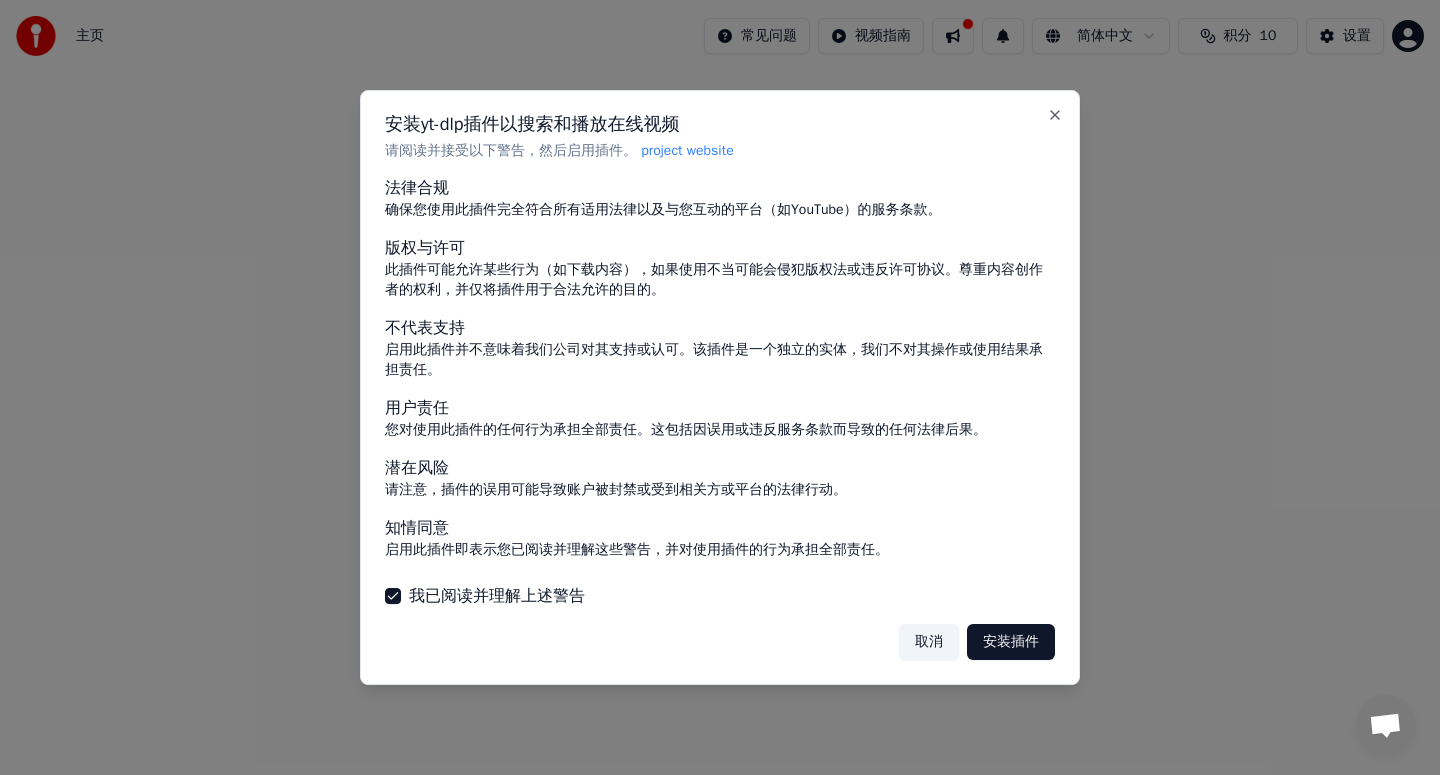click on "取消" at bounding box center (929, 642) 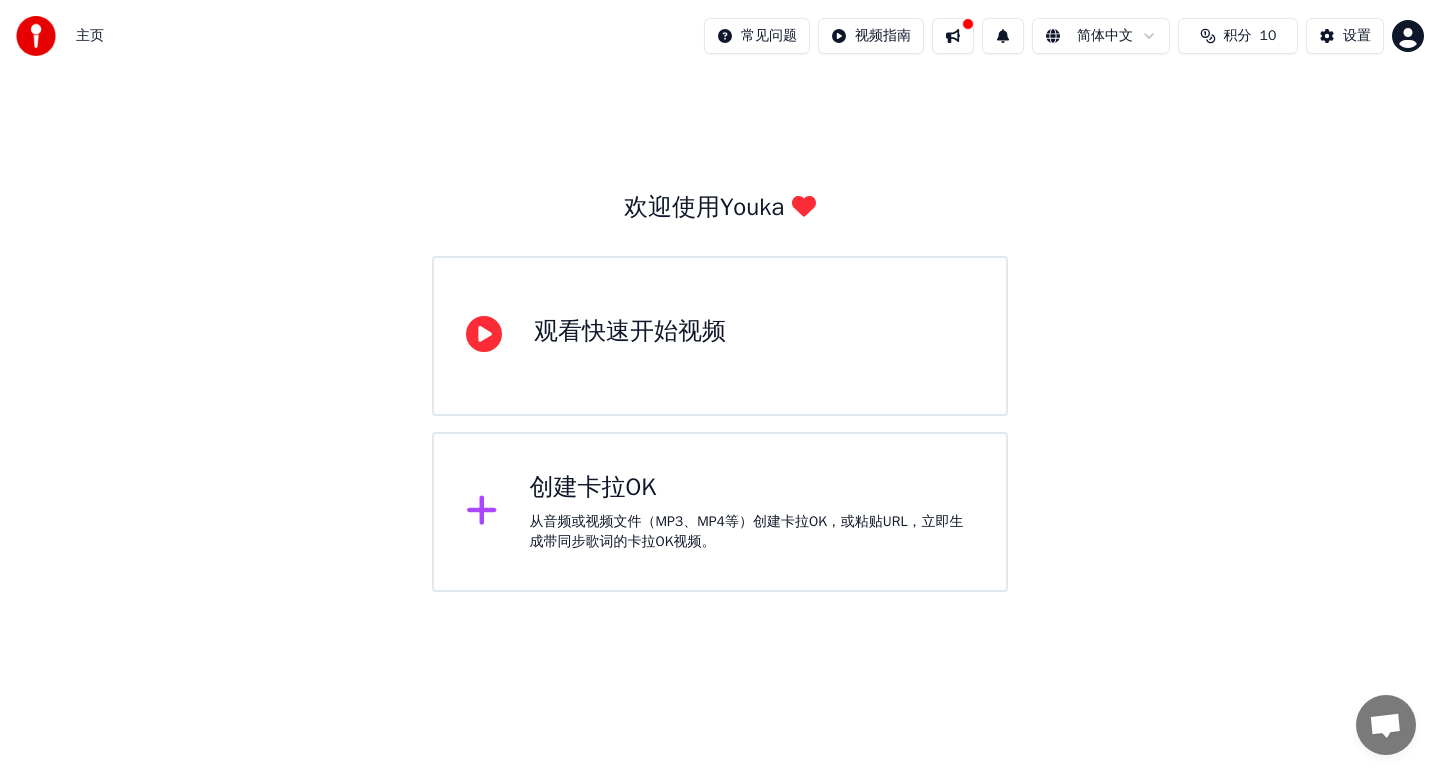click on "从音频或视频文件（MP3、MP4等）创建卡拉OK，或粘贴URL，立即生成带同步歌词的卡拉OK视频。" at bounding box center [752, 532] 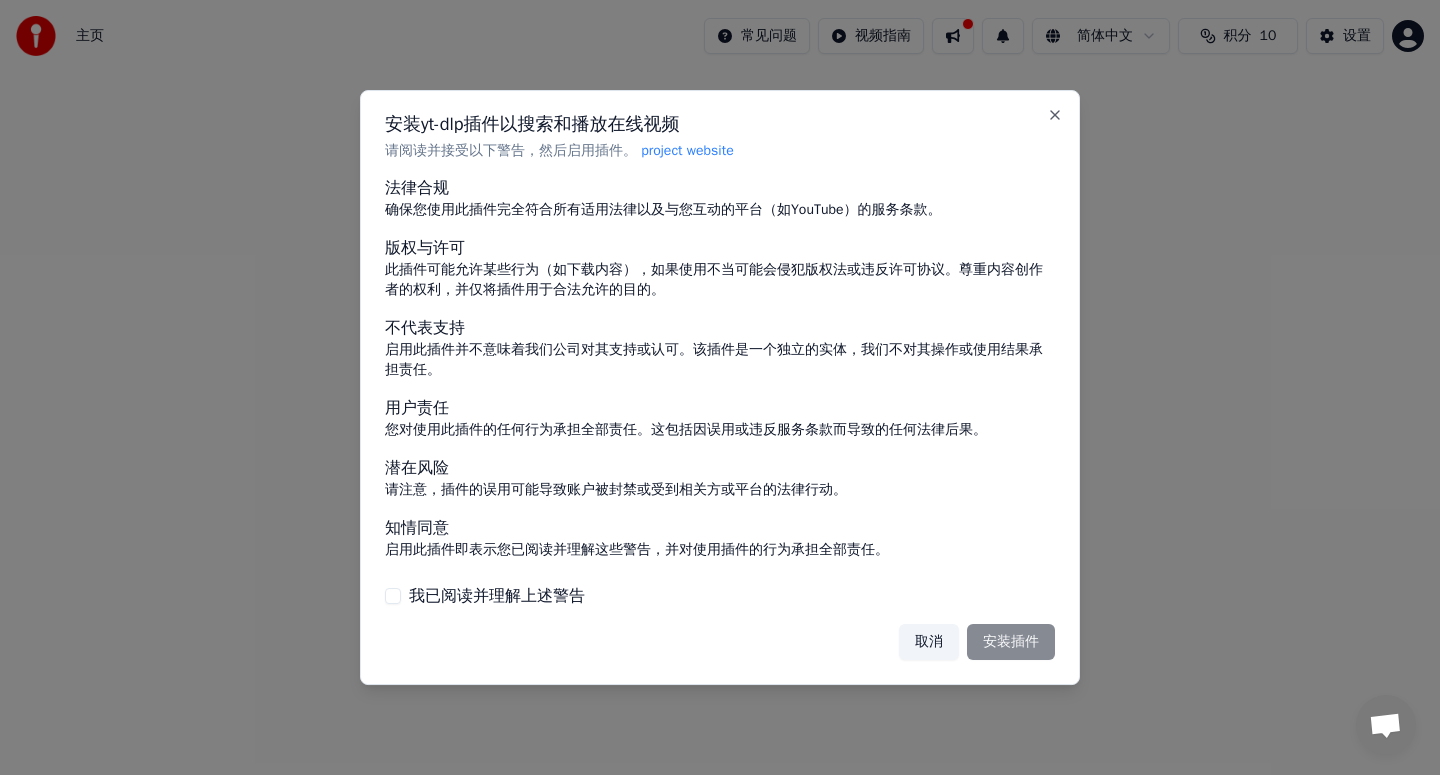 click on "我已阅读并理解上述警告" at bounding box center [497, 596] 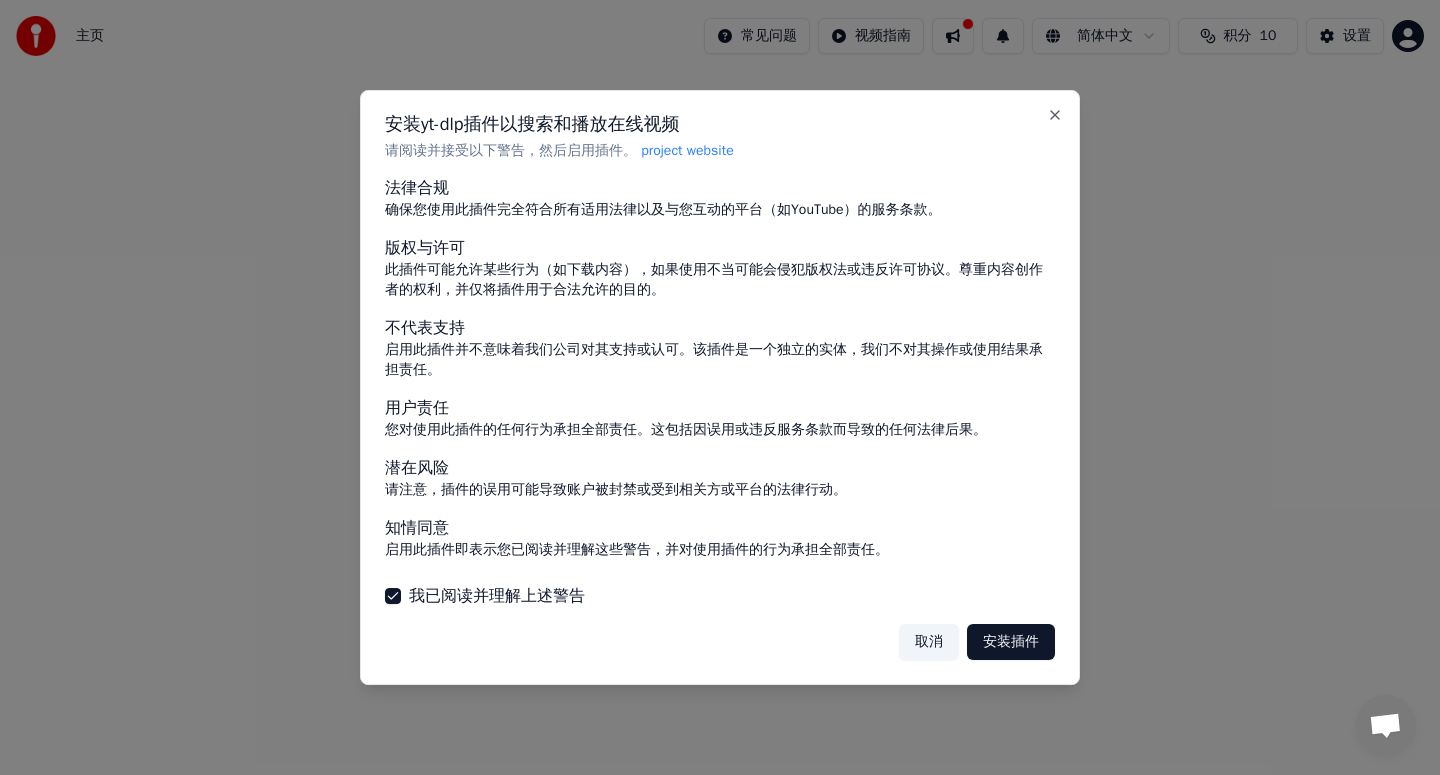 click on "取消" at bounding box center [929, 642] 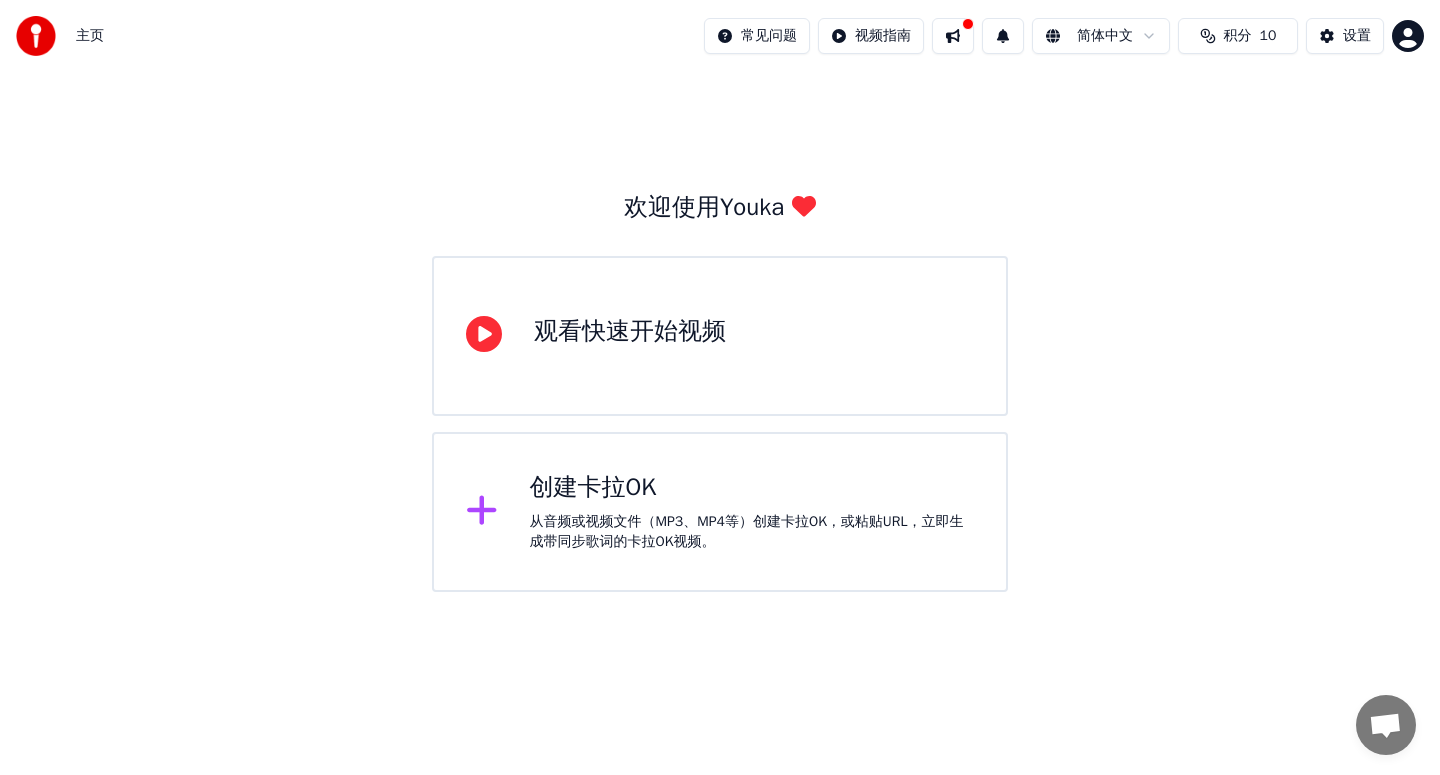 click on "从音频或视频文件（MP3、MP4等）创建卡拉OK，或粘贴URL，立即生成带同步歌词的卡拉OK视频。" at bounding box center (752, 532) 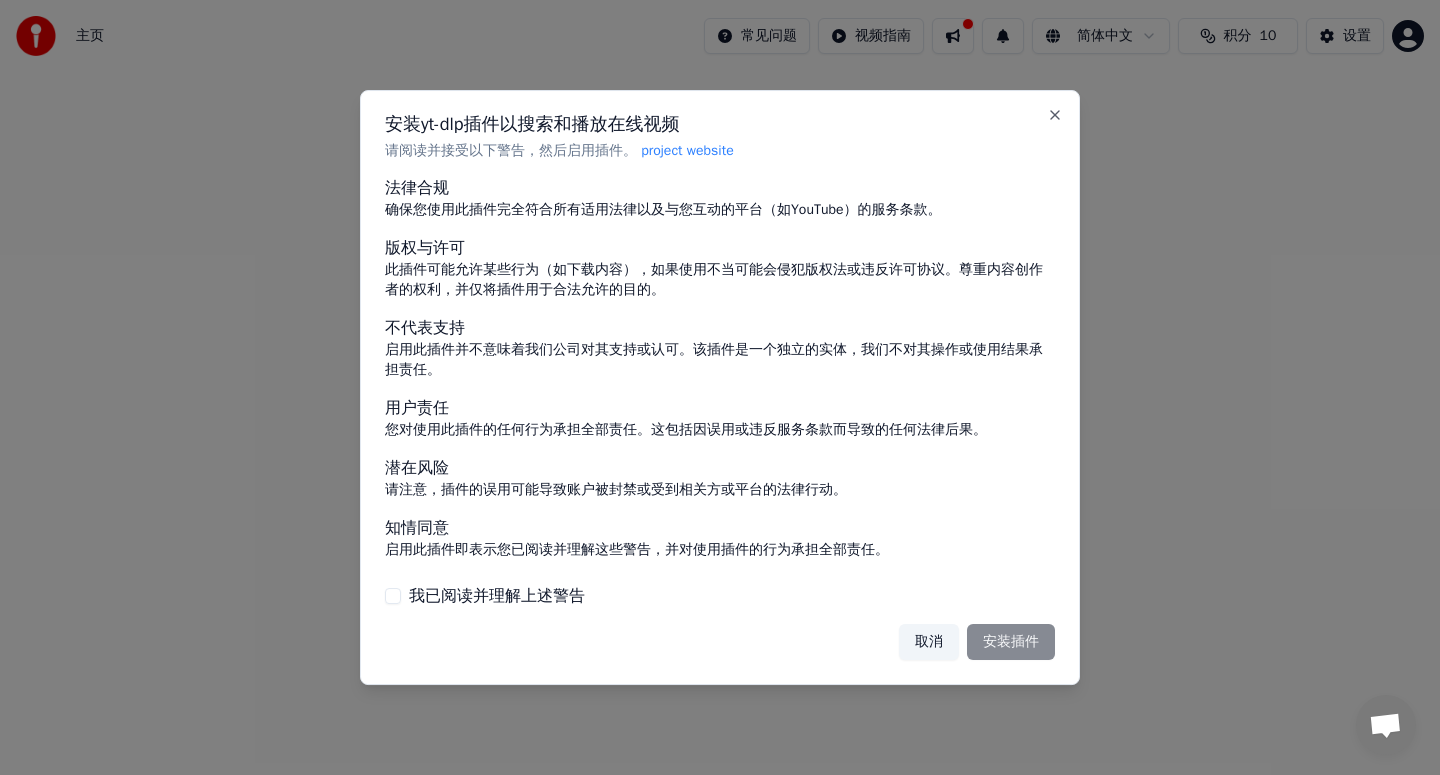 click on "我已阅读并理解上述警告" at bounding box center [497, 596] 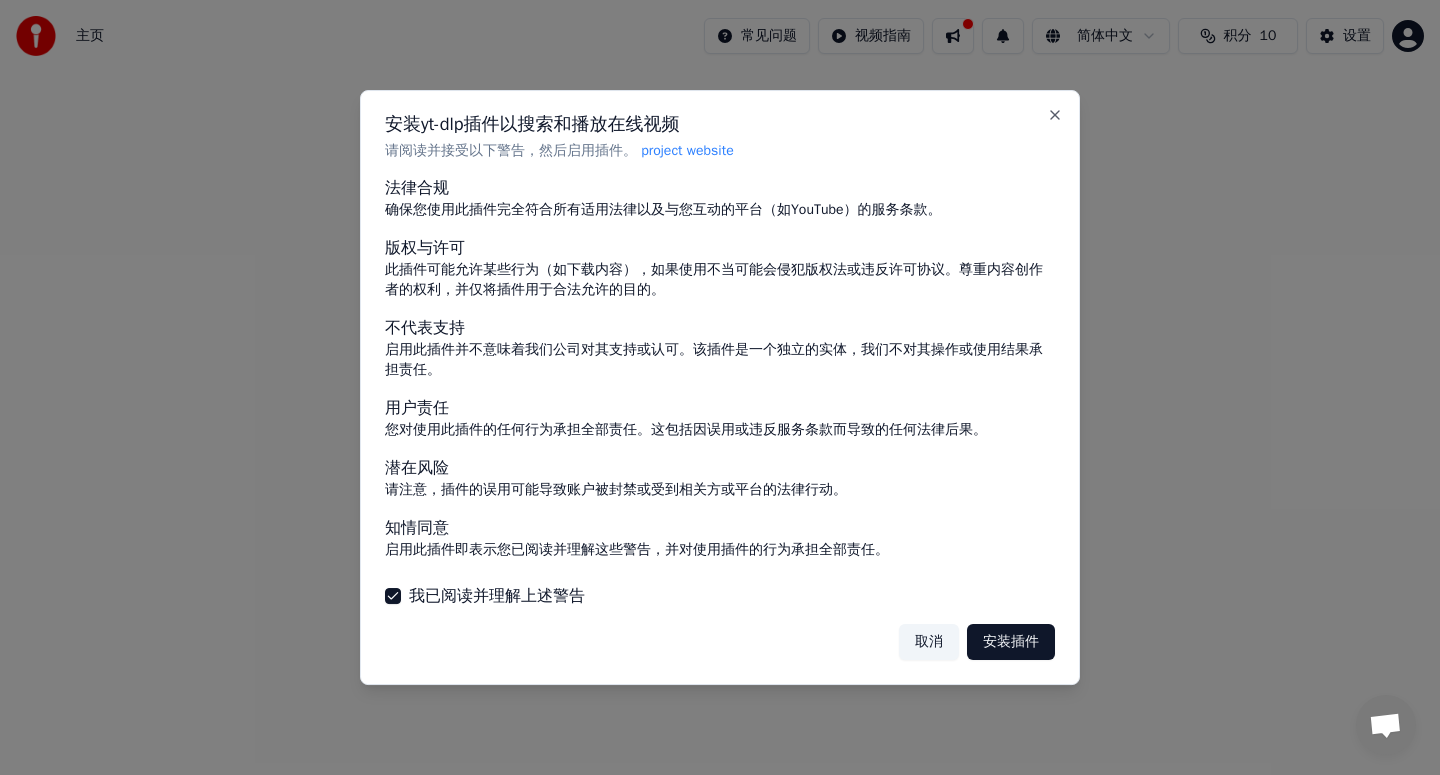 click on "安装插件" at bounding box center (1011, 642) 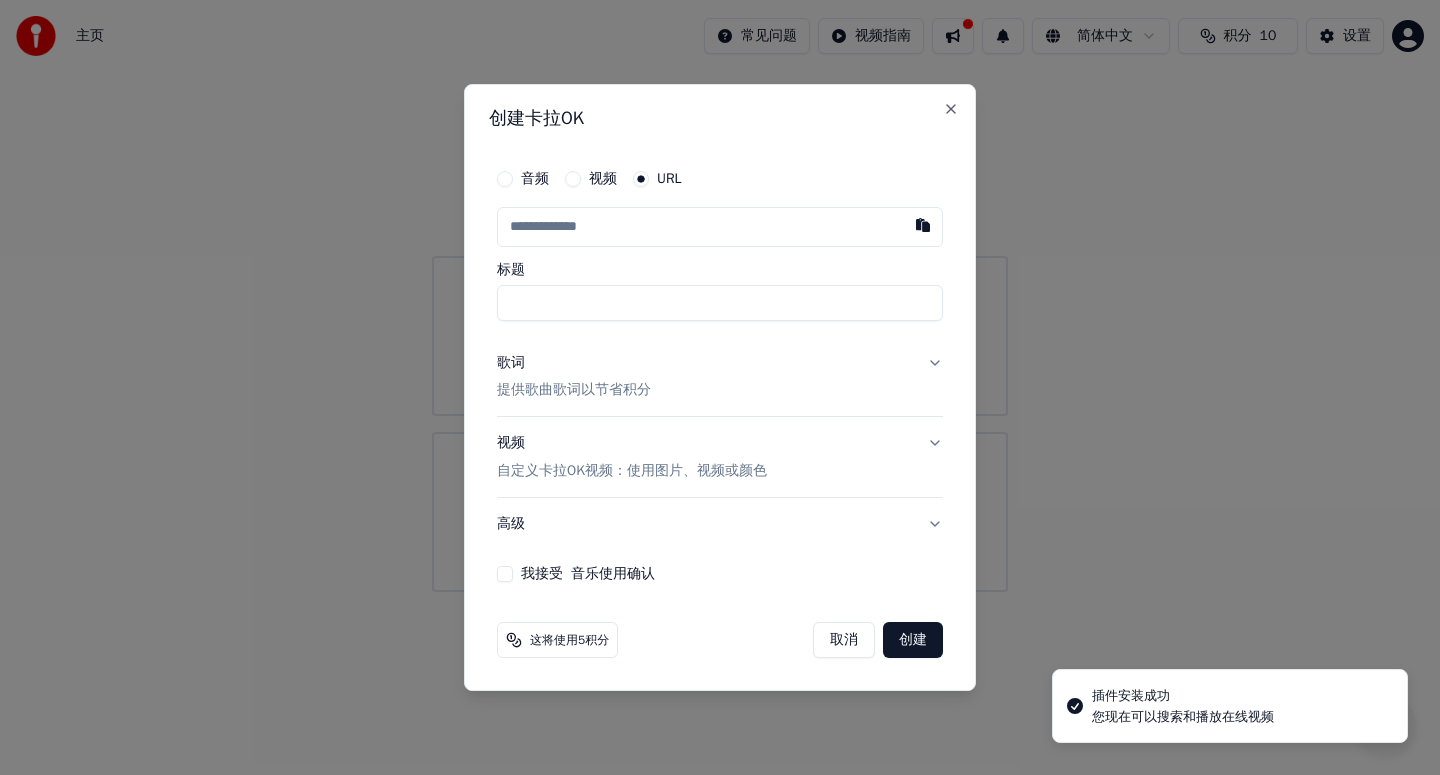click at bounding box center (720, 227) 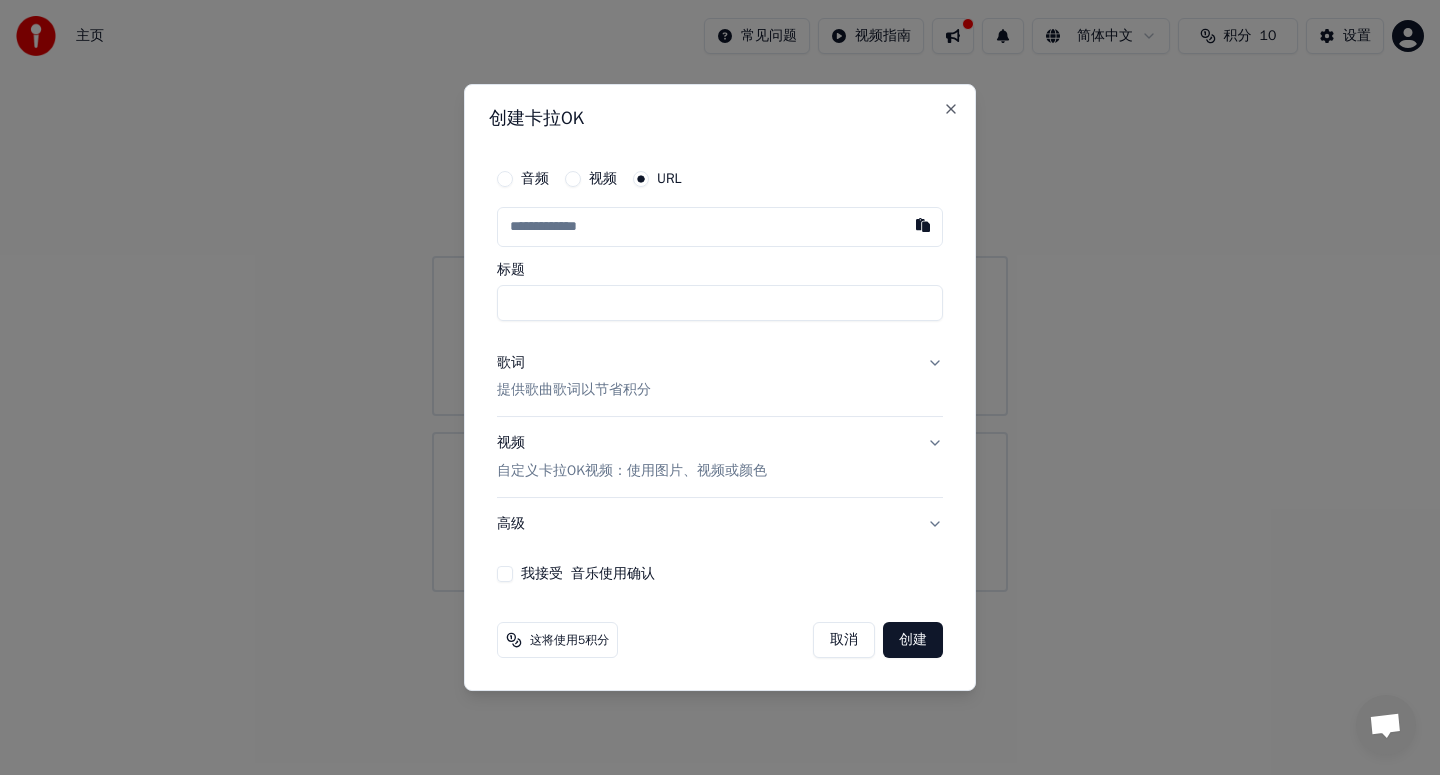 click at bounding box center (720, 227) 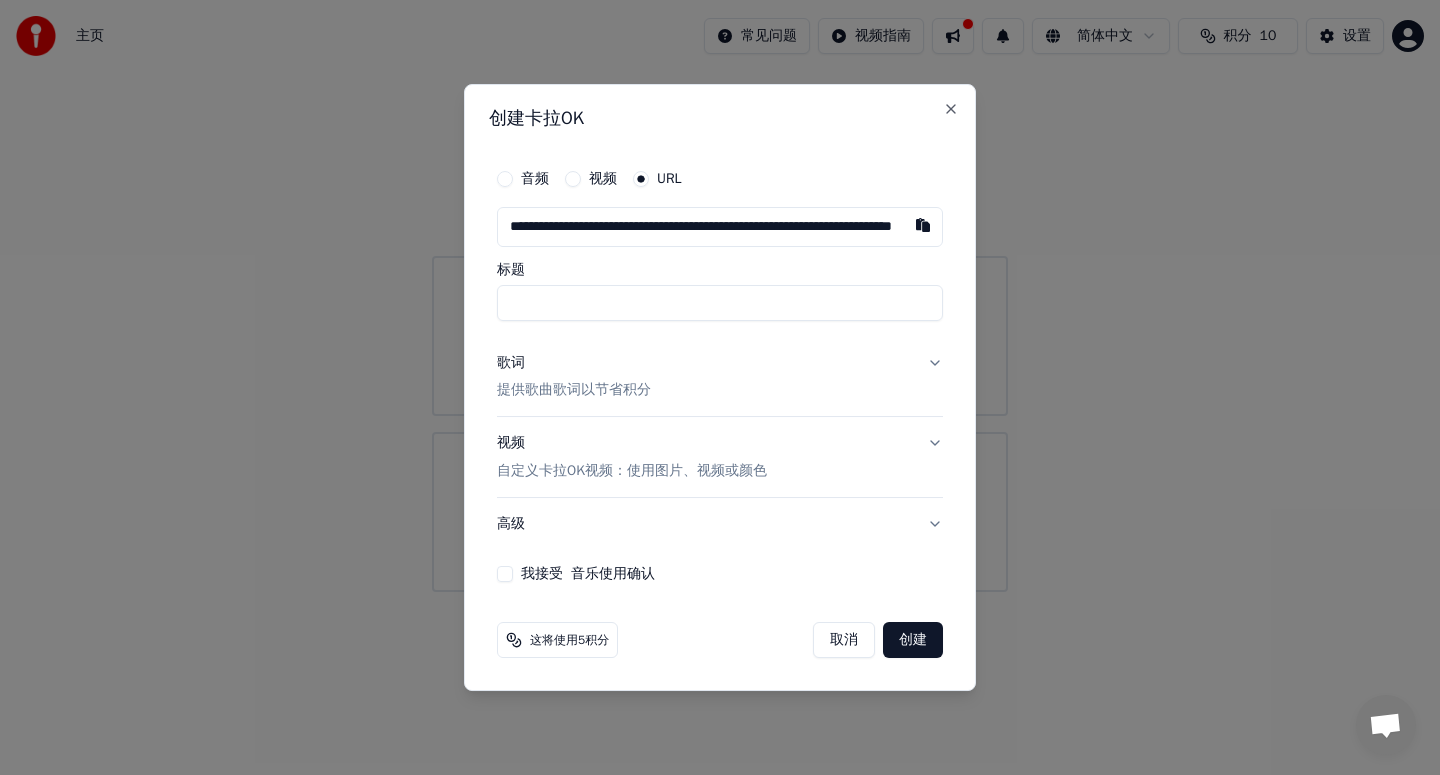 scroll, scrollTop: 0, scrollLeft: 99, axis: horizontal 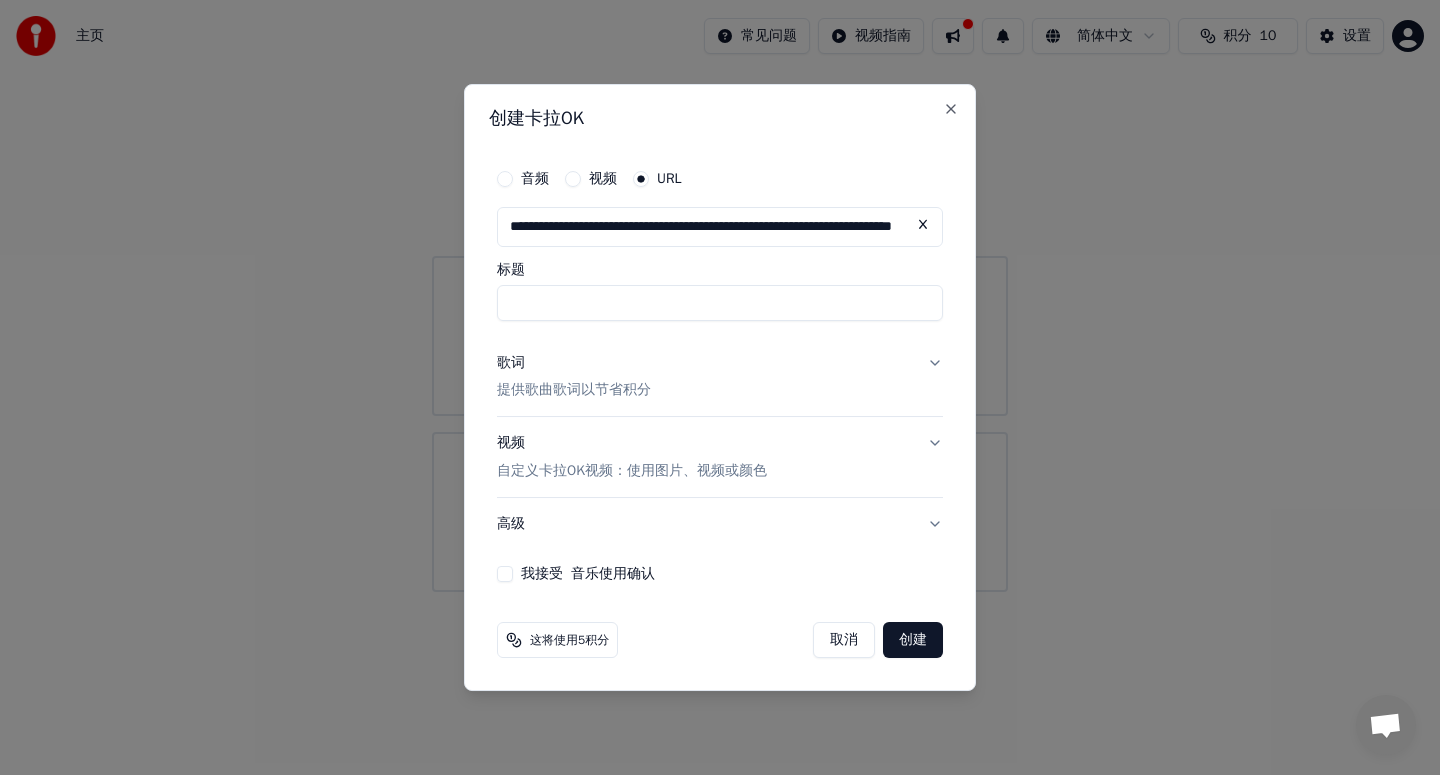click on "标题" at bounding box center (720, 303) 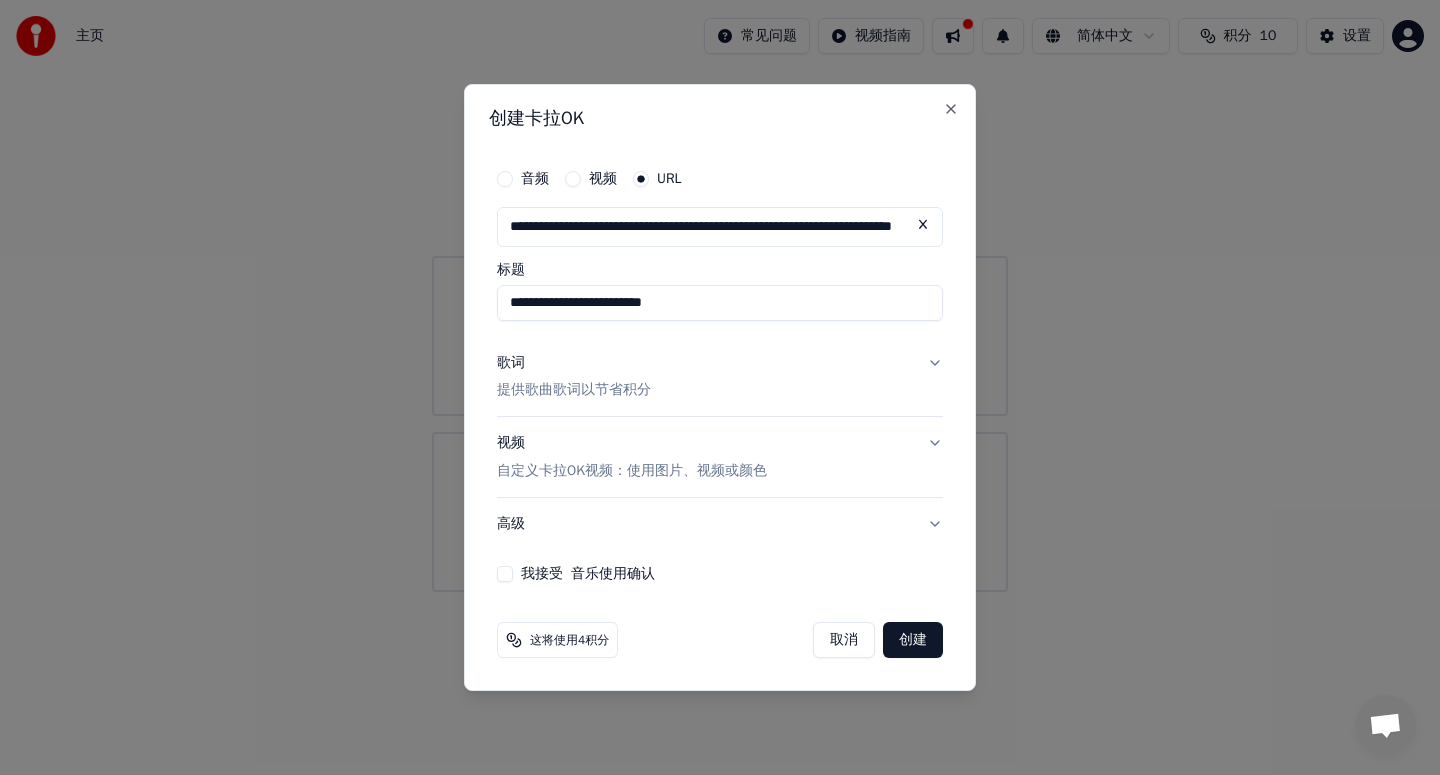 scroll, scrollTop: 0, scrollLeft: 0, axis: both 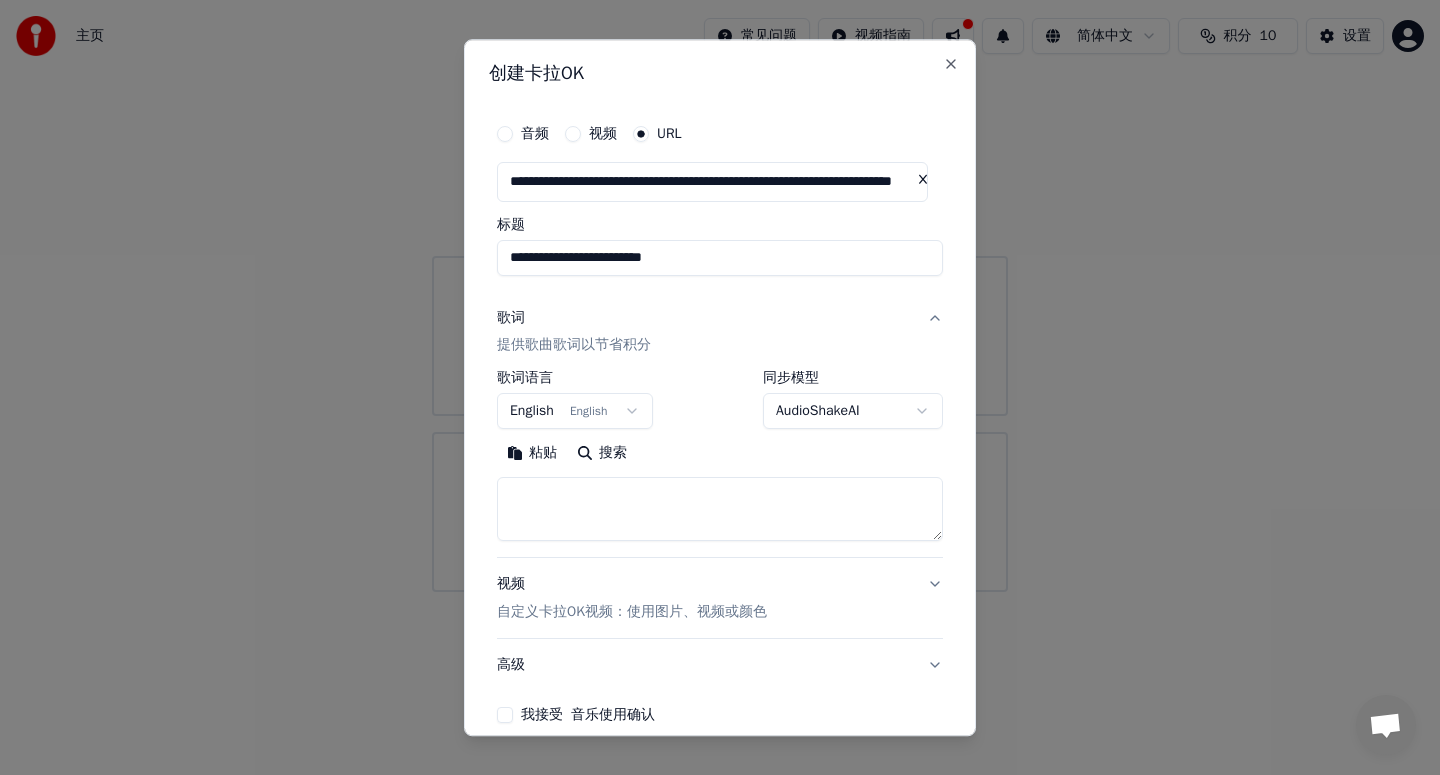 click on "English English" at bounding box center (575, 412) 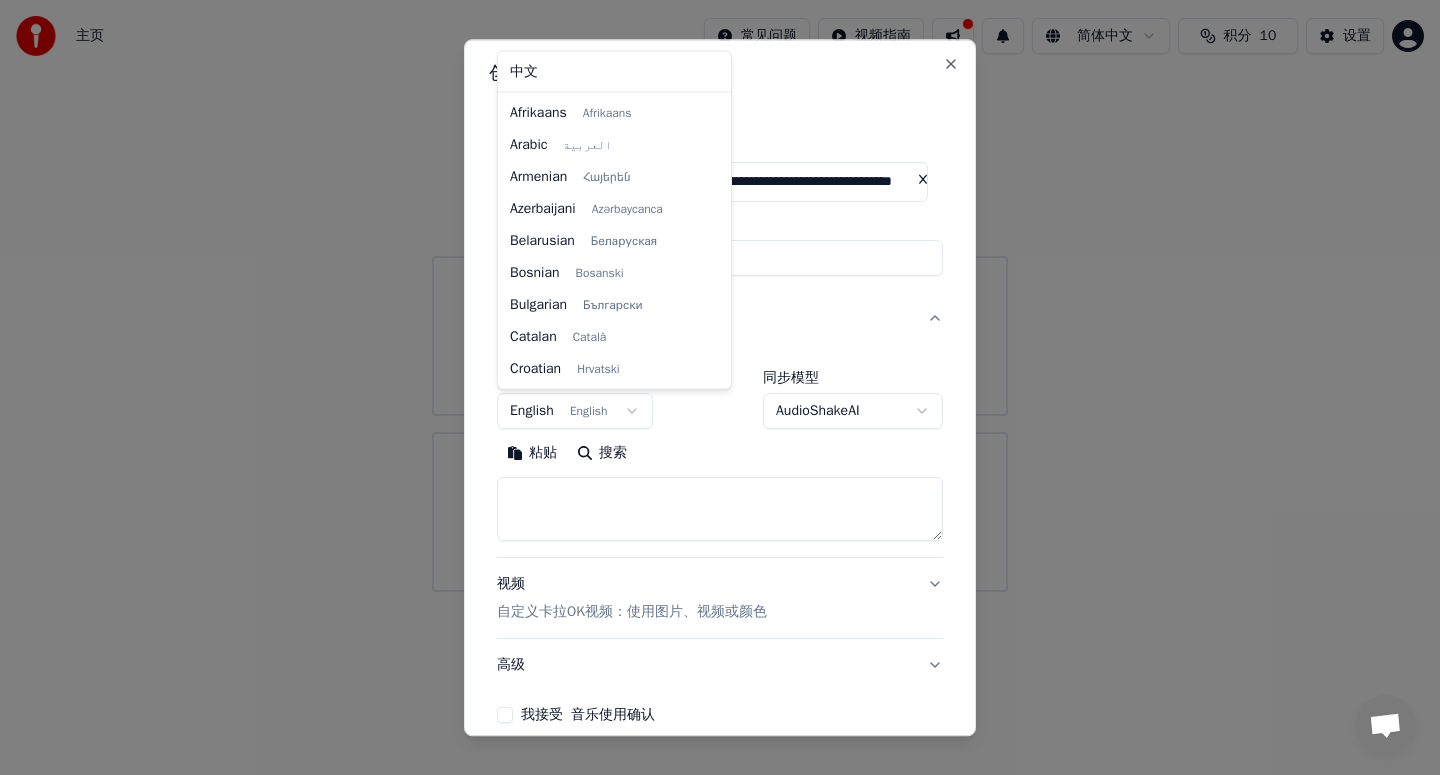 scroll, scrollTop: 128, scrollLeft: 0, axis: vertical 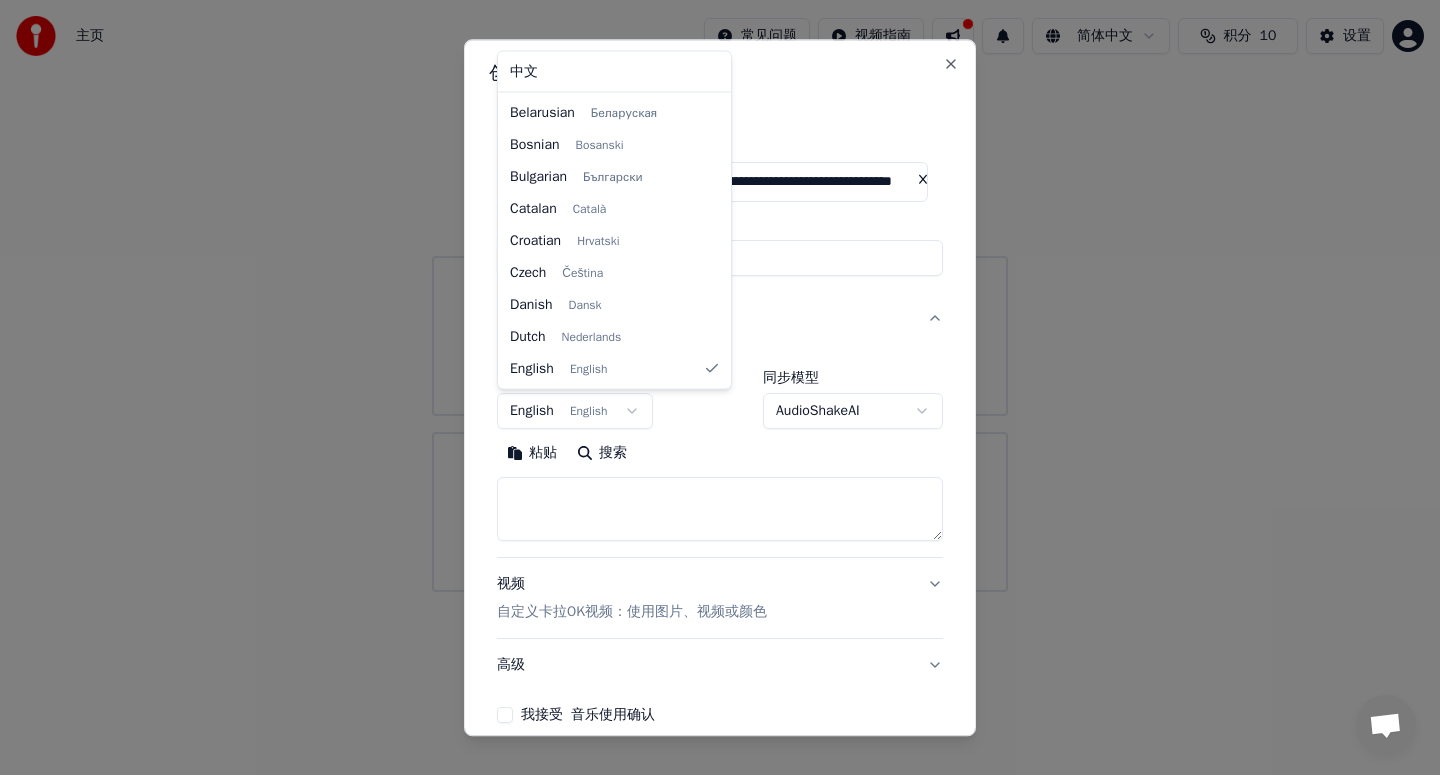 click on "**********" at bounding box center (720, 296) 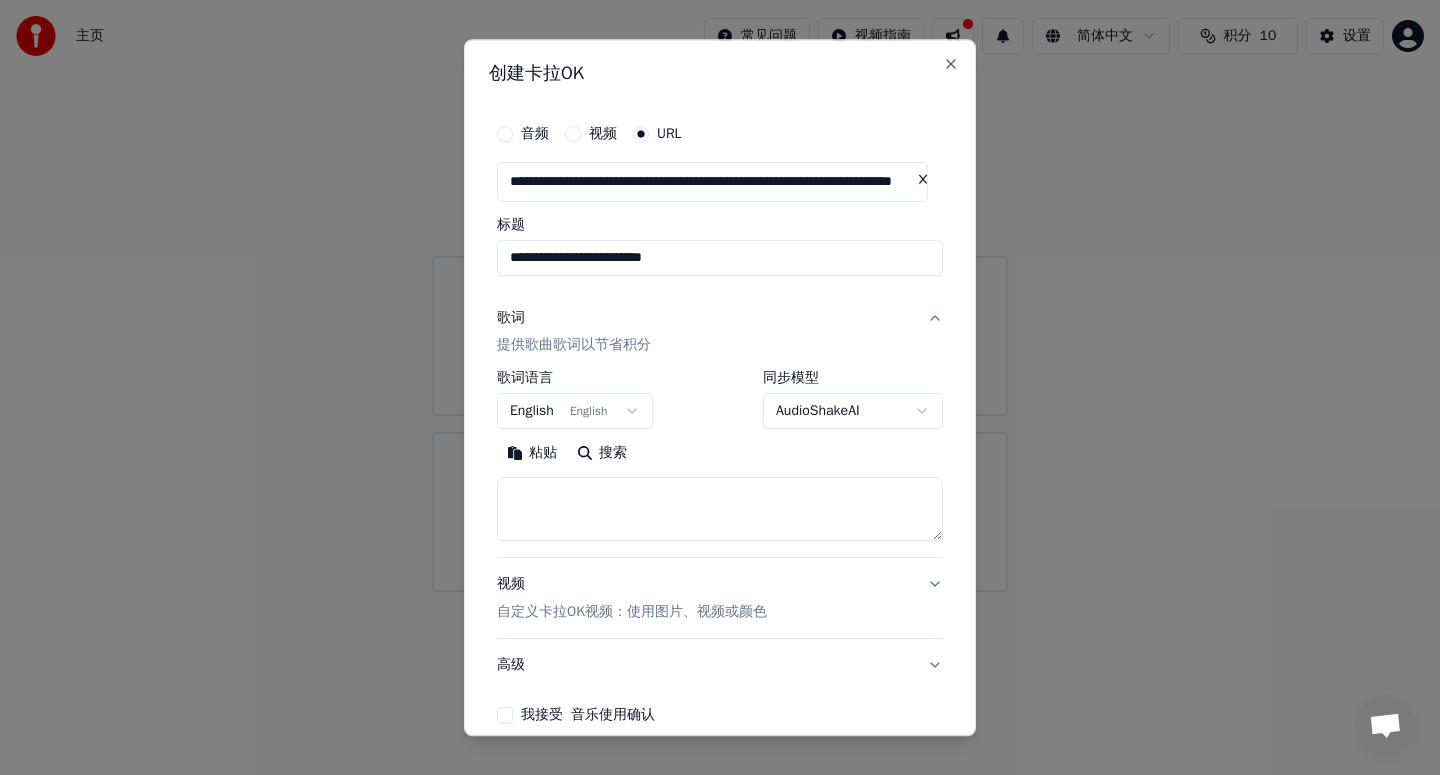 click on "粘贴" at bounding box center [532, 454] 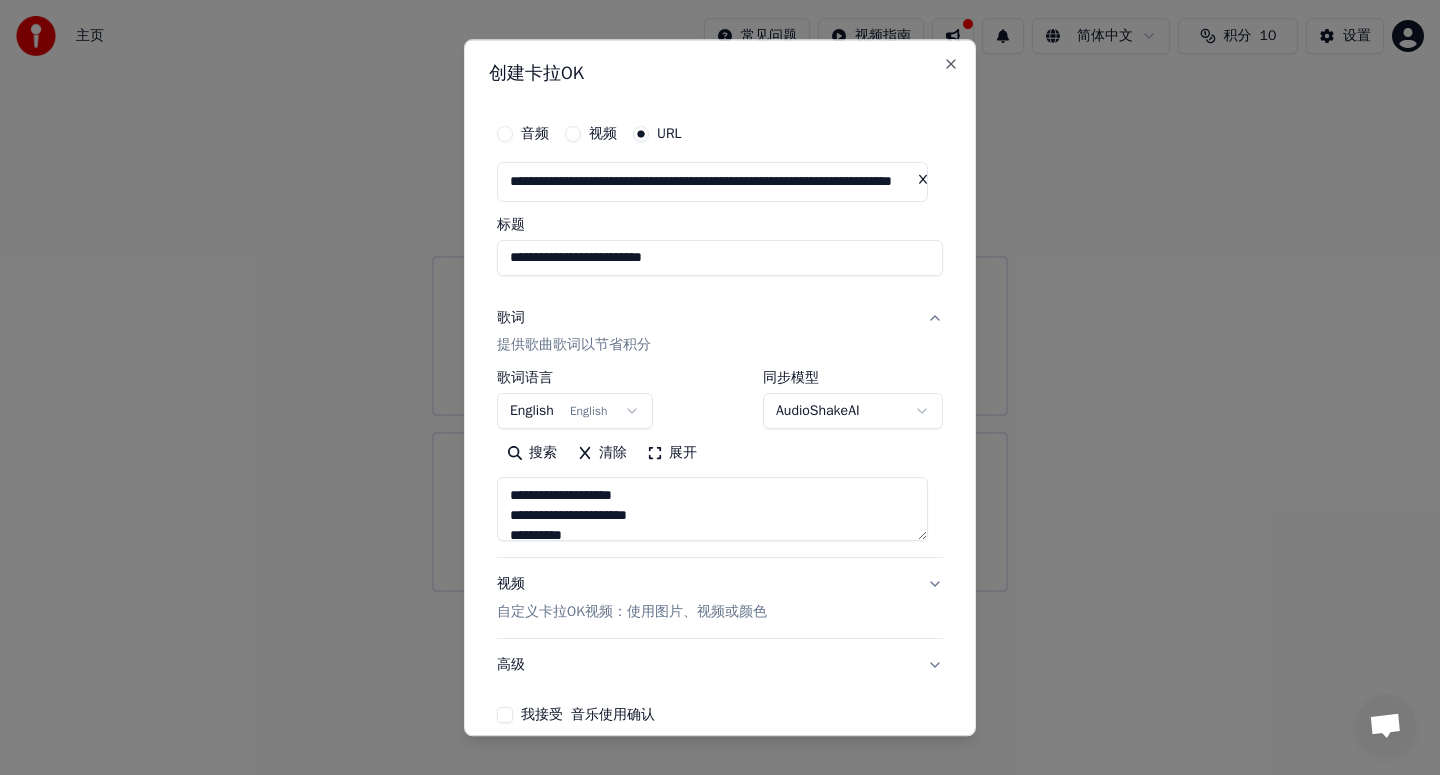 click on "**********" at bounding box center [720, 296] 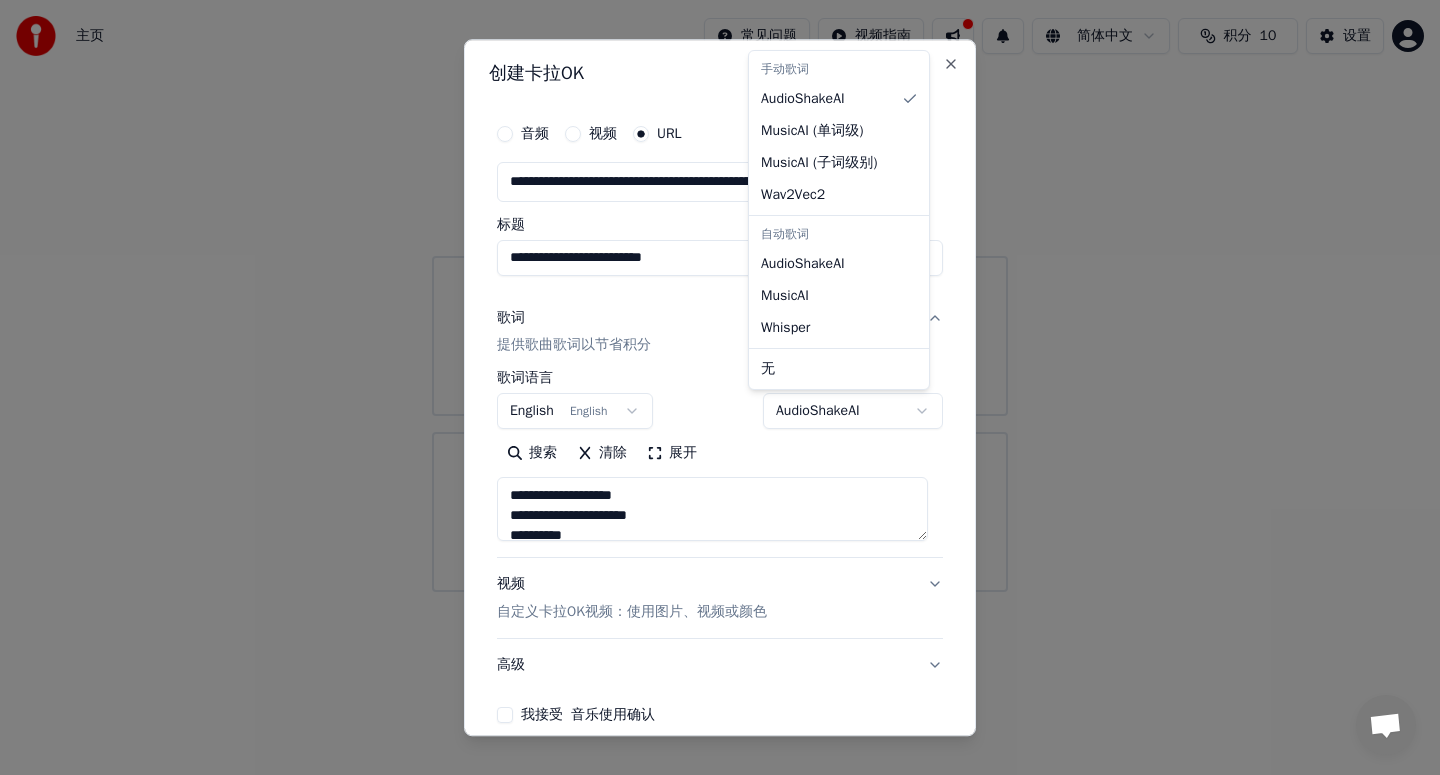 click on "**********" at bounding box center [720, 296] 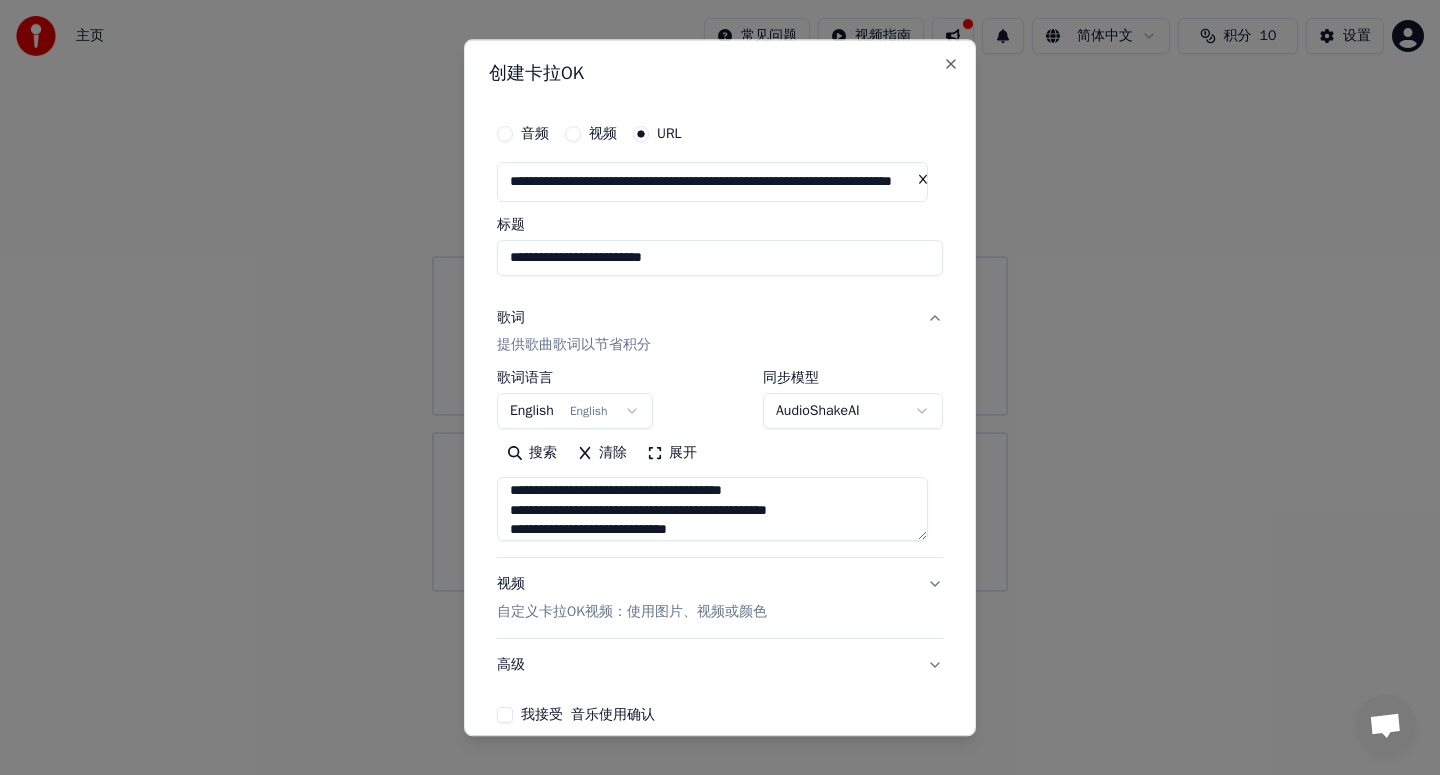 scroll, scrollTop: 1453, scrollLeft: 0, axis: vertical 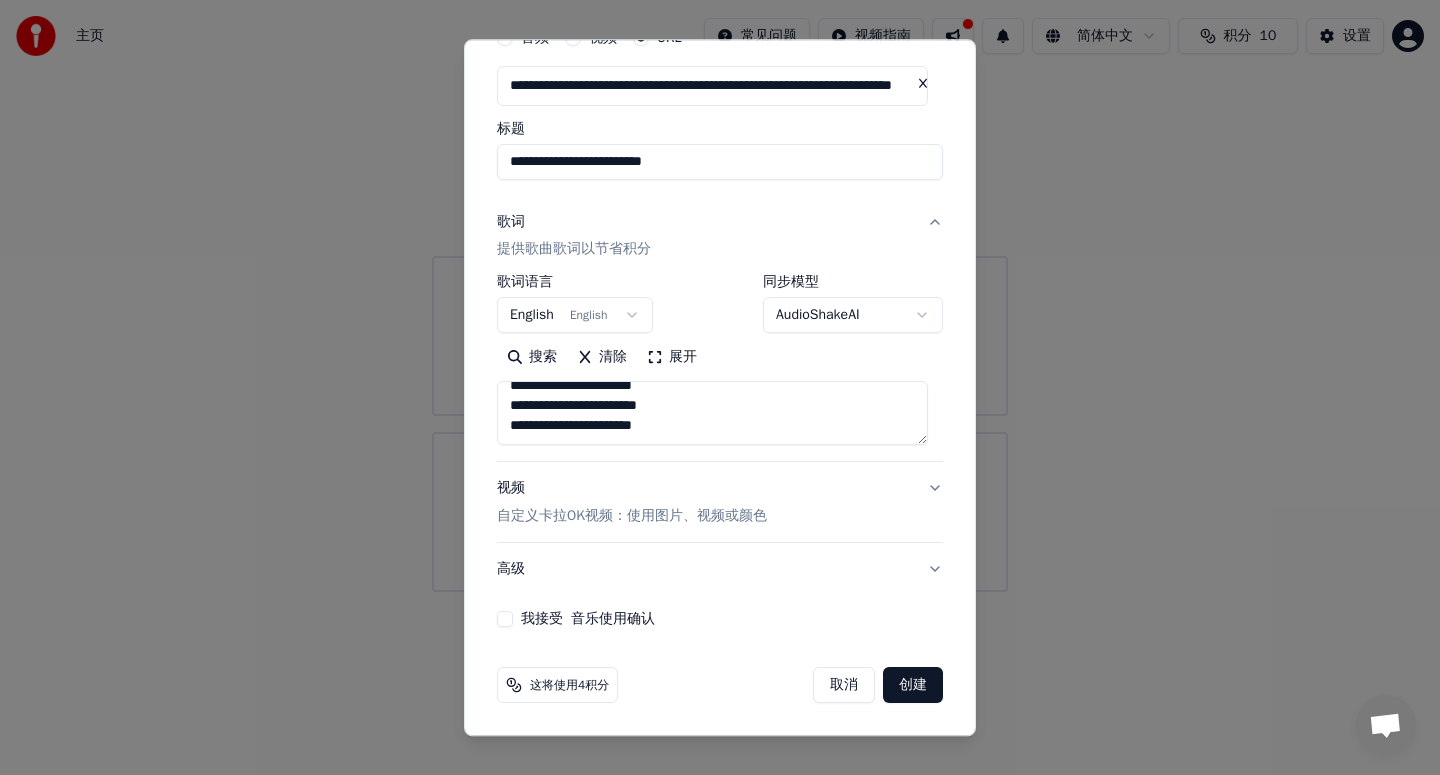 click on "自定义卡拉OK视频：使用图片、视频或颜色" at bounding box center (632, 517) 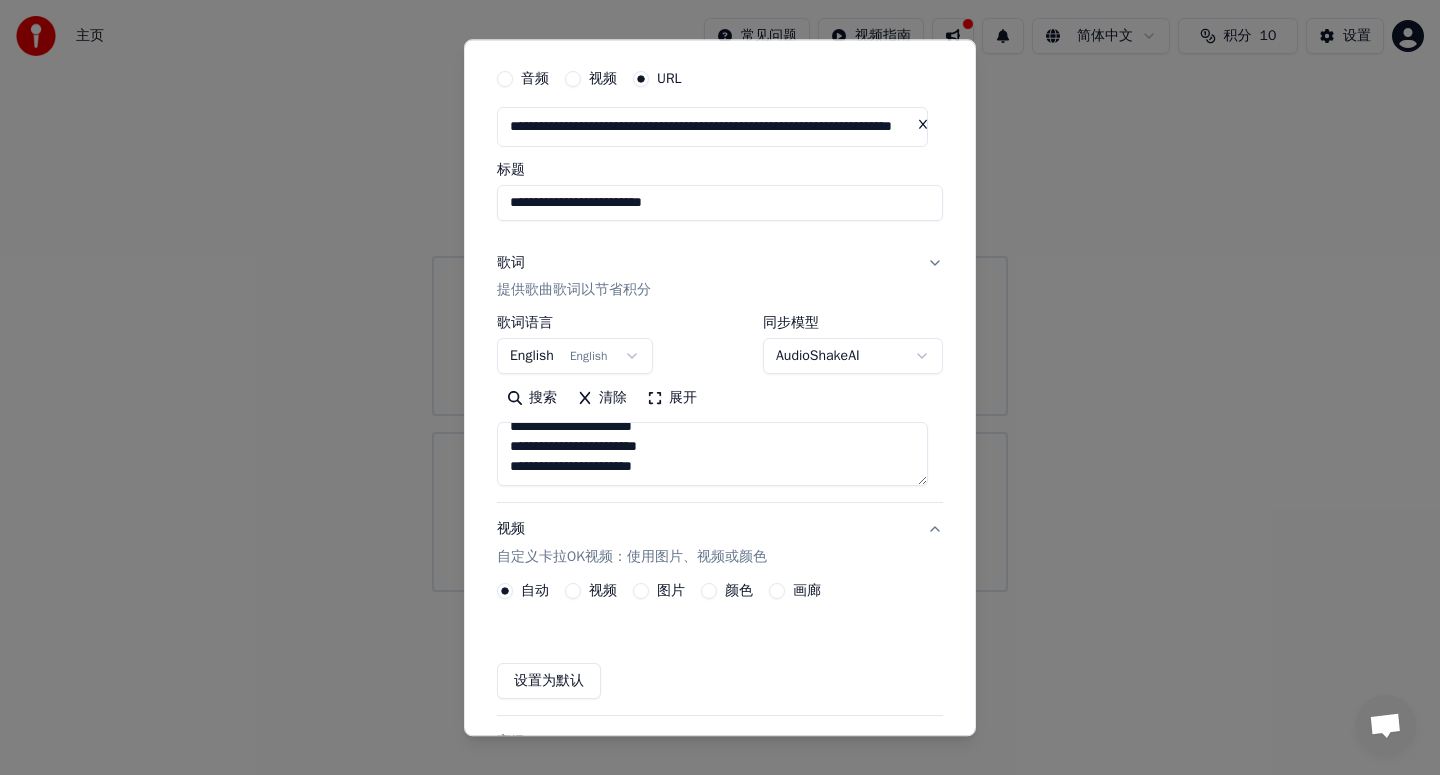 scroll, scrollTop: 42, scrollLeft: 0, axis: vertical 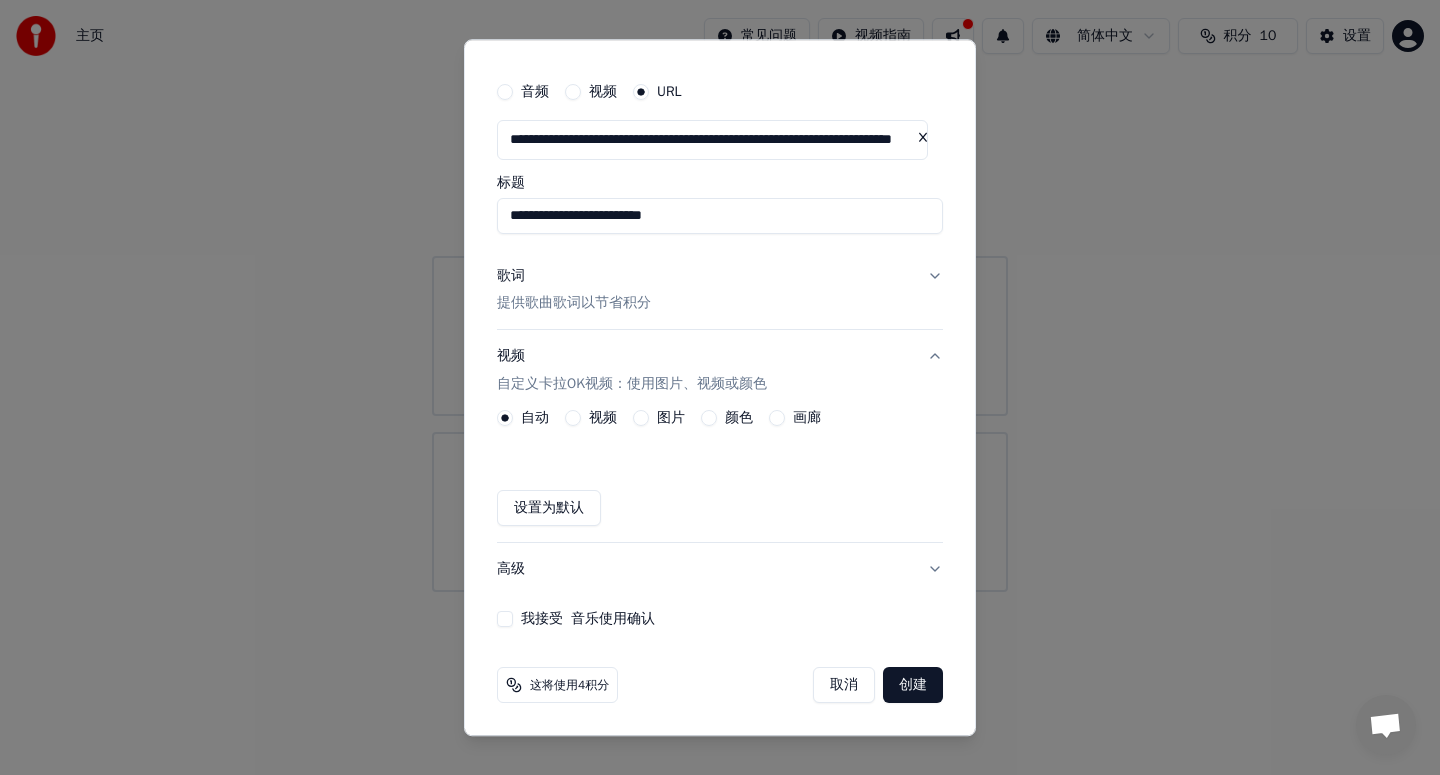 click on "图片" at bounding box center [641, 419] 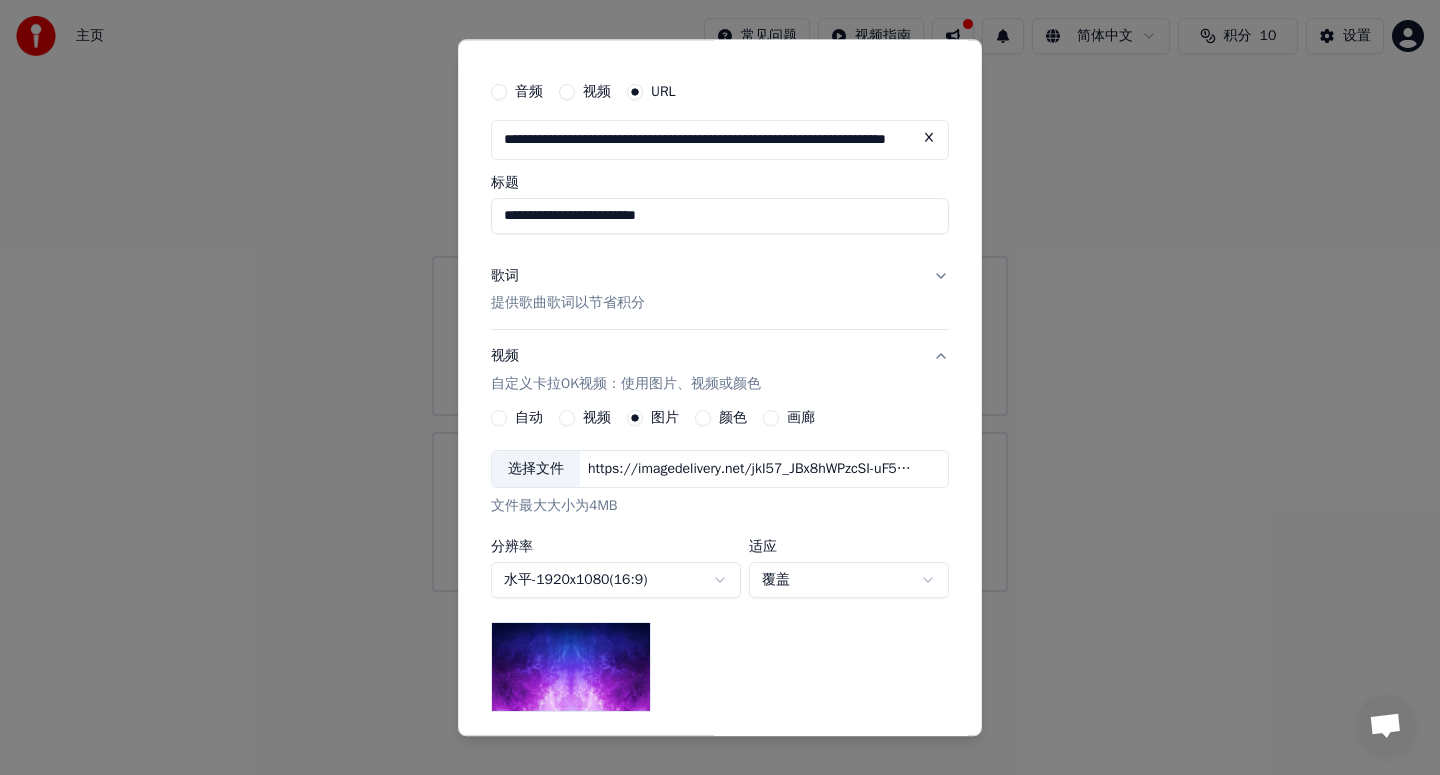 click on "选择文件" at bounding box center [536, 470] 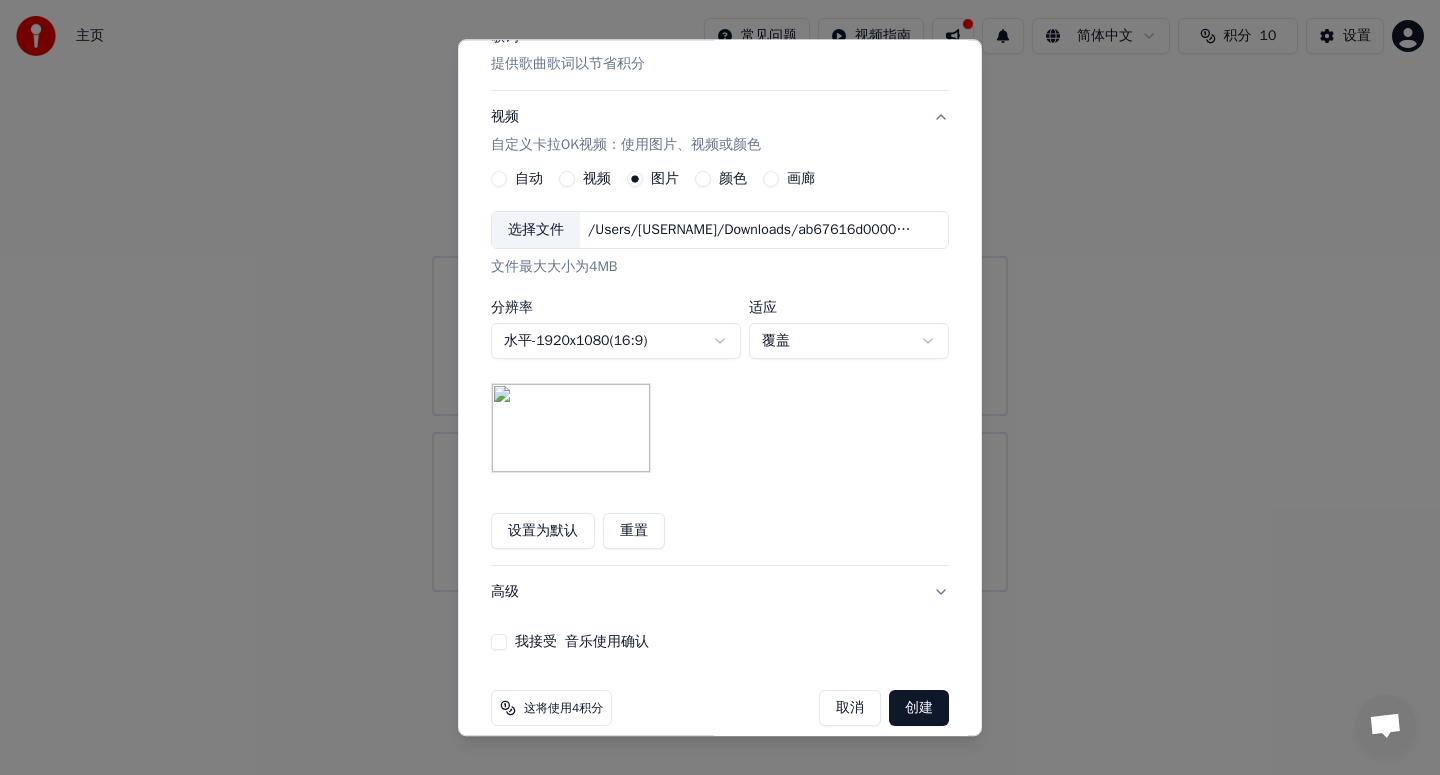 scroll, scrollTop: 304, scrollLeft: 0, axis: vertical 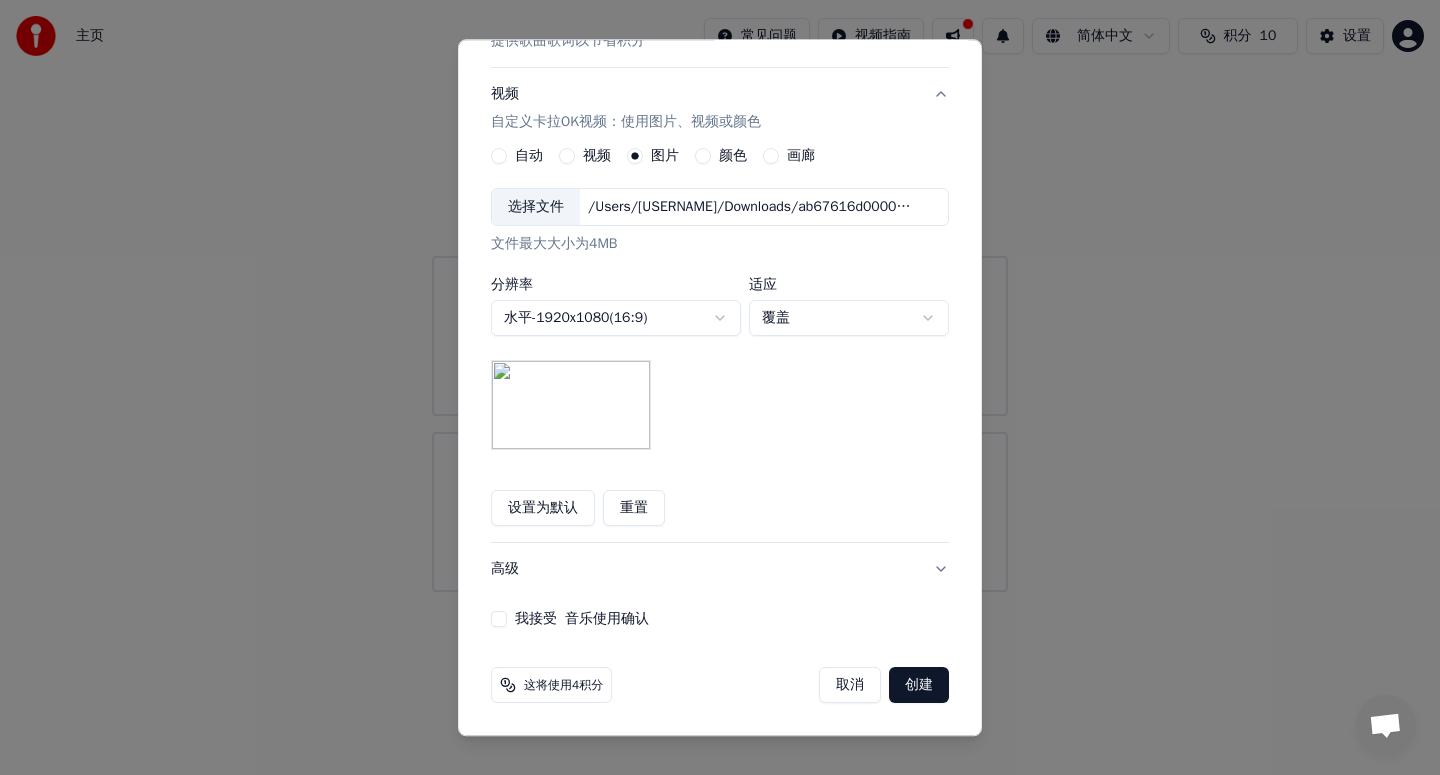 click on "高级" at bounding box center [720, 570] 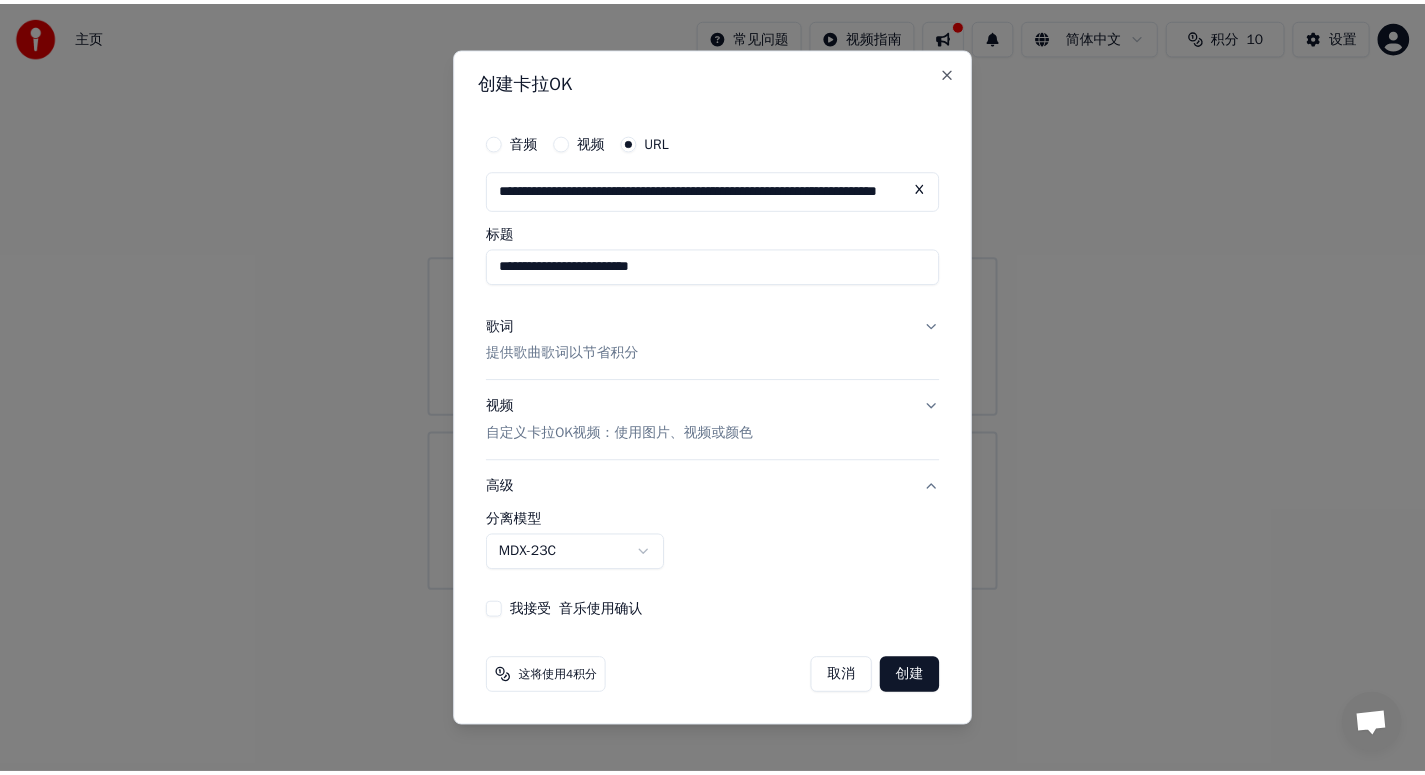 scroll, scrollTop: 0, scrollLeft: 0, axis: both 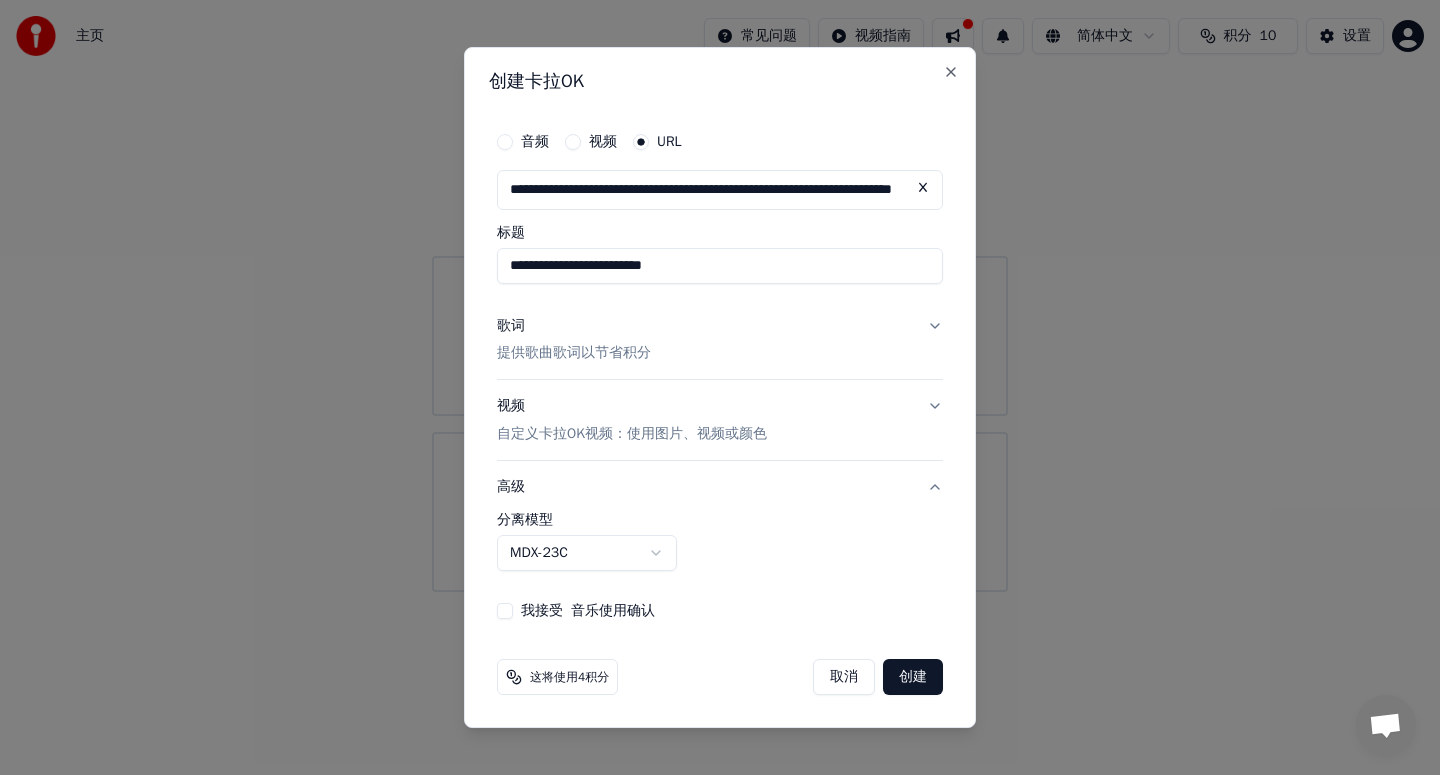 click on "**********" at bounding box center (720, 296) 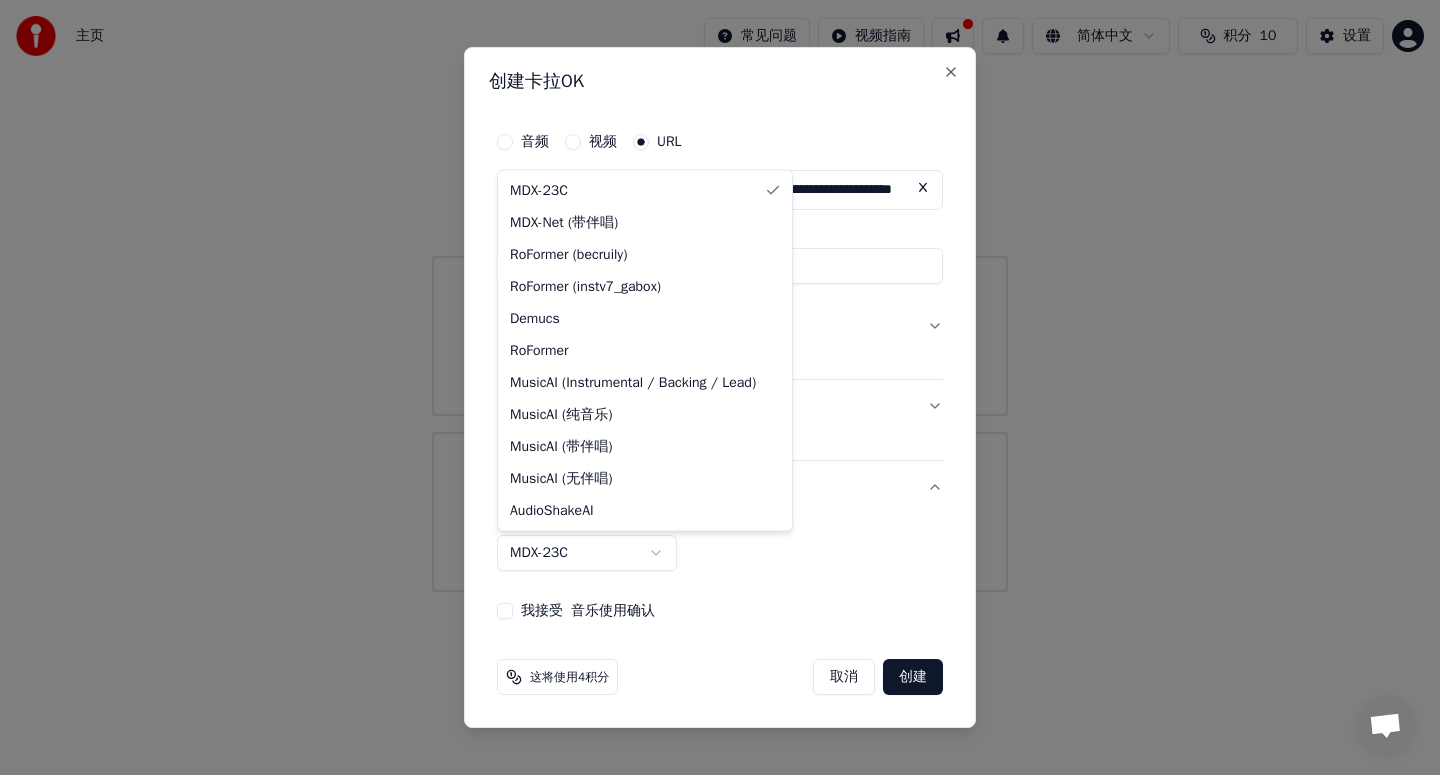 select on "**********" 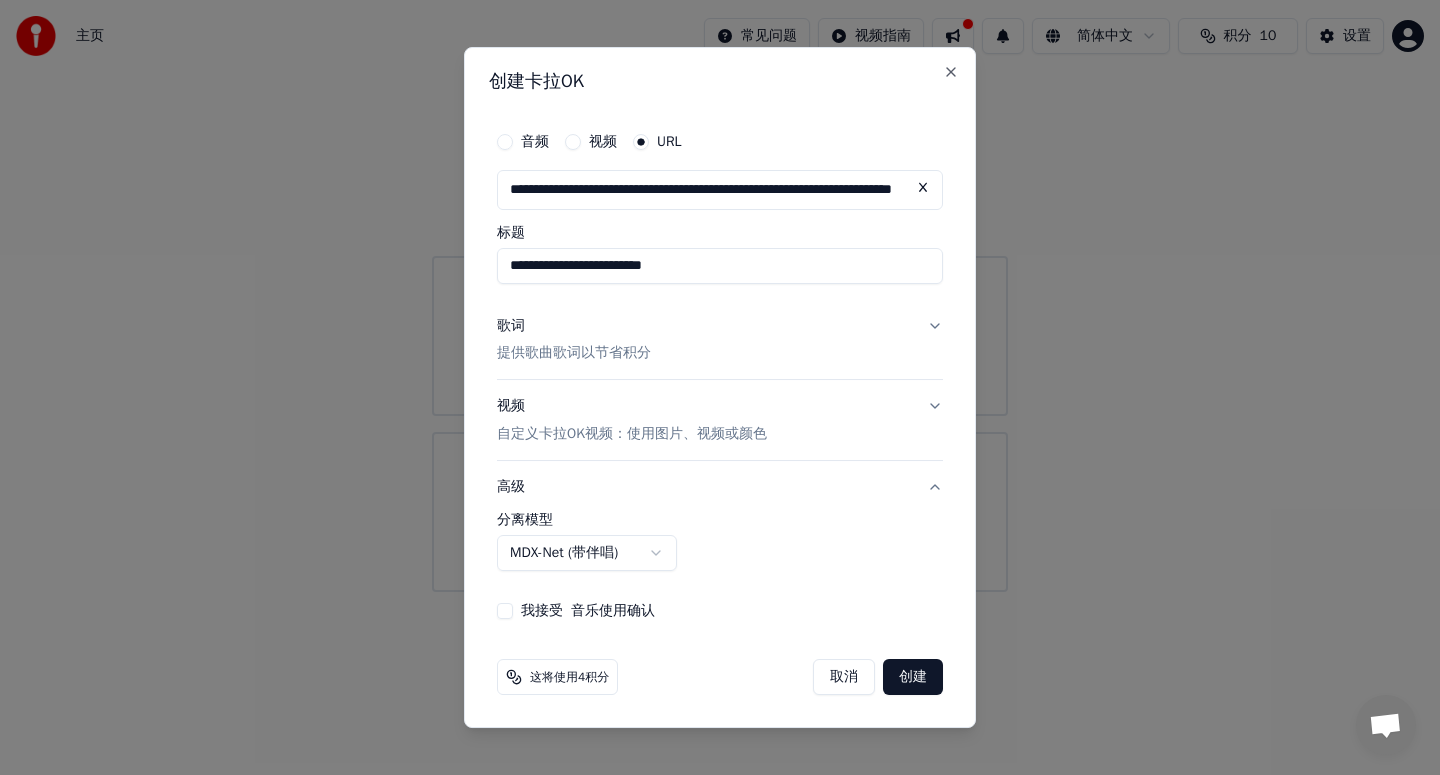 click on "我接受   音乐使用确认" at bounding box center (505, 611) 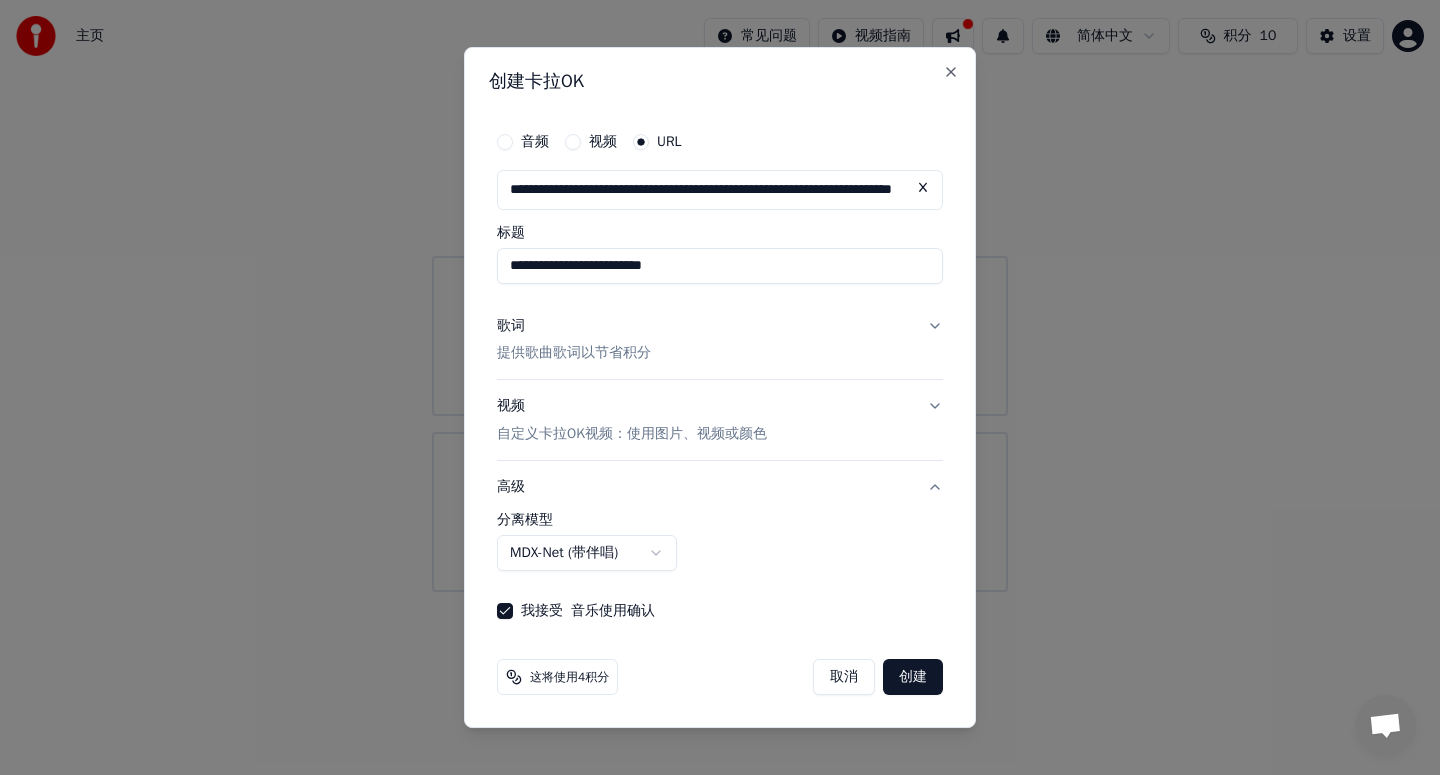 click on "创建" at bounding box center [913, 677] 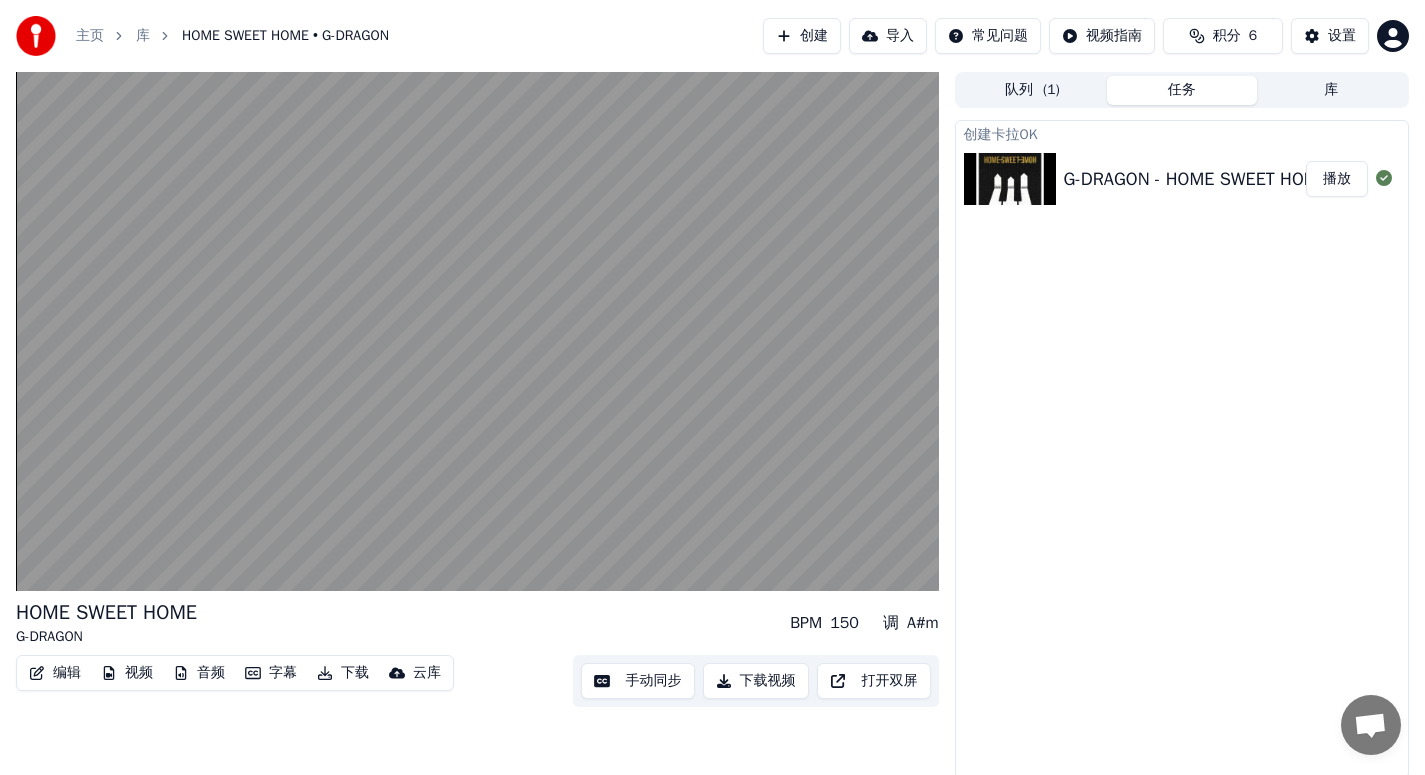 click on "手动同步" at bounding box center (638, 681) 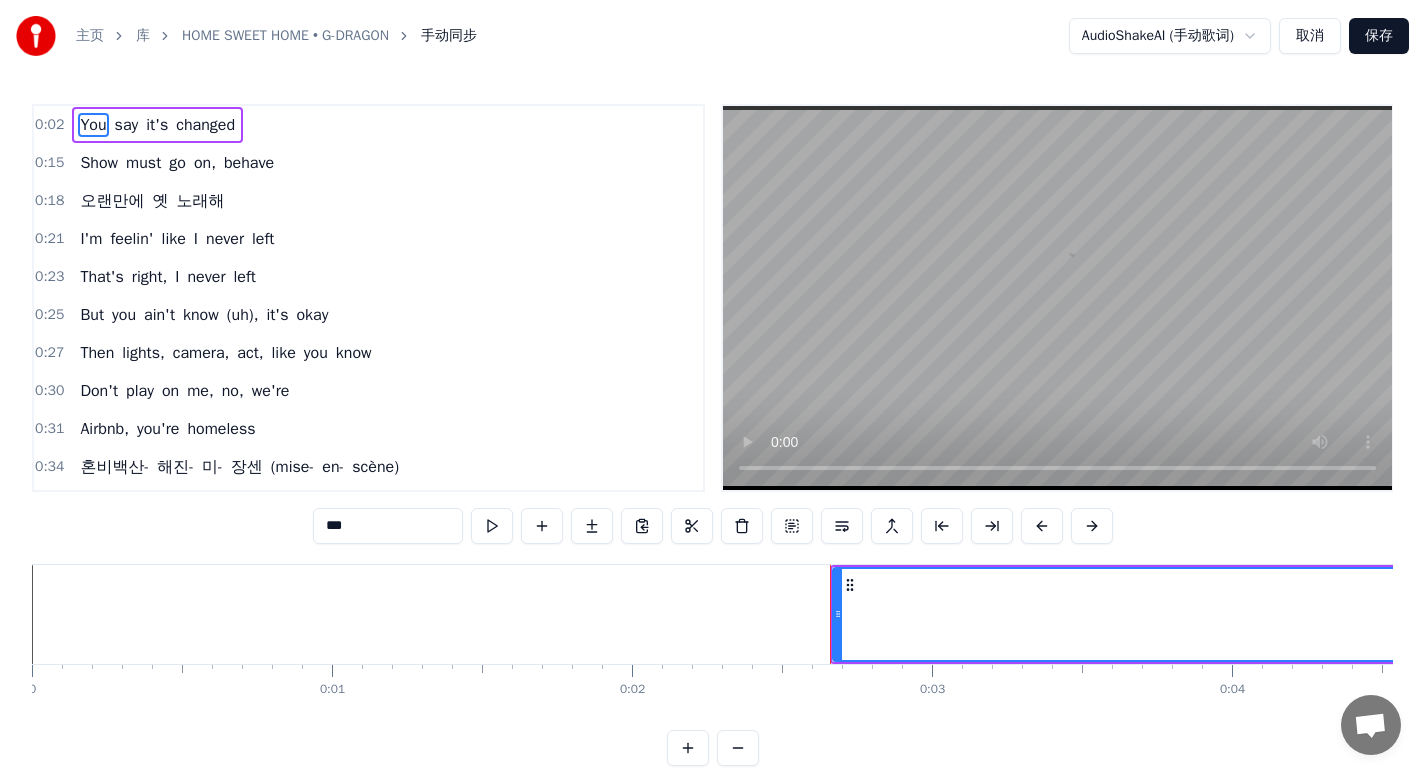 scroll, scrollTop: 0, scrollLeft: 0, axis: both 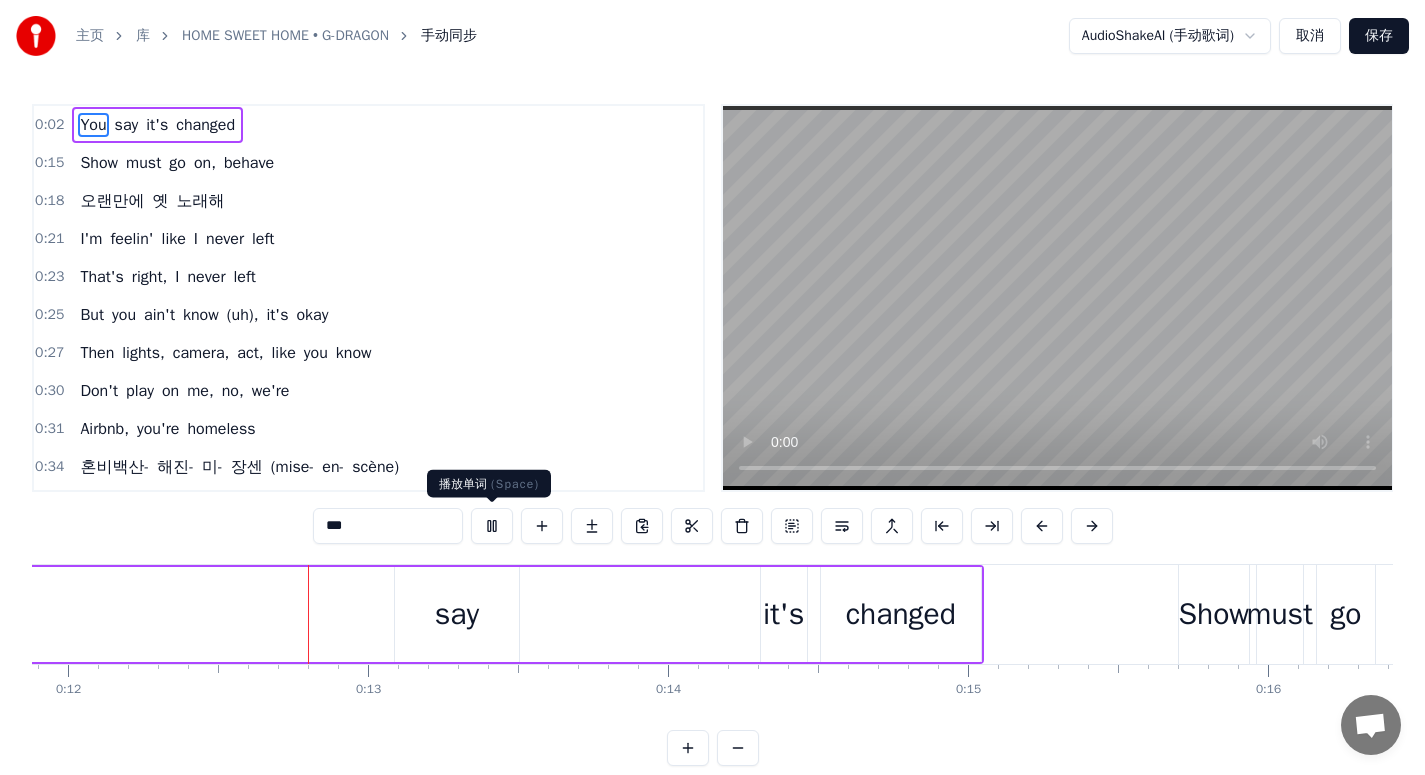 click at bounding box center (492, 526) 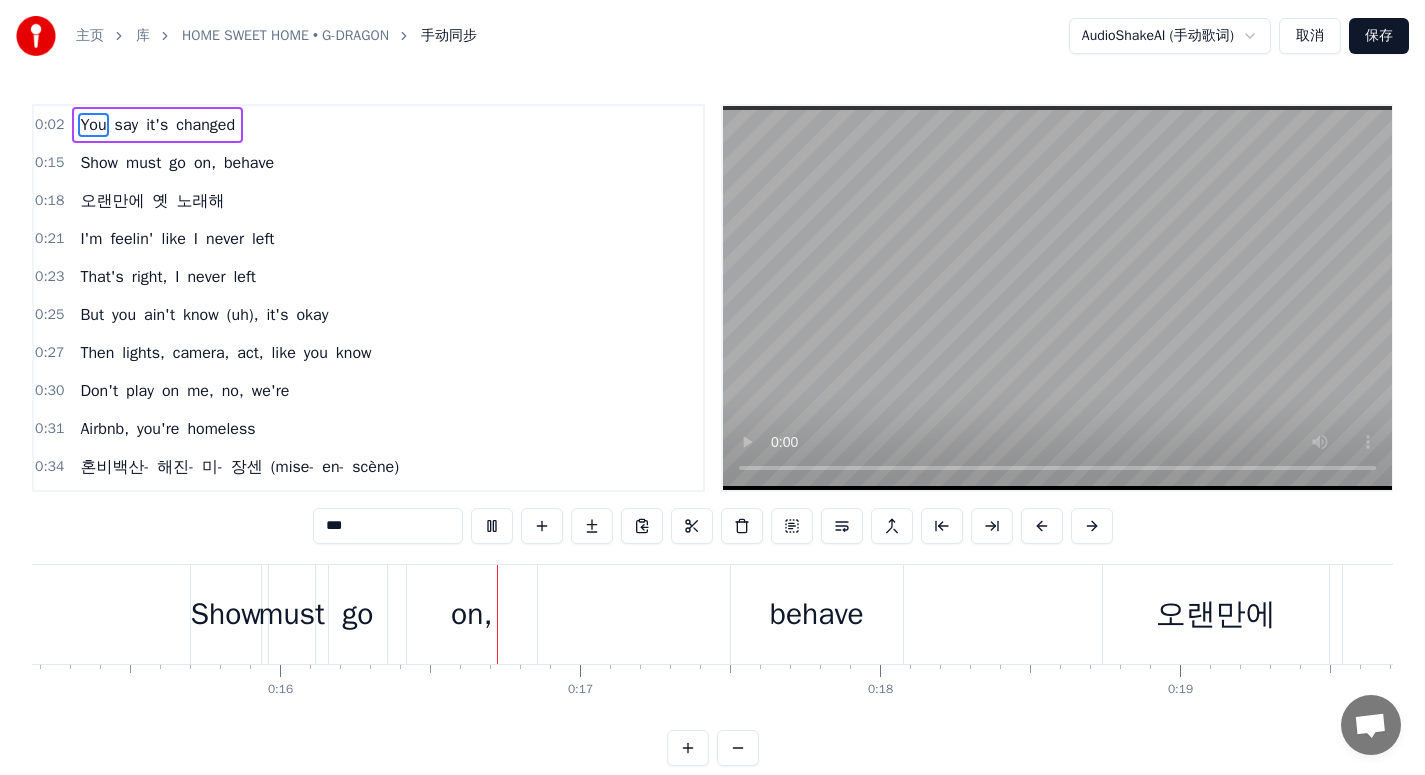 scroll, scrollTop: 0, scrollLeft: 4752, axis: horizontal 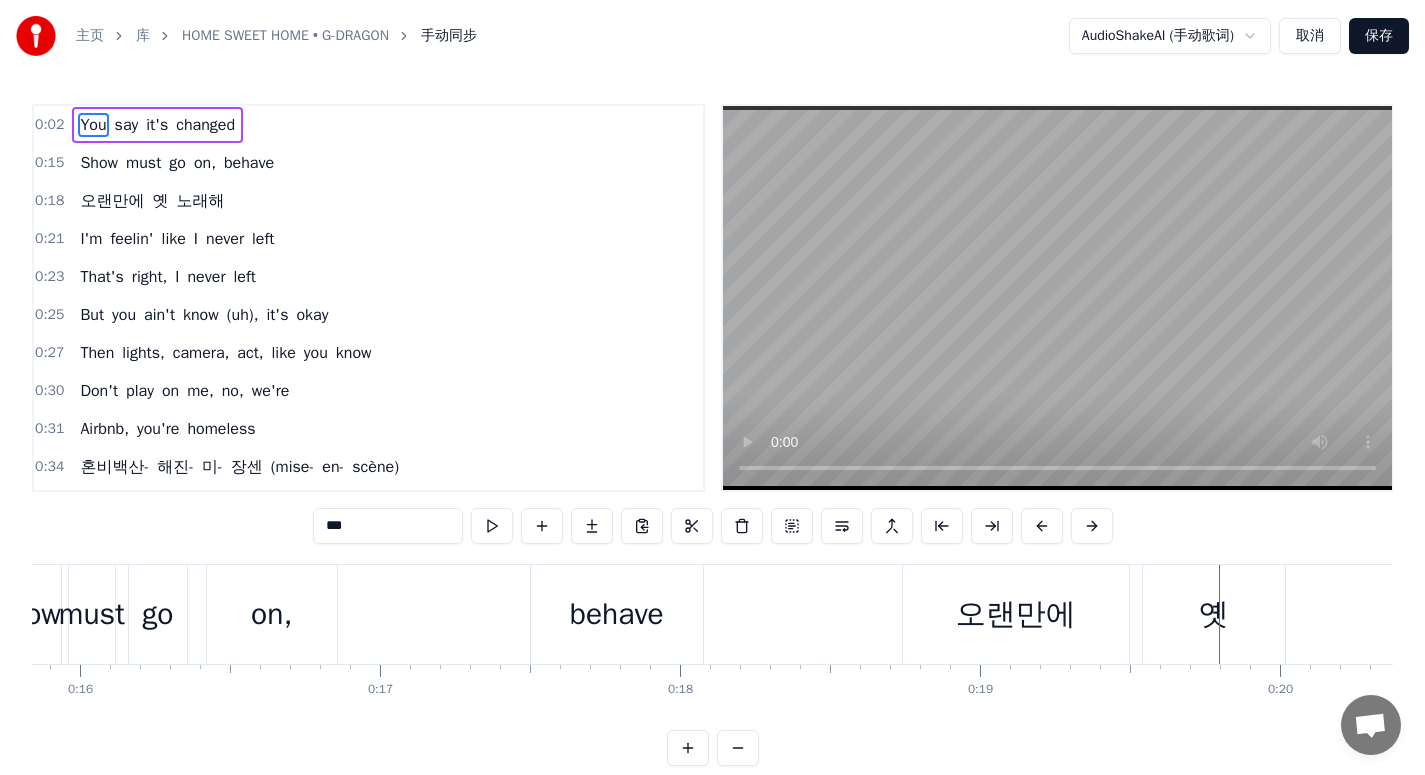 click on "오랜만에" at bounding box center (1016, 614) 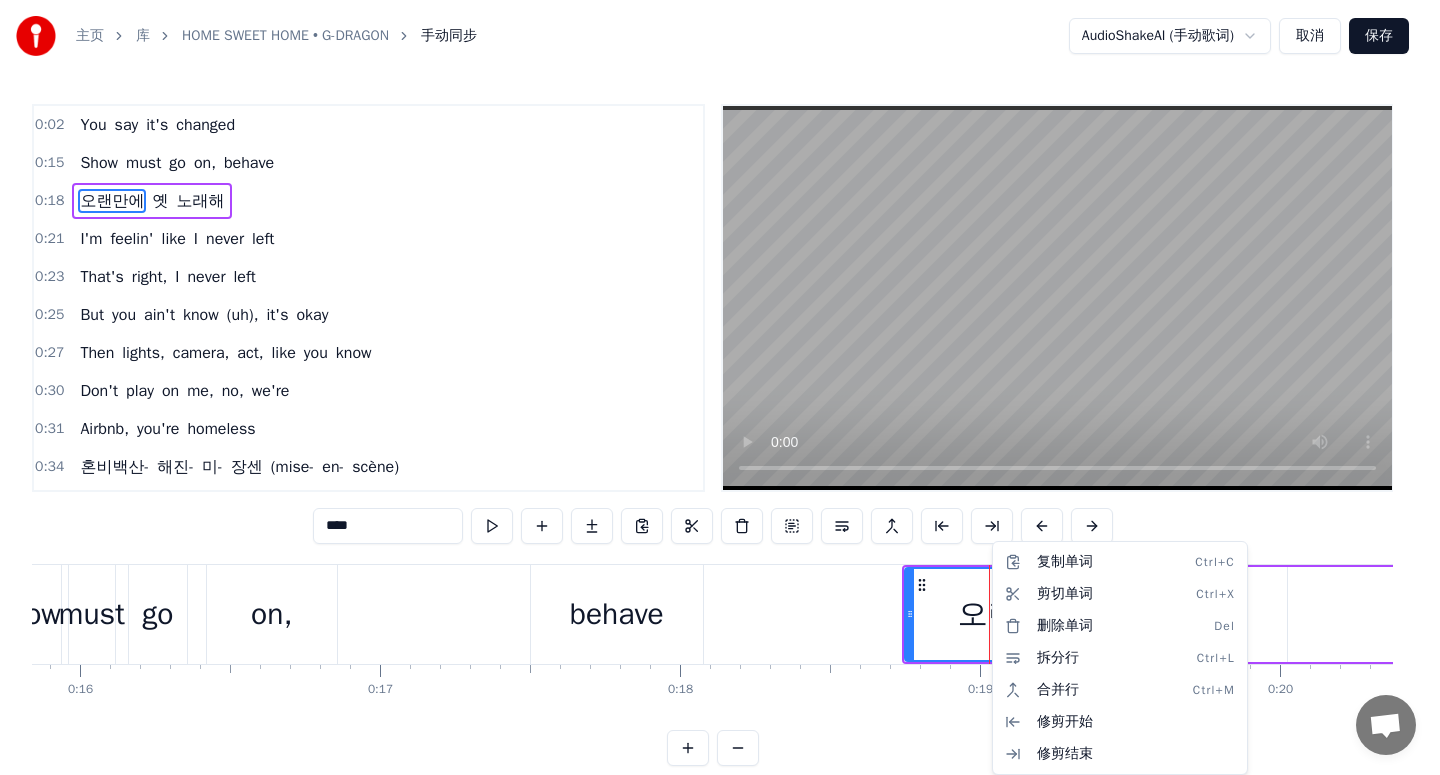 click on "主页 库 HOME SWEET HOME • G-DRAGON 手动同步 AudioShakeAI (手动歌词) 取消 保存 0:02 You say it's changed 0:15 Show must go on, behave 0:18 오랜만에 옛 노래해 0:21 I'm feelin' like I never left 0:23 That's right, I never left 0:25 But you ain't know (uh), it's okay 0:27 Then lights, camera, act, like you know 0:30 Don't play on me, no, we're 0:31 Airbnb, you're homeless 0:34 혼비백산- 해진- 미- 장센 (mise- en- scène) 0:36 도레미파시도 (now, you know it) 0:38 두껍아 두껍아 came with the troops 0:39 뜯고 맛보고 즐기고 big bang when I shoot 0:41 King in the zoo, he gotta do what I do 0:44 One of one, not of them (mirror) 0:45 Man in the 'Views' aimin' at you 0:47 I'm aiming at a man, and amen, achoo (achoo) 0:49 Bless you all, cleaned house (fu-) 0:50 Golden days are still alive 0:53 외롭다는 말하지 마 0:57 내가 있는 곳, 네가 있을 곳 1:00 The place that I belong 1:03 Home sweet home 1:09 Home sick home 1:16 Well, I said I would be back 1:18 a" at bounding box center [720, 399] 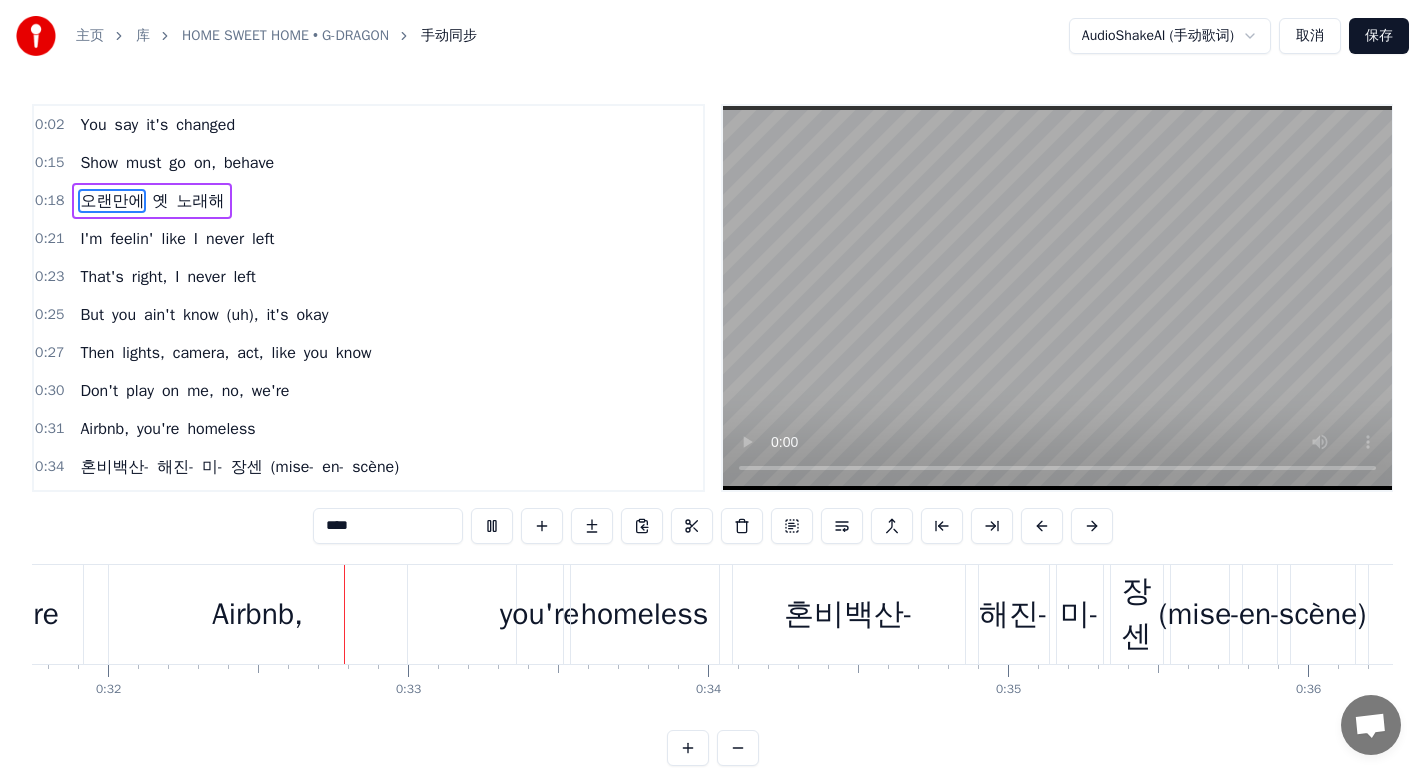 scroll, scrollTop: 0, scrollLeft: 9545, axis: horizontal 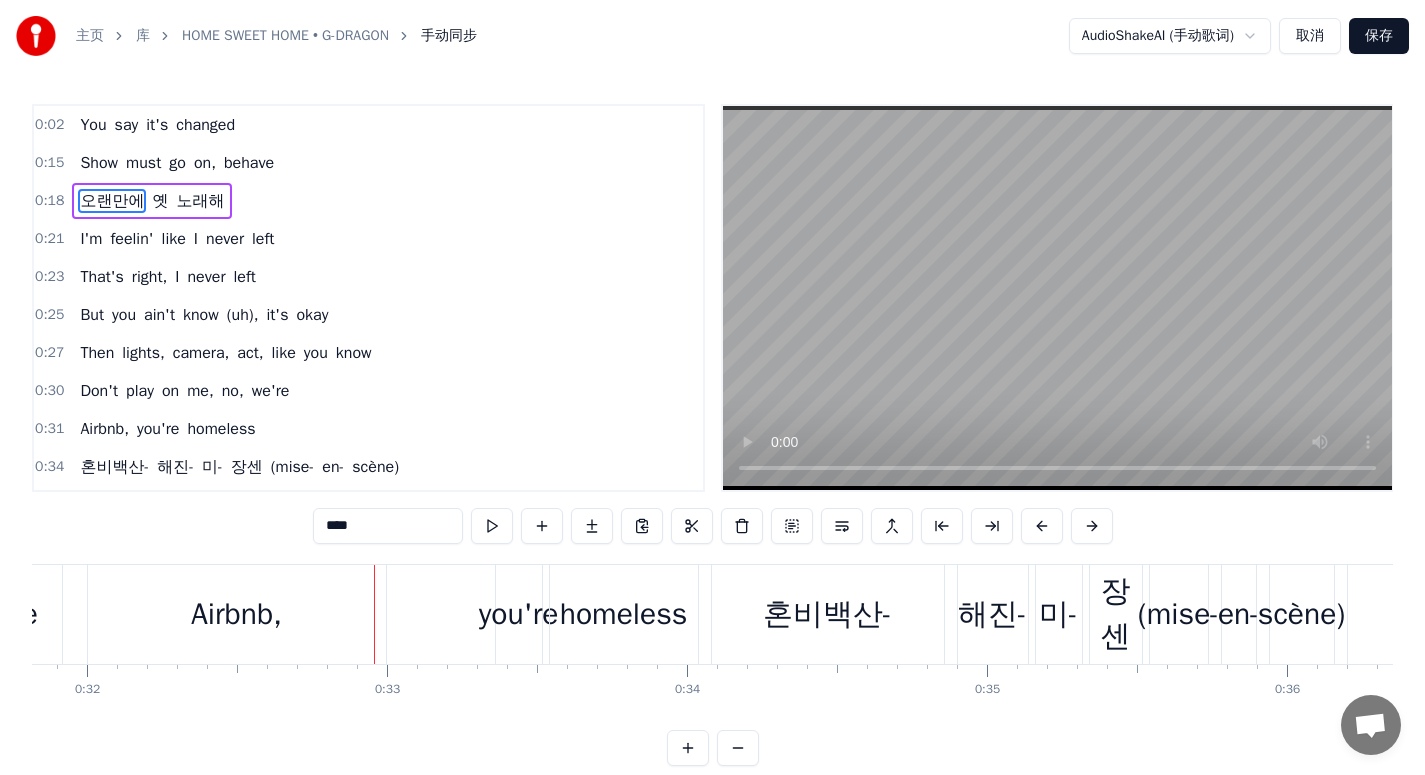 click on "取消" at bounding box center (1310, 36) 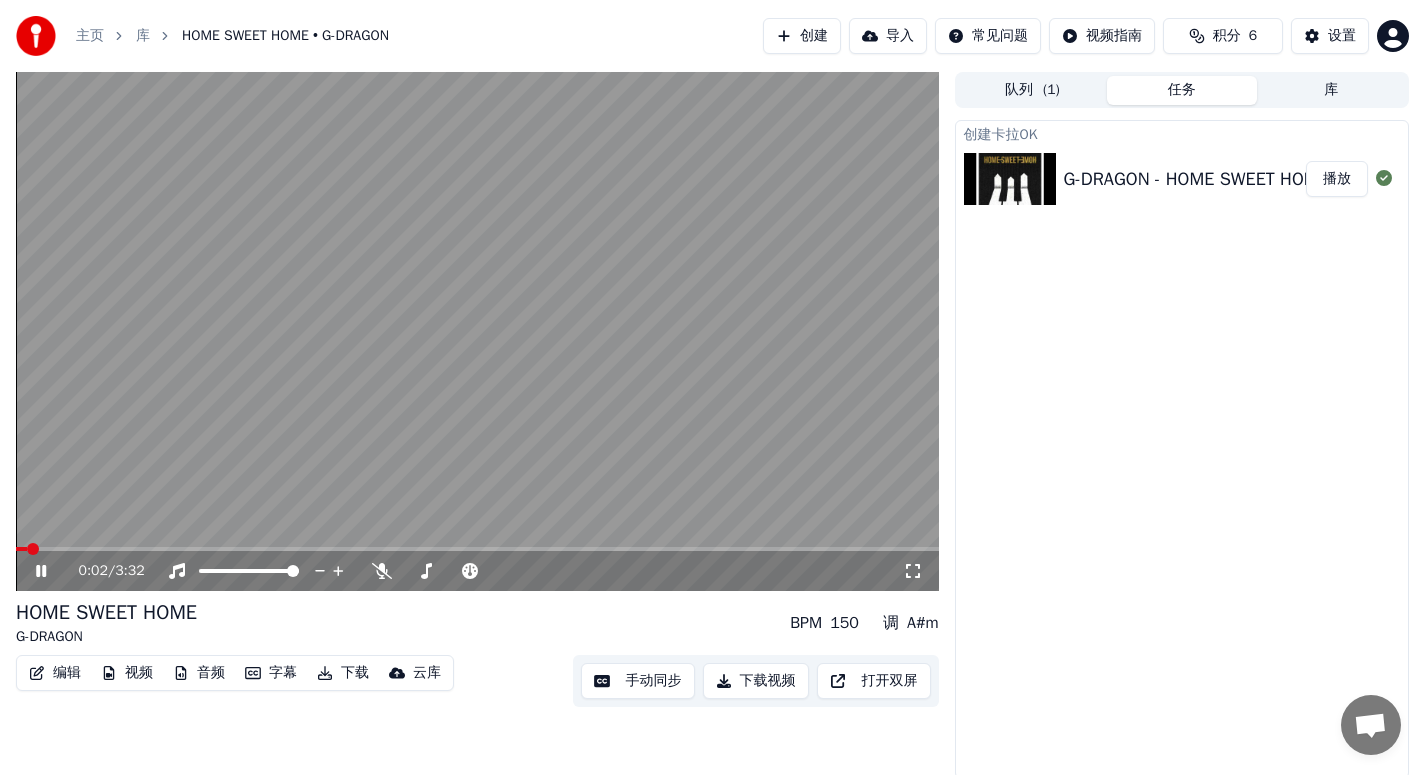 click at bounding box center (477, 549) 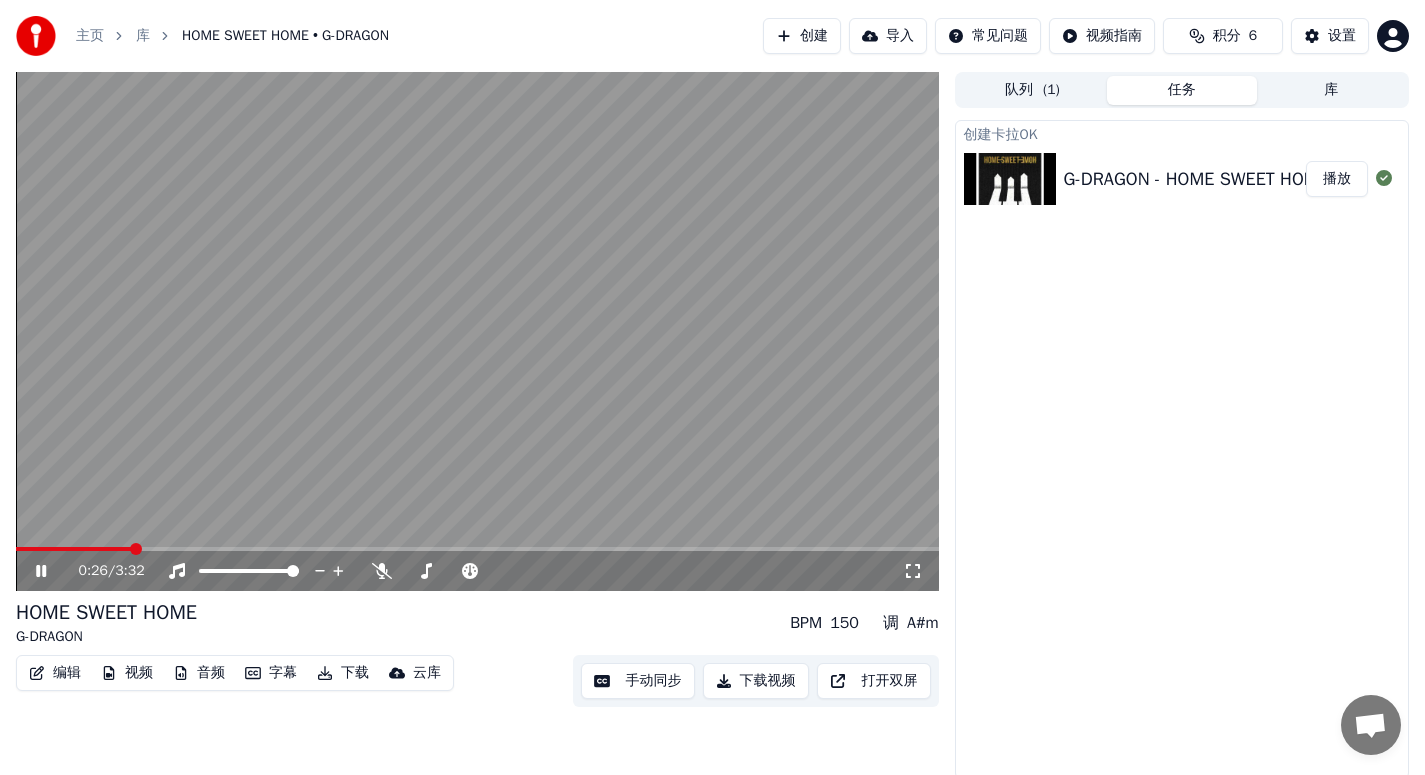 click 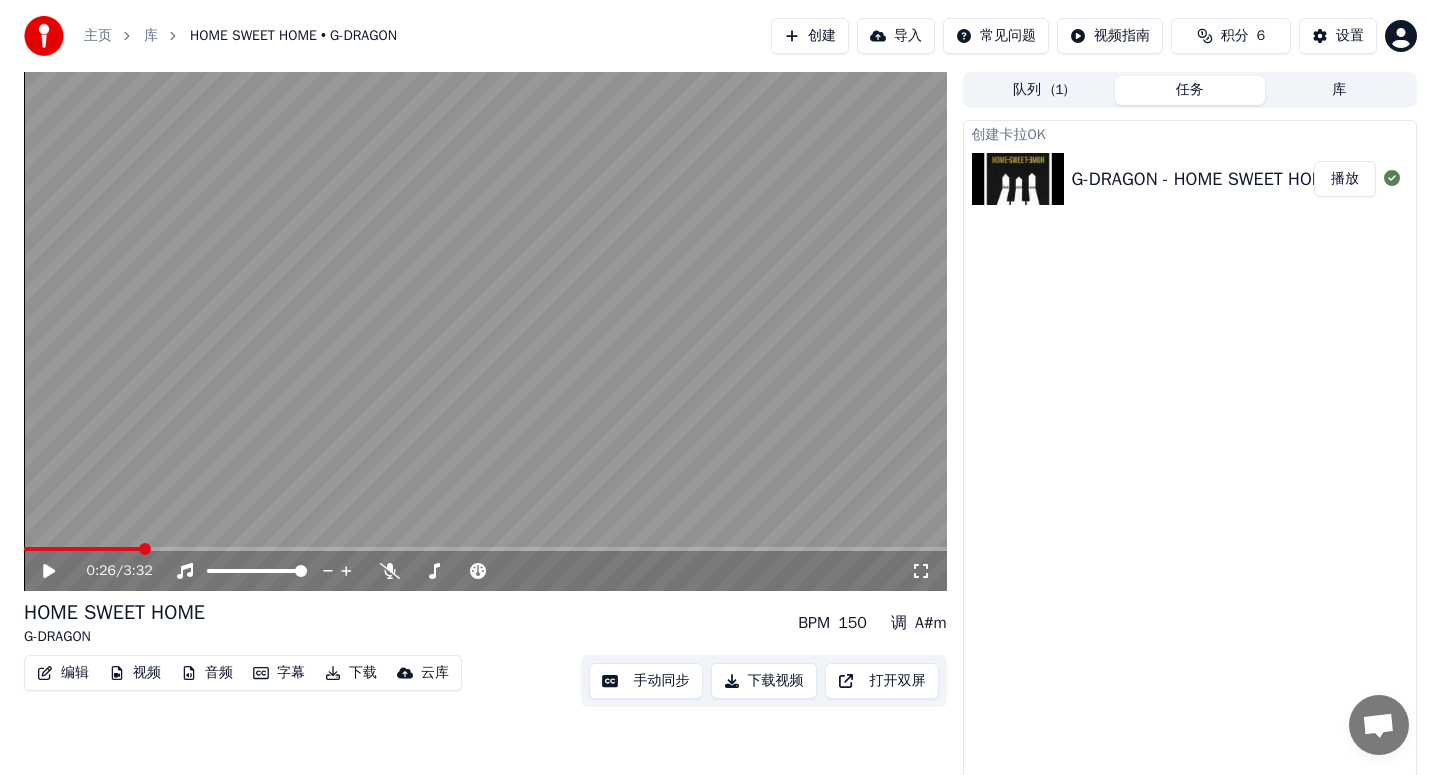 scroll, scrollTop: 0, scrollLeft: 0, axis: both 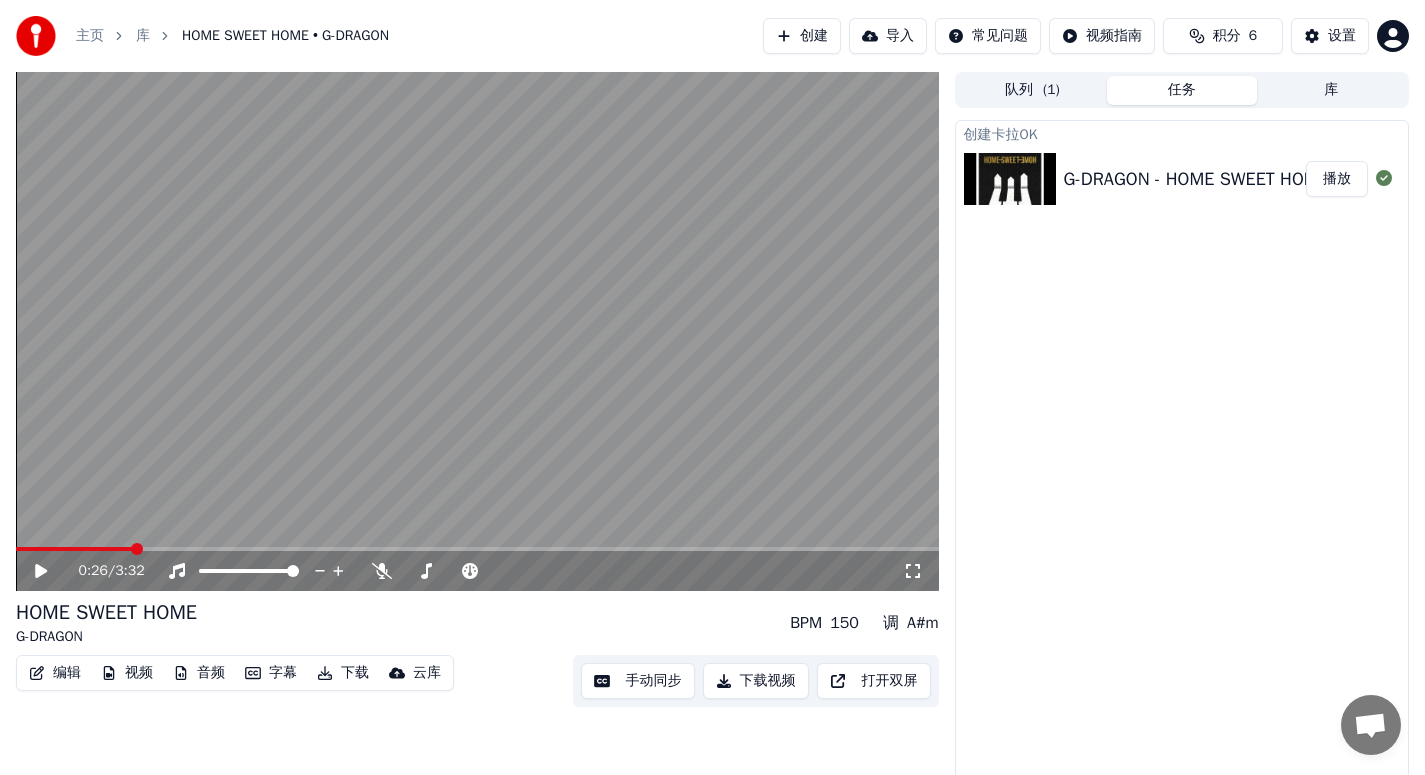 click on "库" at bounding box center (143, 36) 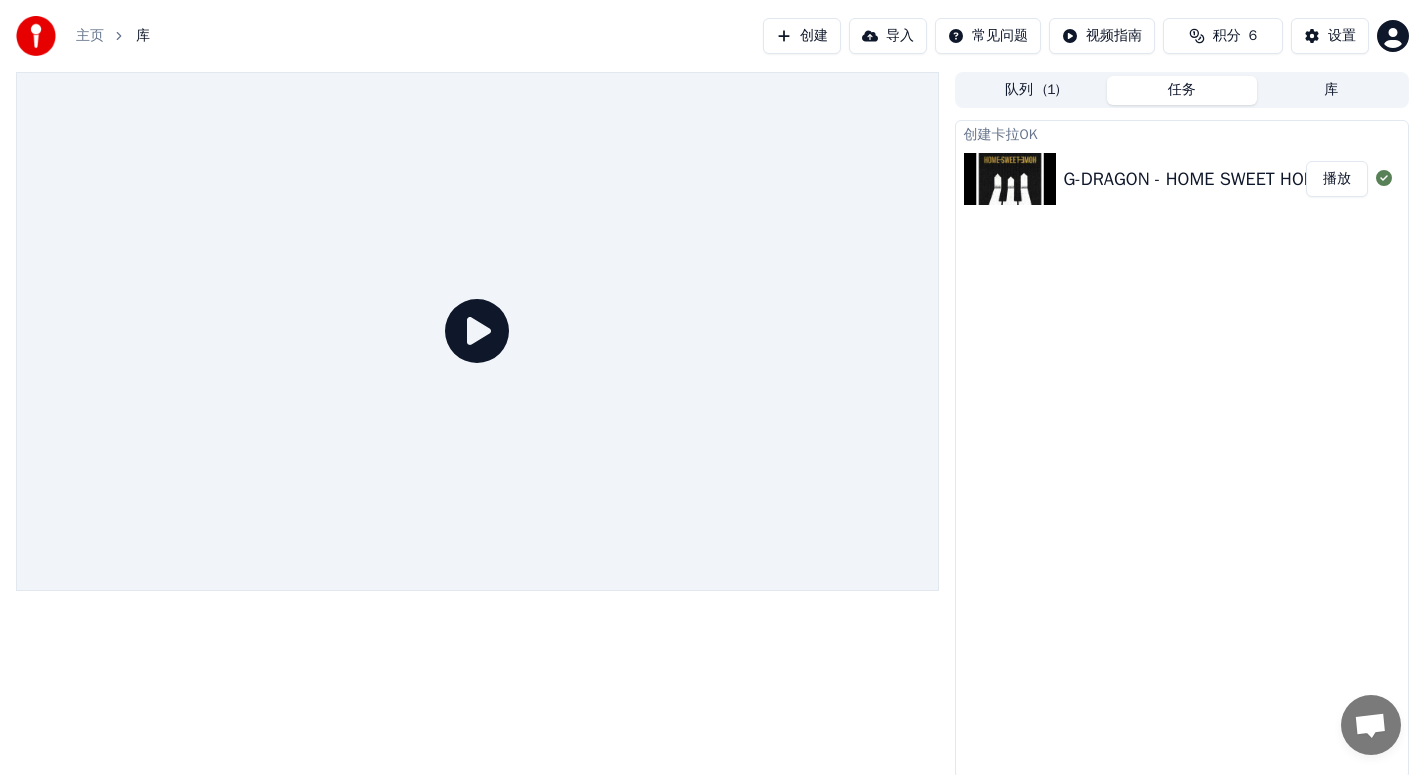 click on "创建" at bounding box center [802, 36] 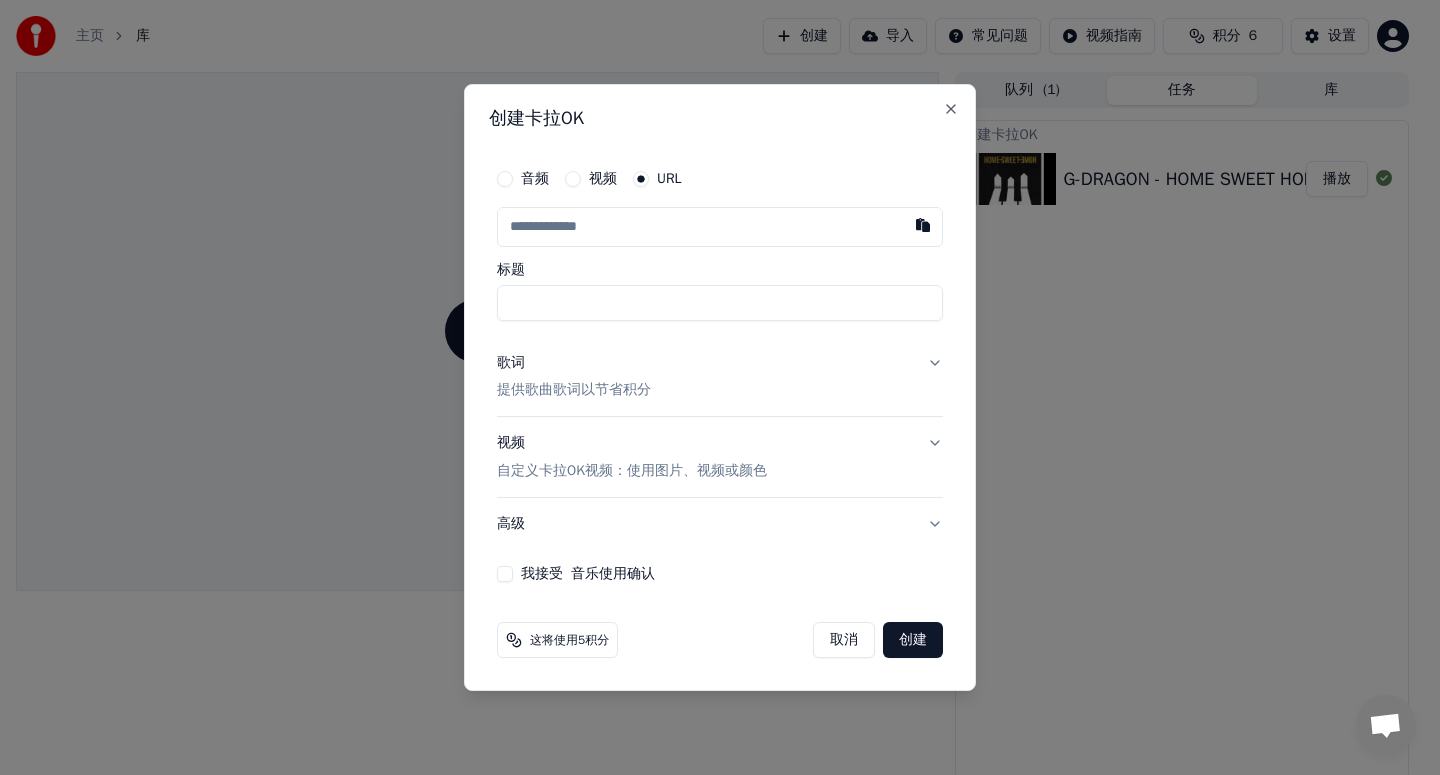 paste on "**********" 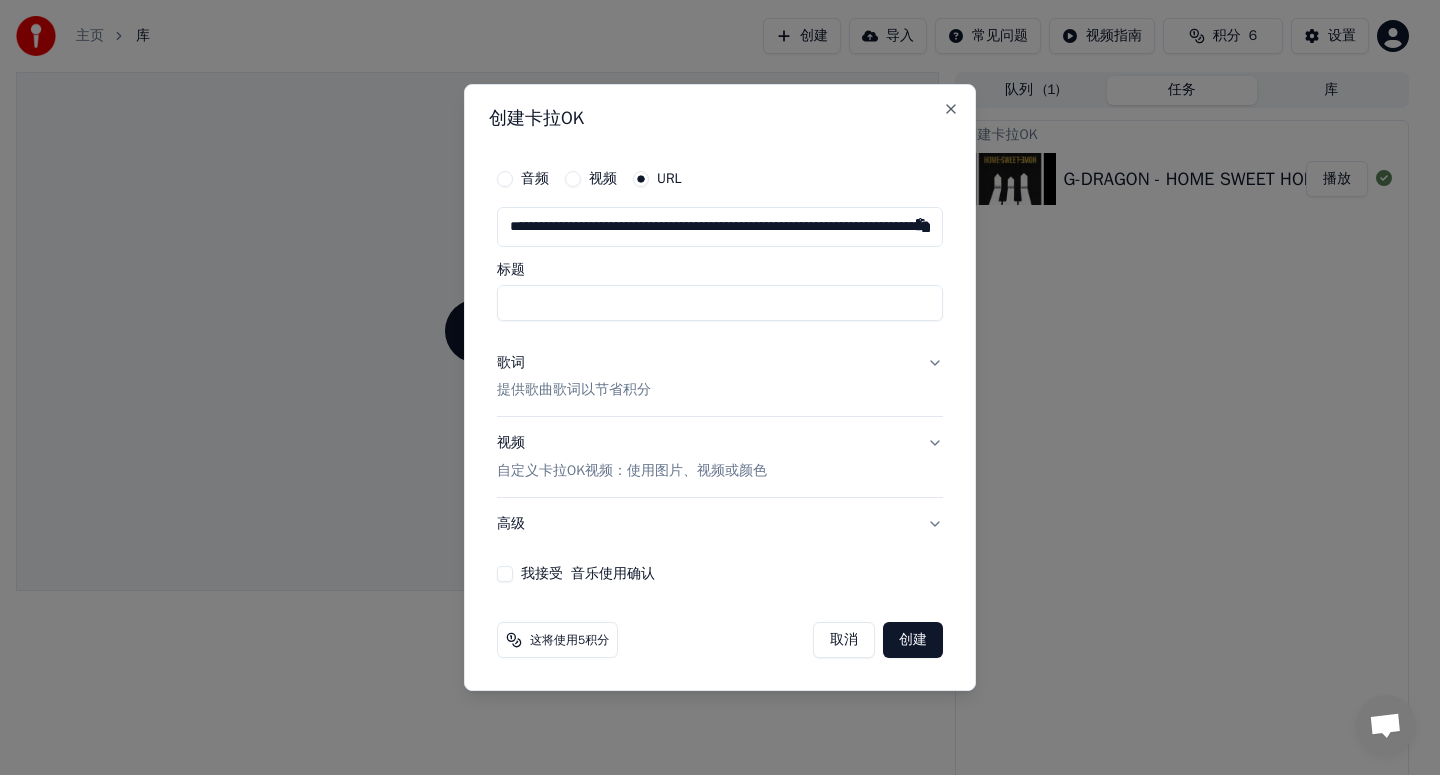 scroll, scrollTop: 0, scrollLeft: 219, axis: horizontal 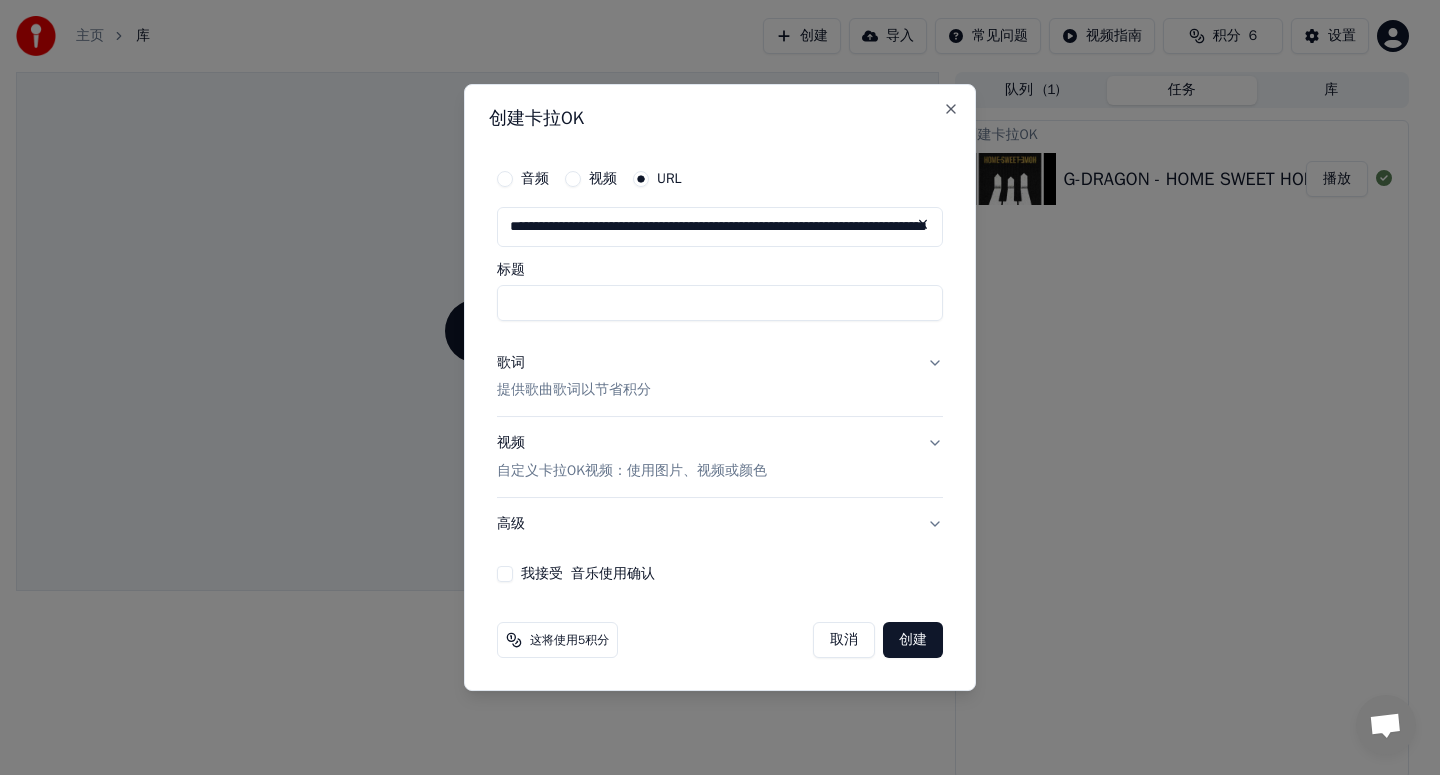 type on "**********" 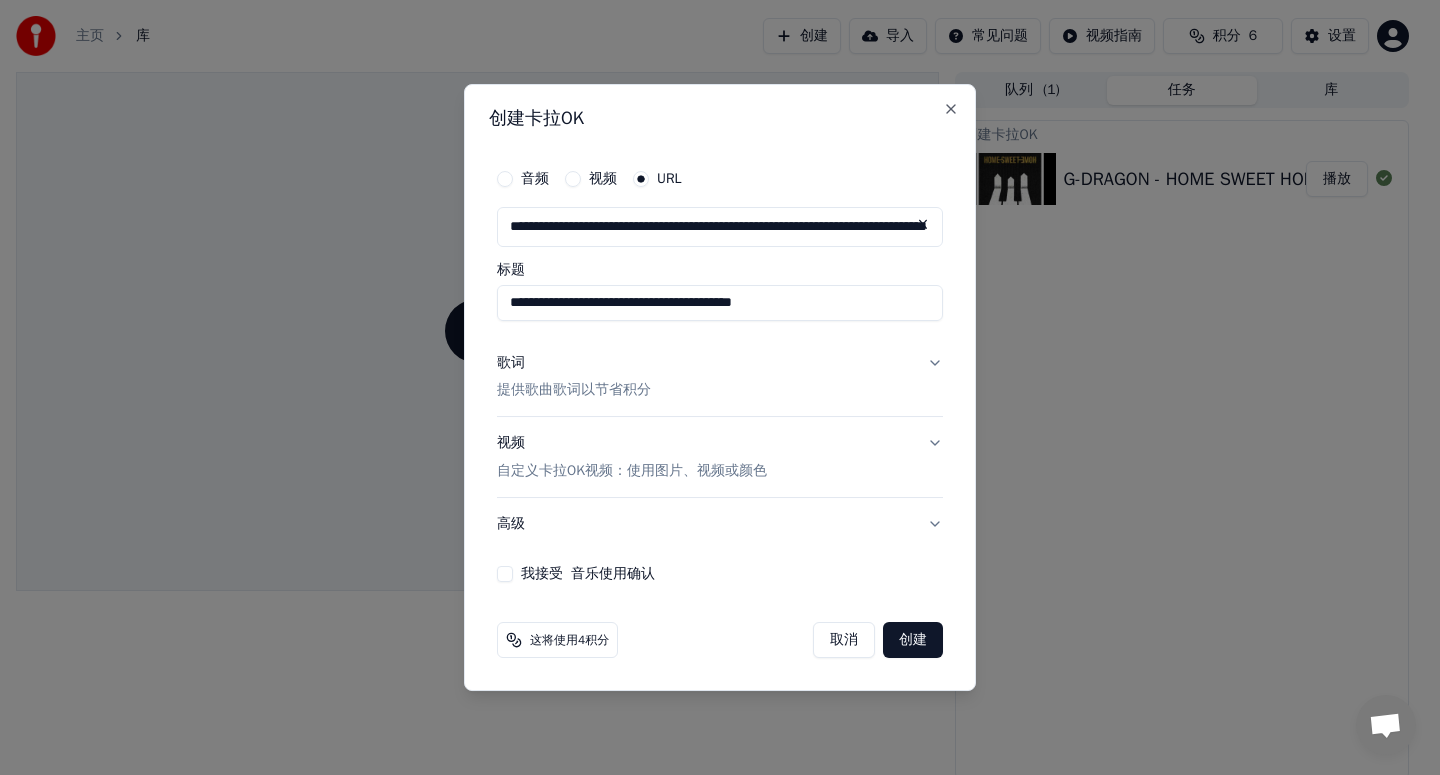 type on "**********" 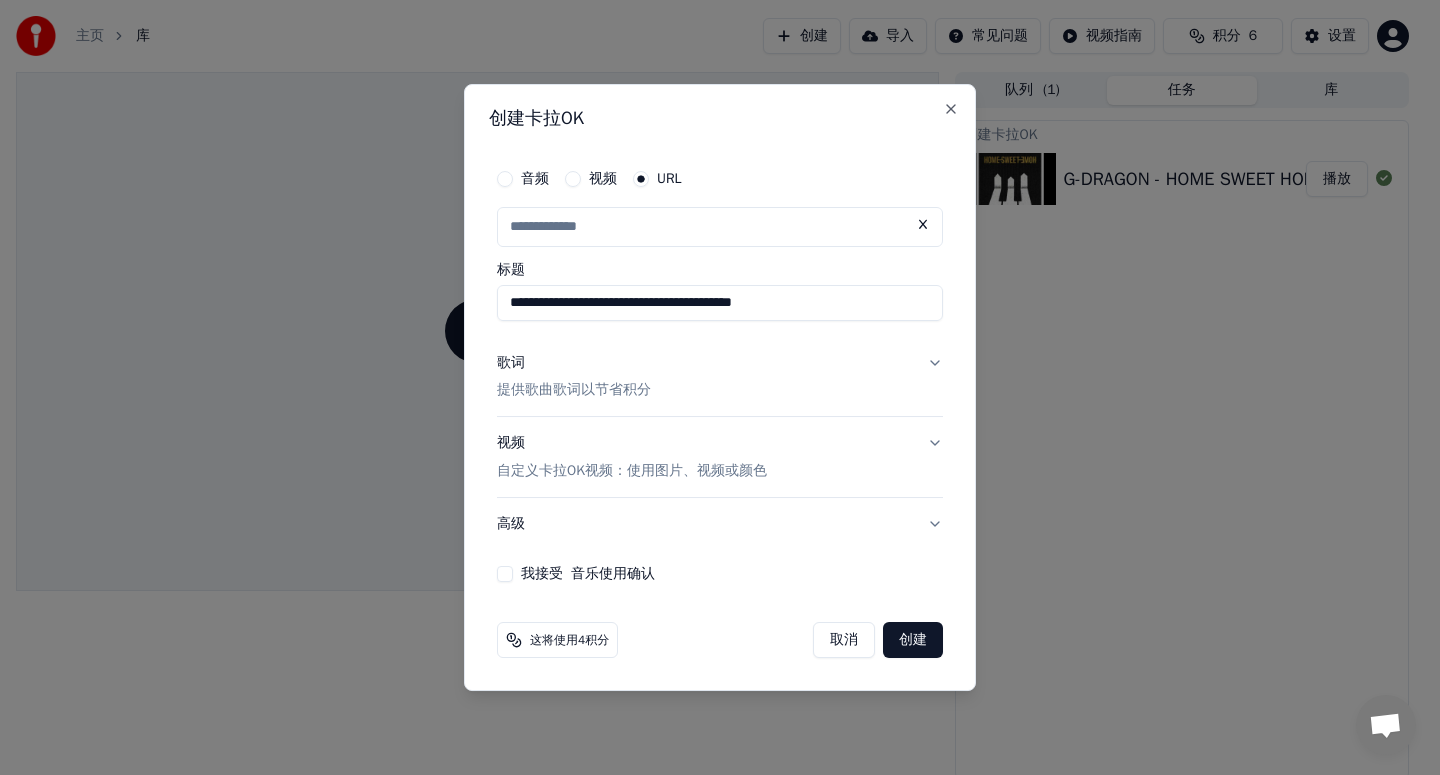 scroll, scrollTop: 0, scrollLeft: 0, axis: both 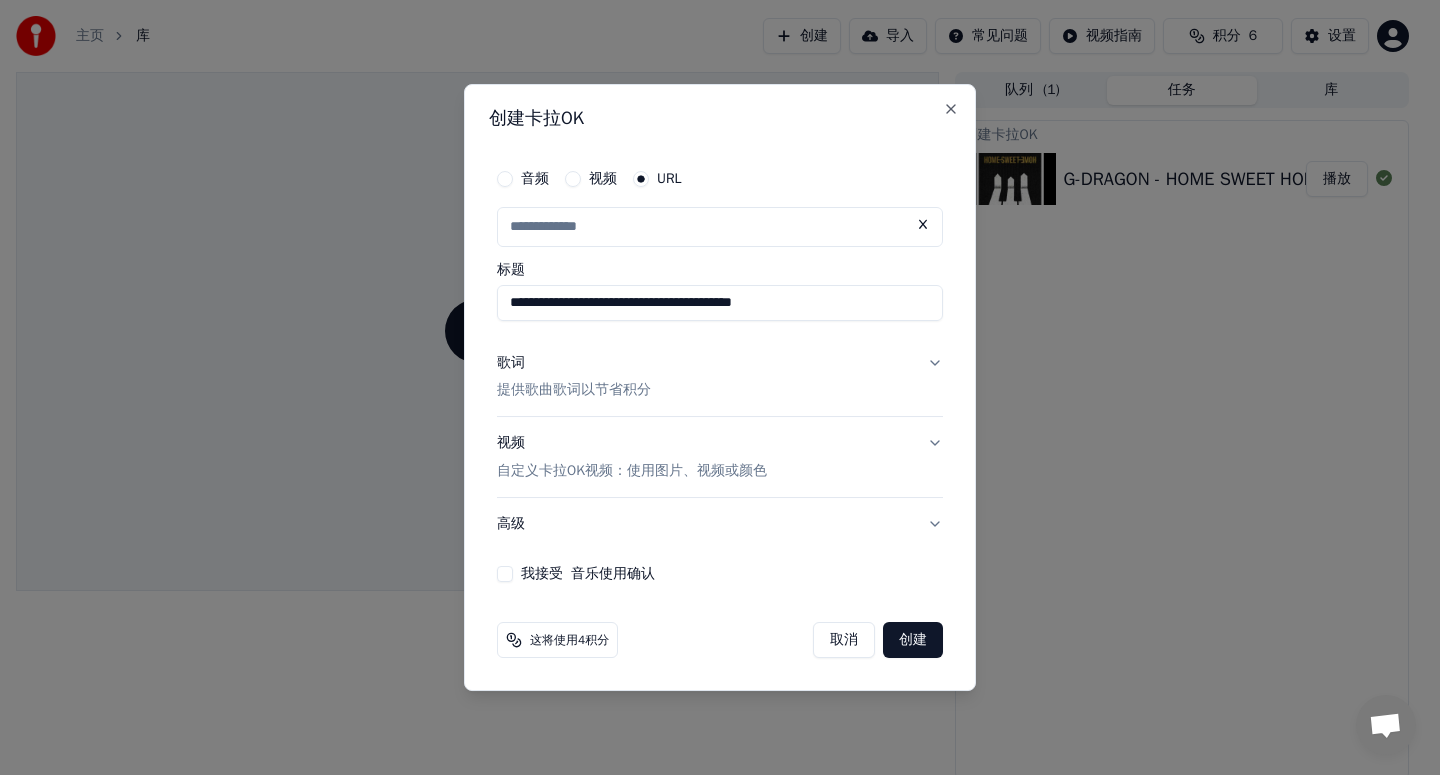 click on "提供歌曲歌词以节省积分" at bounding box center (574, 391) 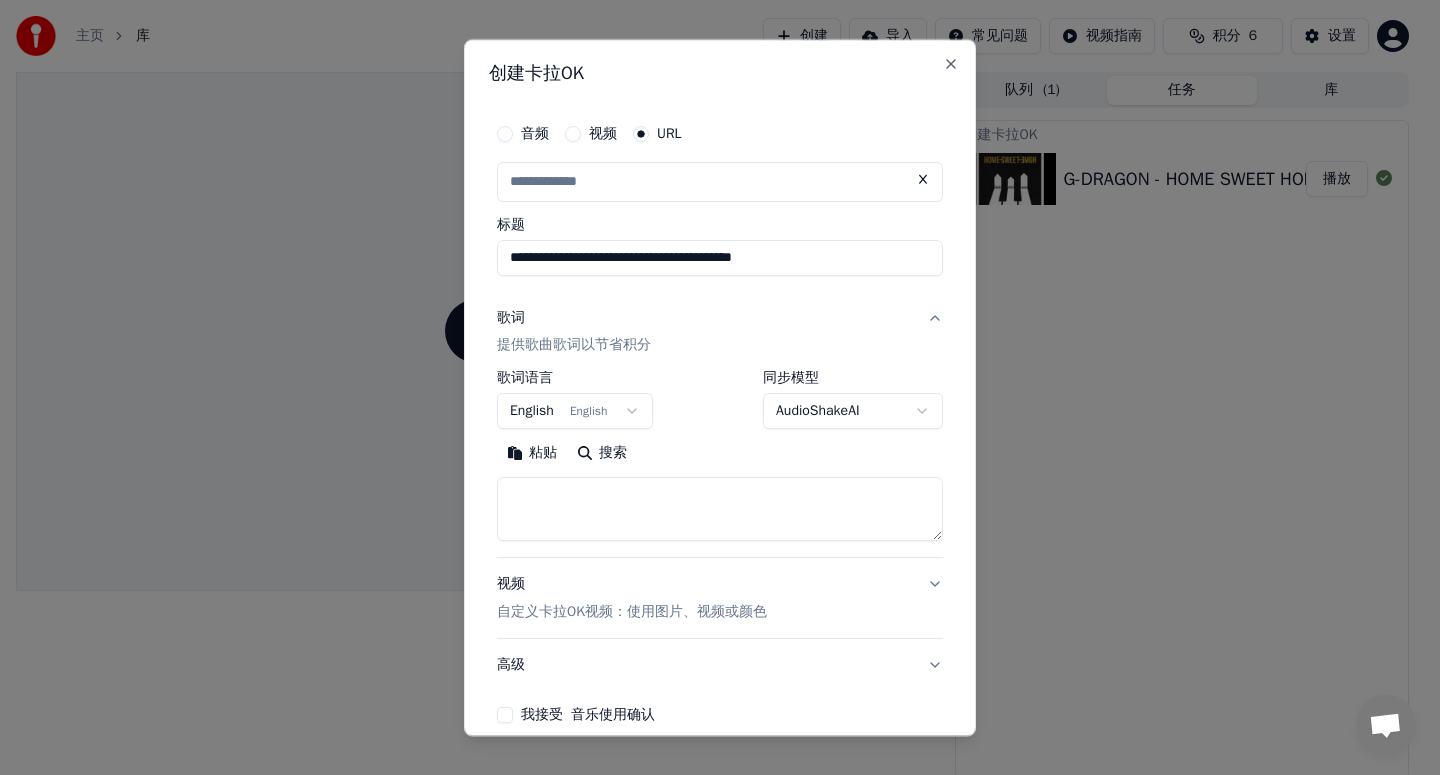 type on "**********" 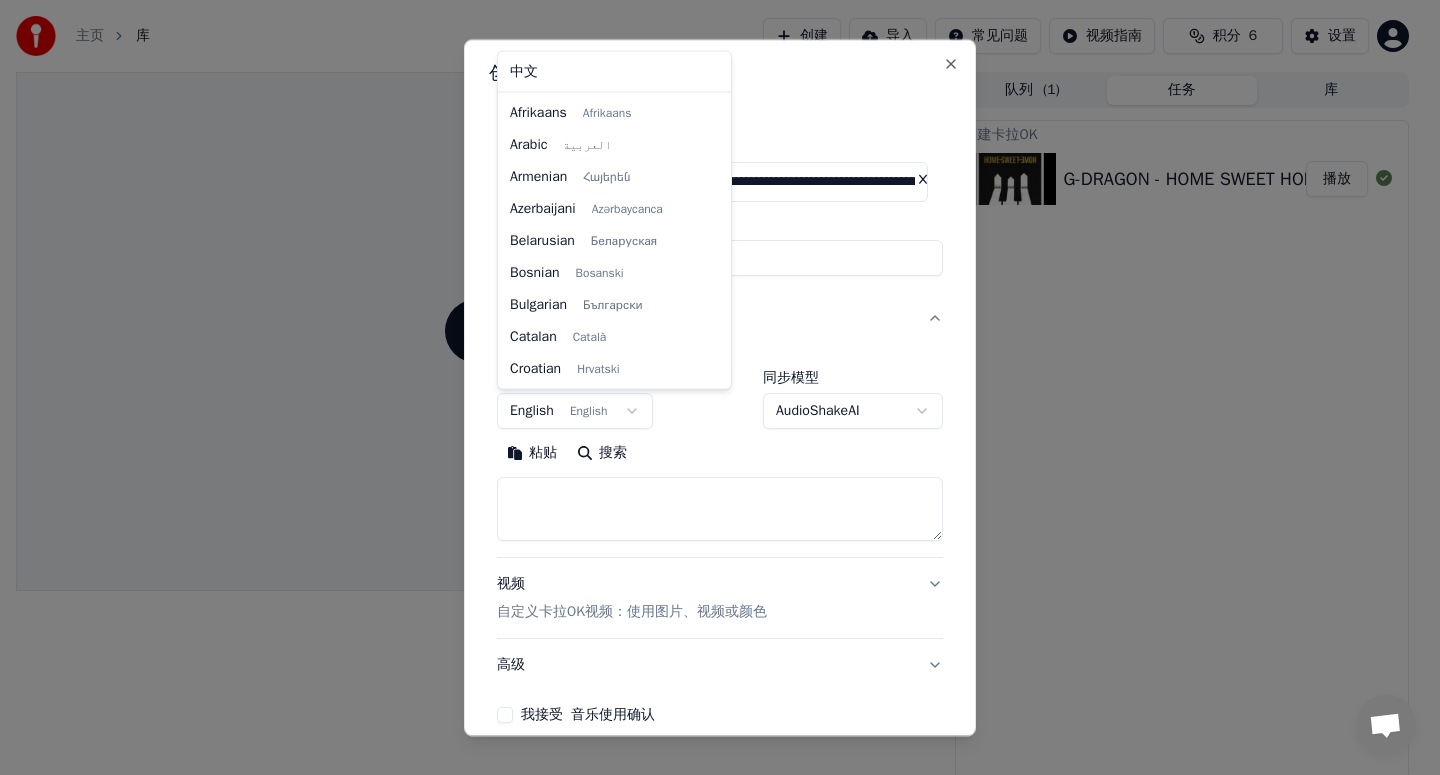 click on "**********" at bounding box center (712, 387) 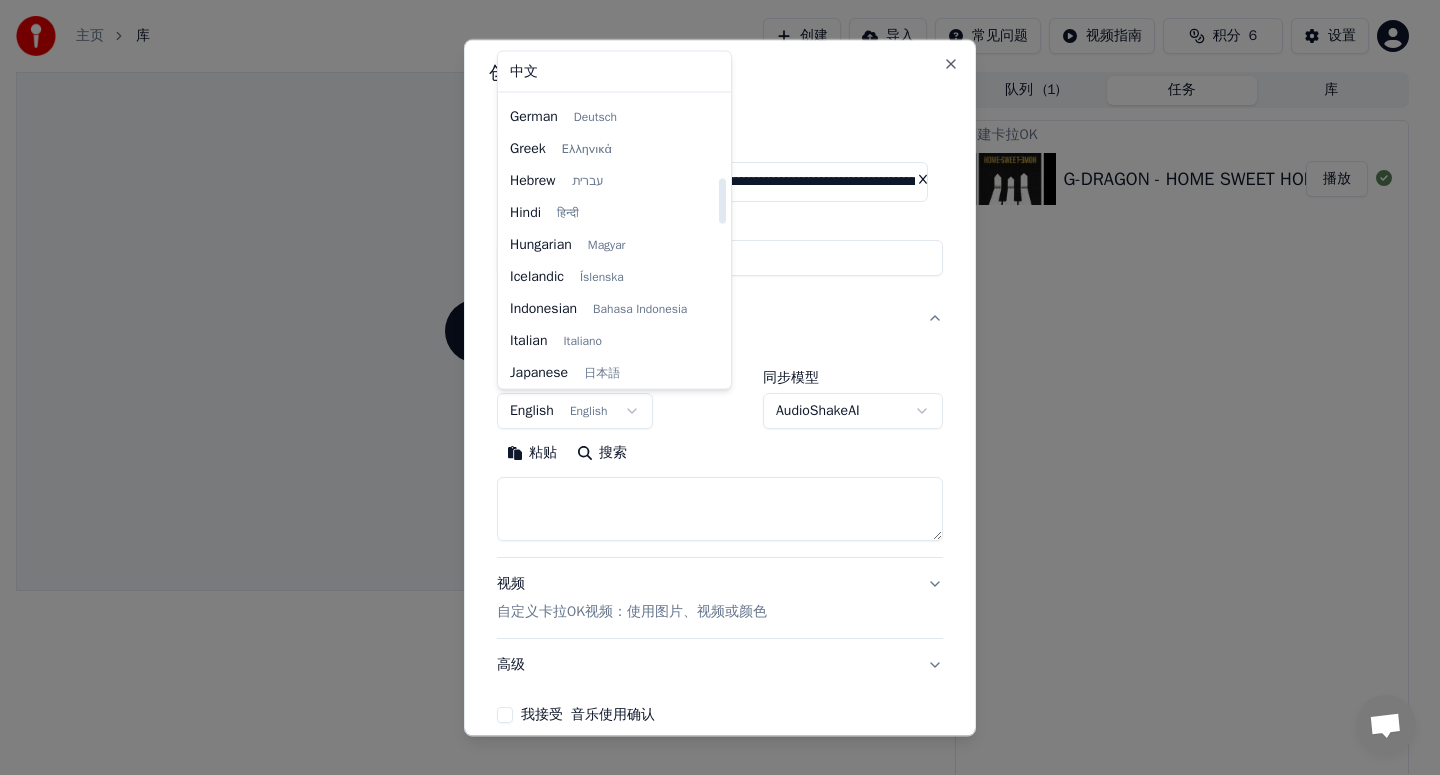 scroll, scrollTop: 584, scrollLeft: 0, axis: vertical 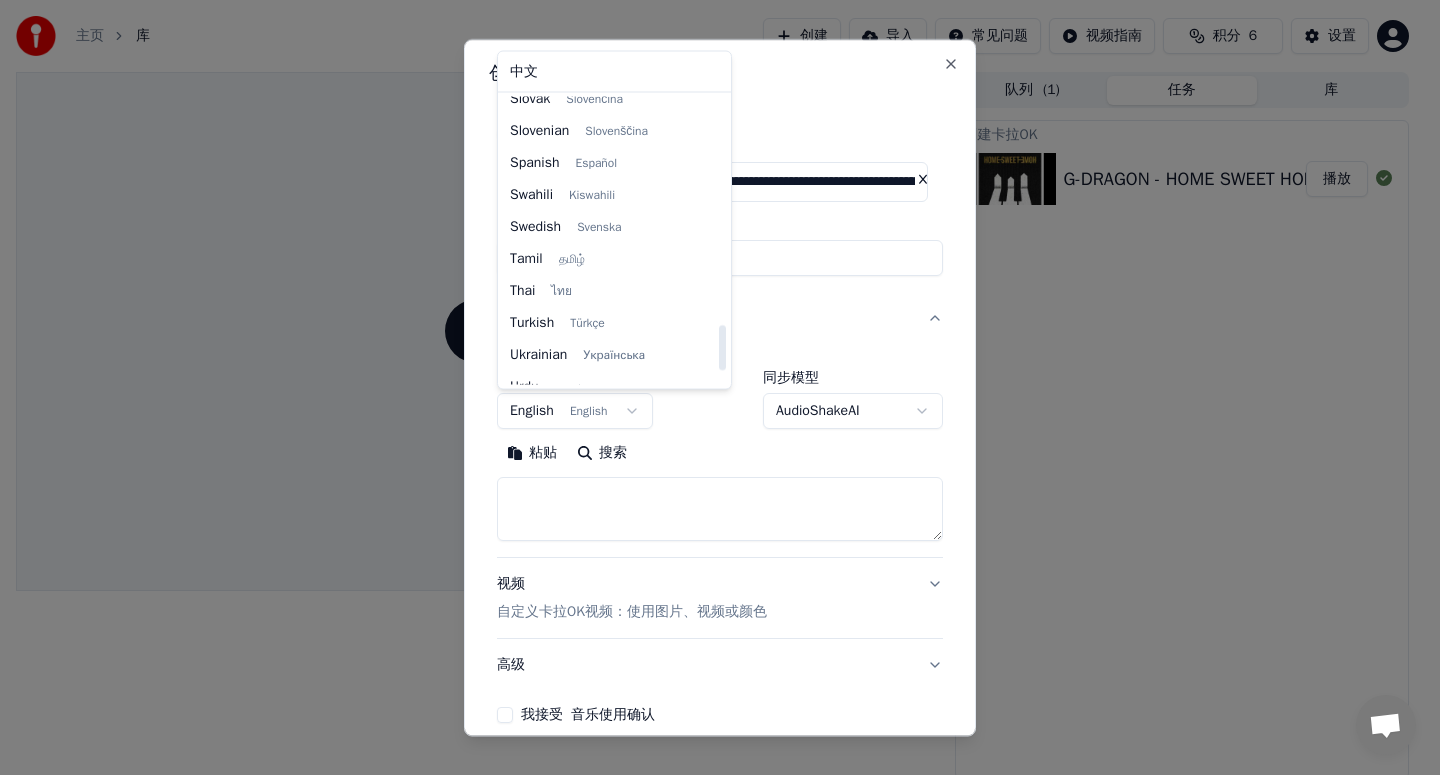 drag, startPoint x: 729, startPoint y: 222, endPoint x: 732, endPoint y: 358, distance: 136.03308 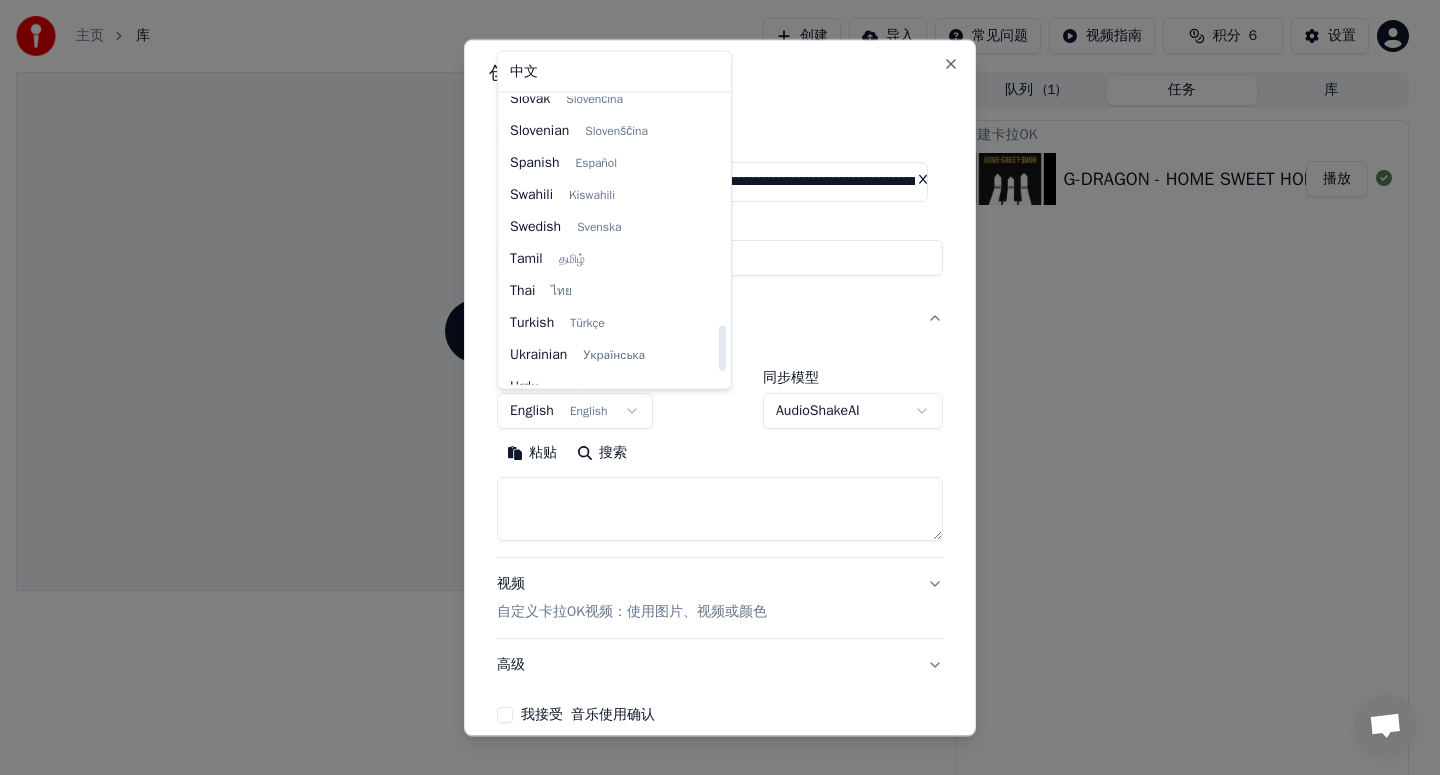 select on "**" 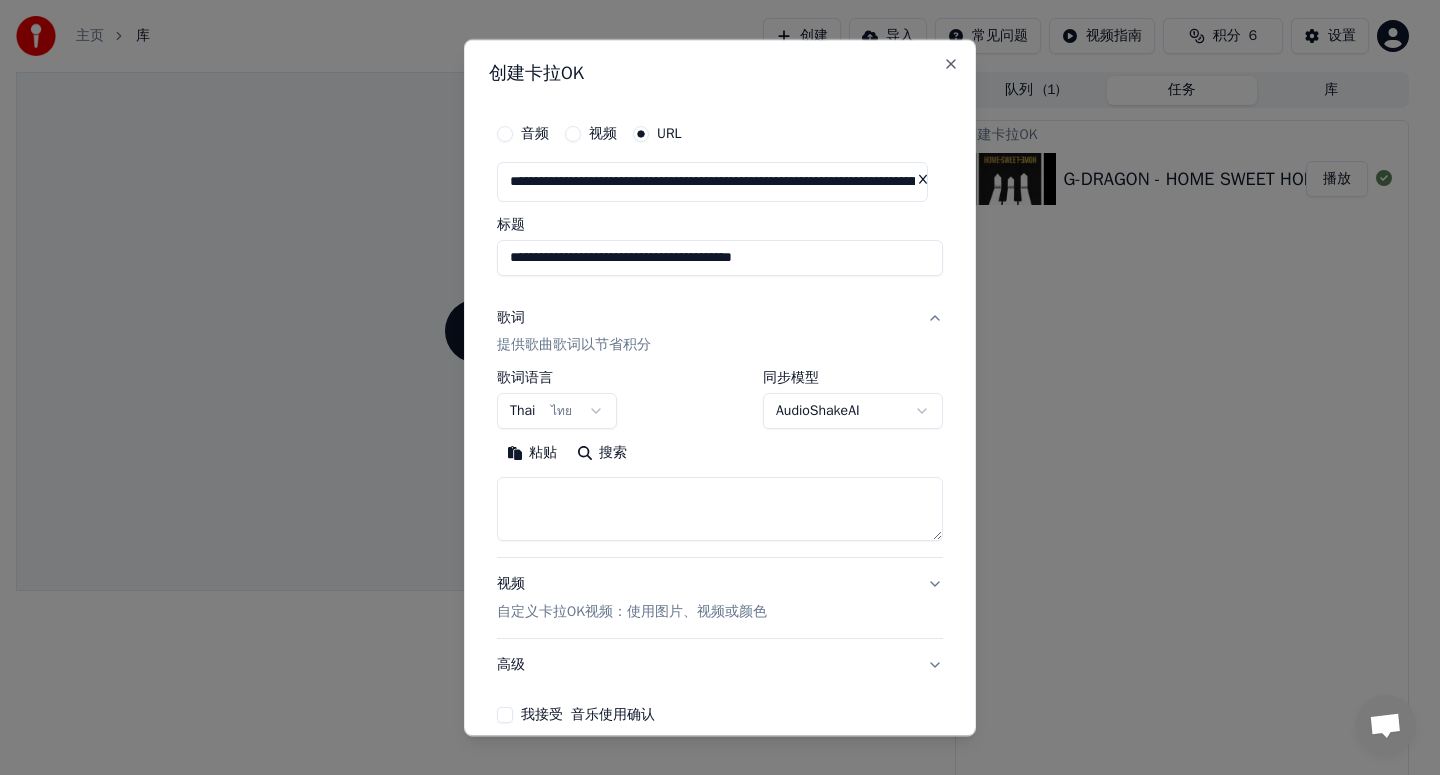 click at bounding box center [720, 510] 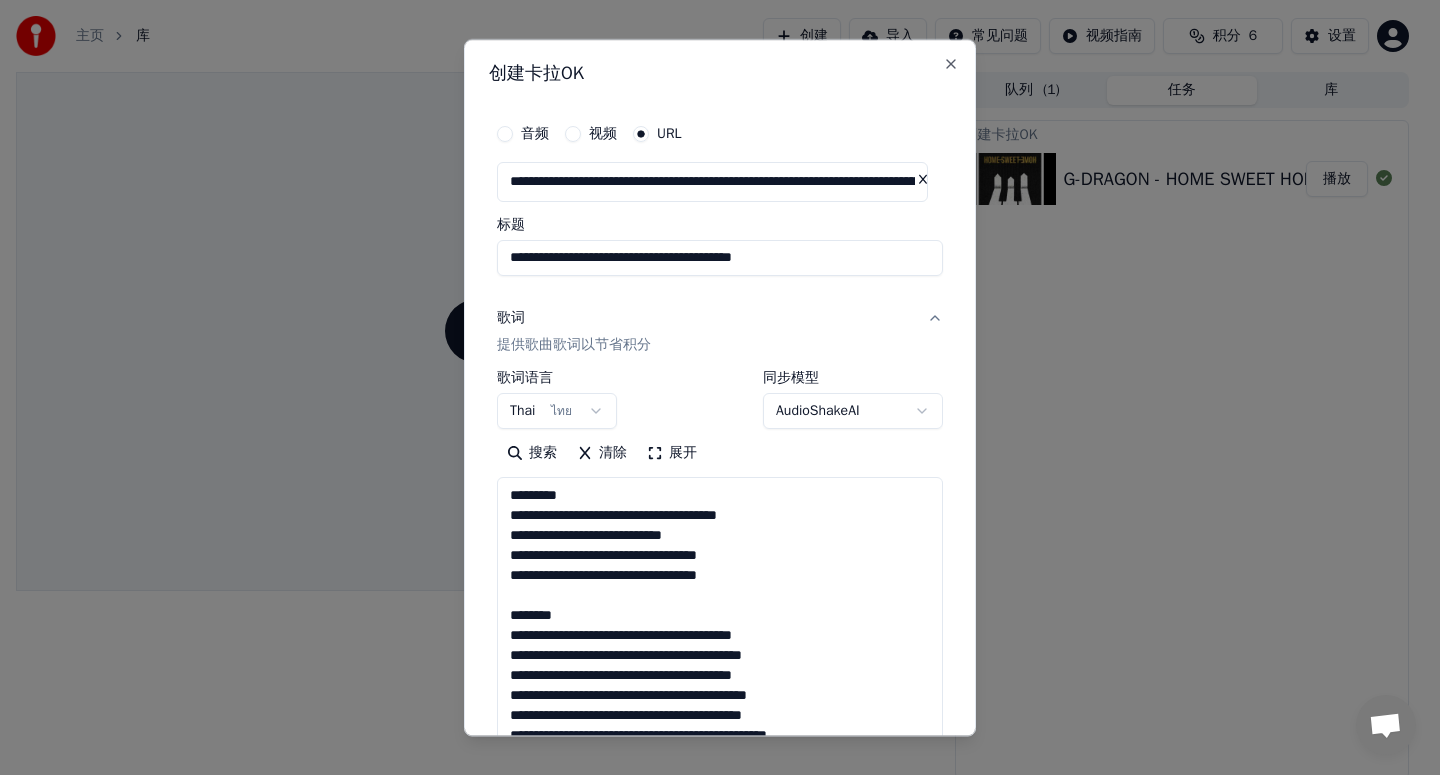 scroll, scrollTop: 1504, scrollLeft: 0, axis: vertical 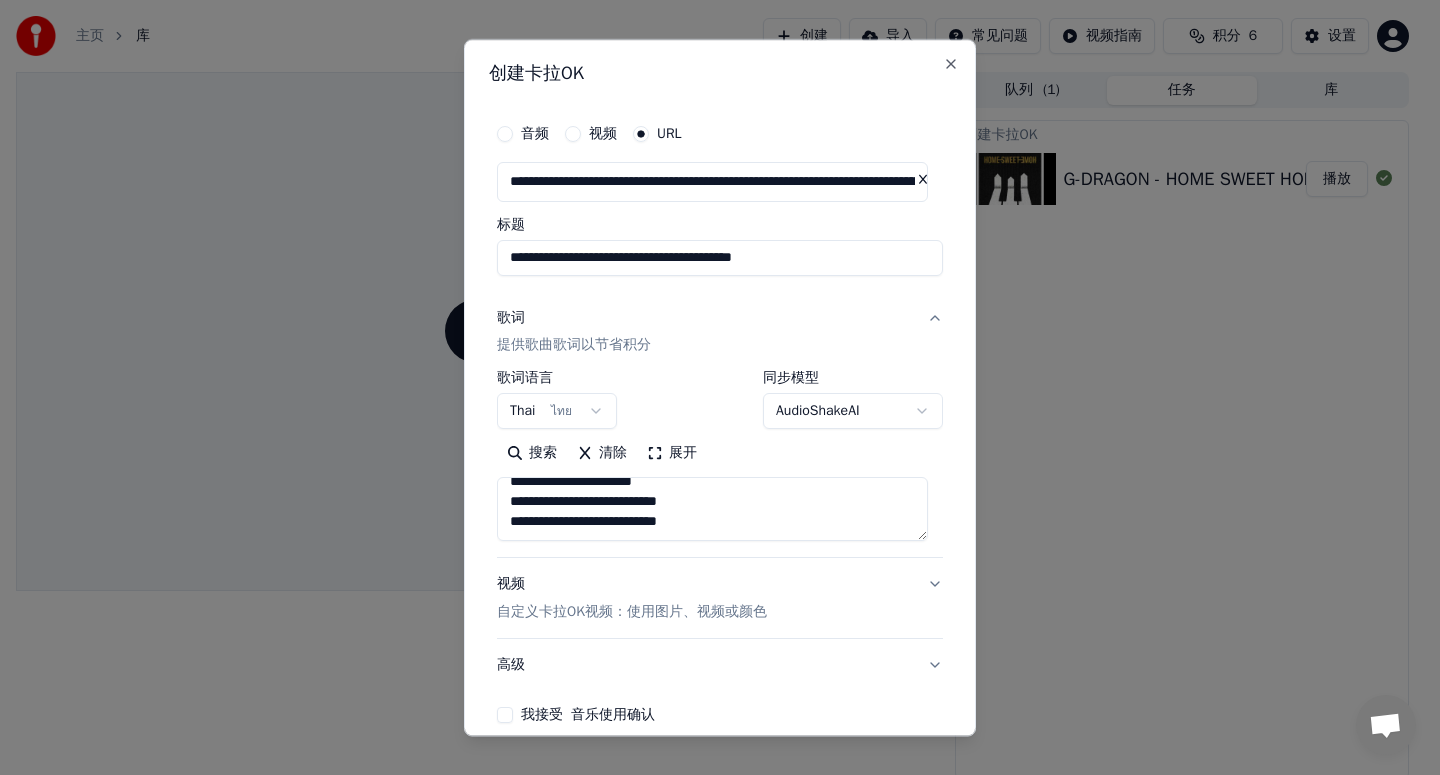 type on "**********" 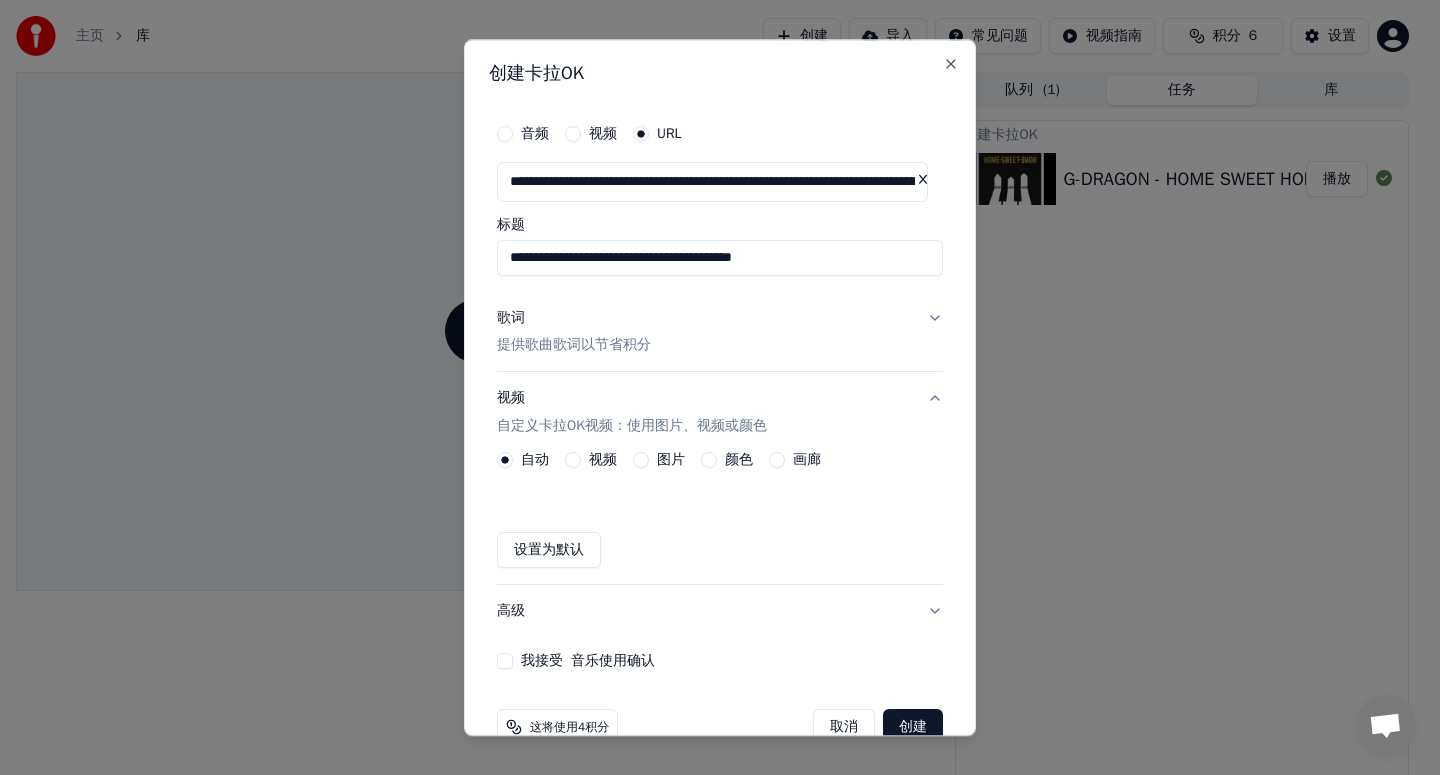click on "自动 视频 图片 颜色 画廊" at bounding box center (659, 461) 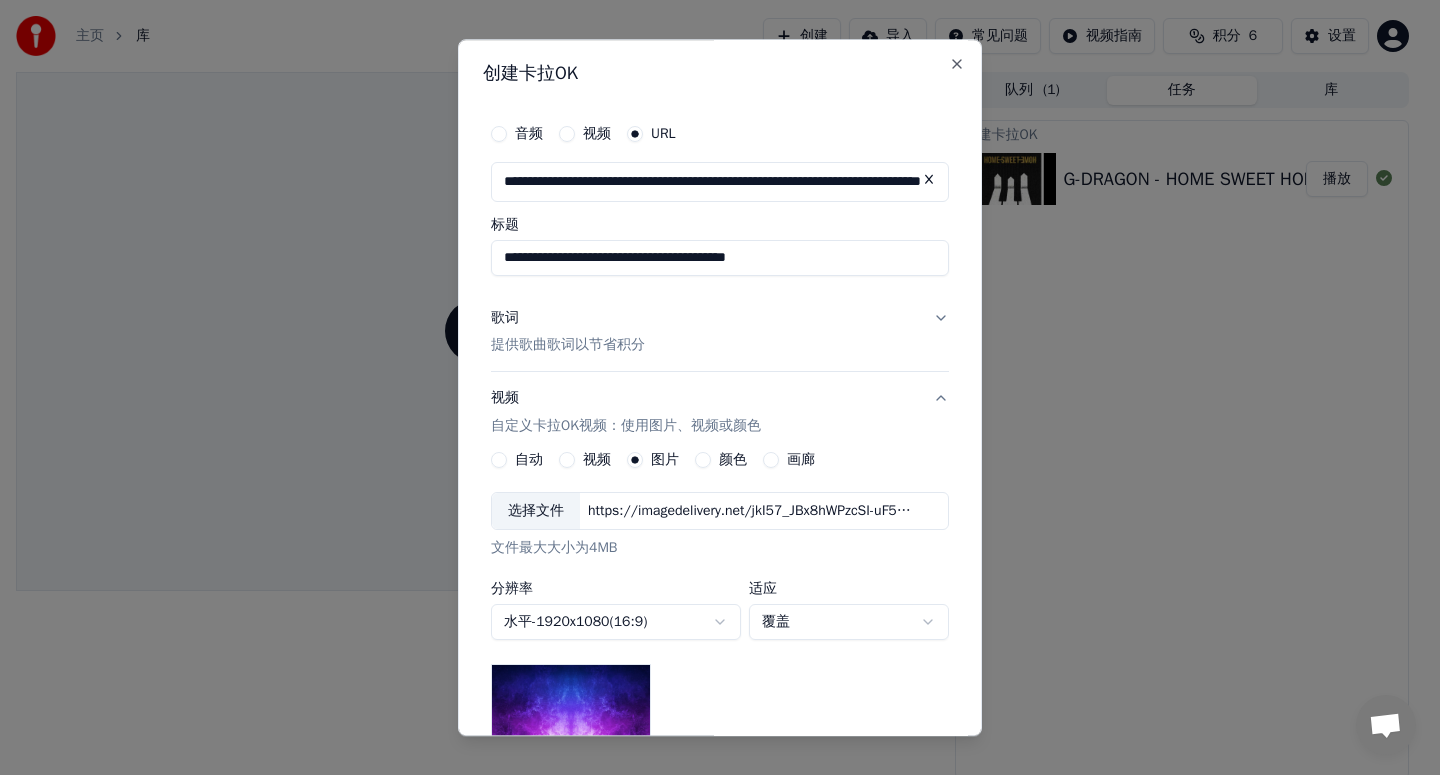 click on "选择文件" at bounding box center (536, 512) 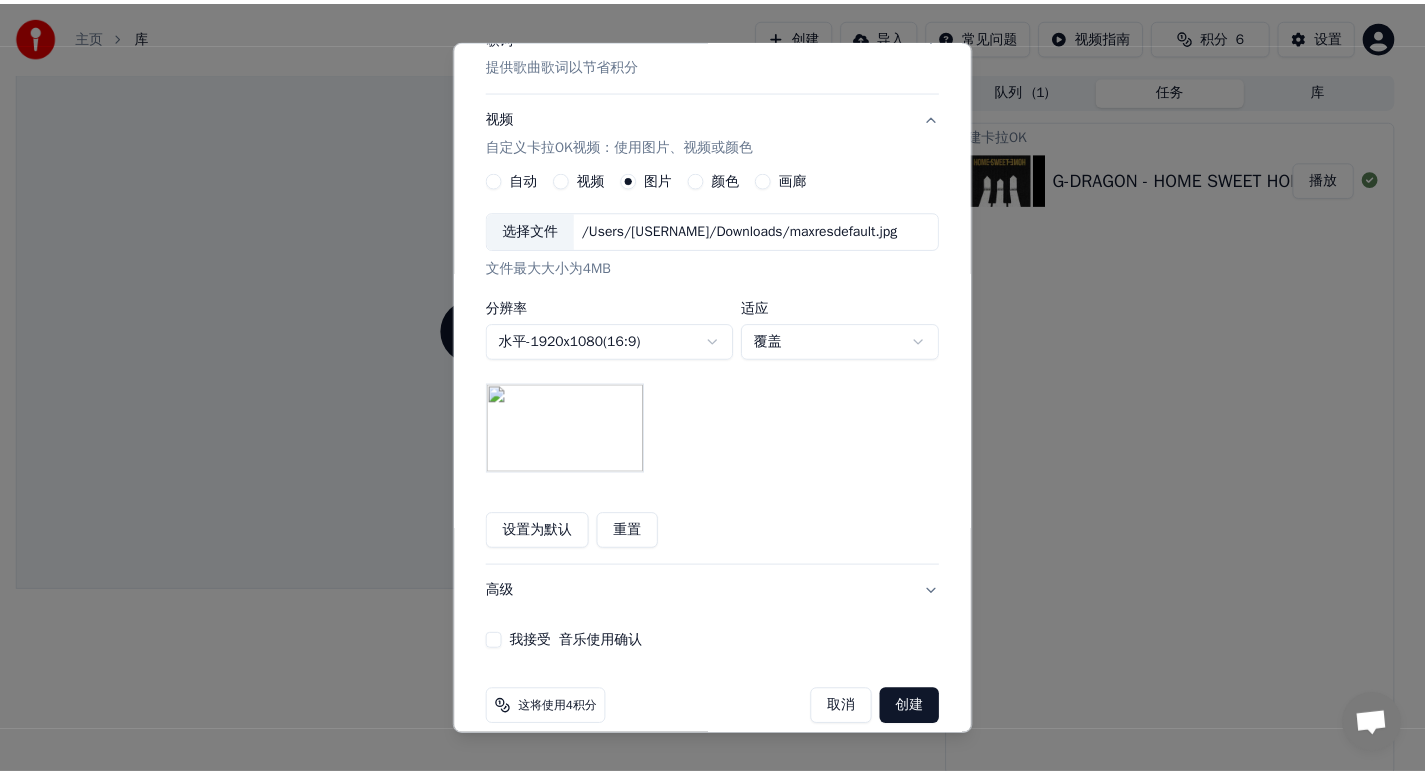 scroll, scrollTop: 304, scrollLeft: 0, axis: vertical 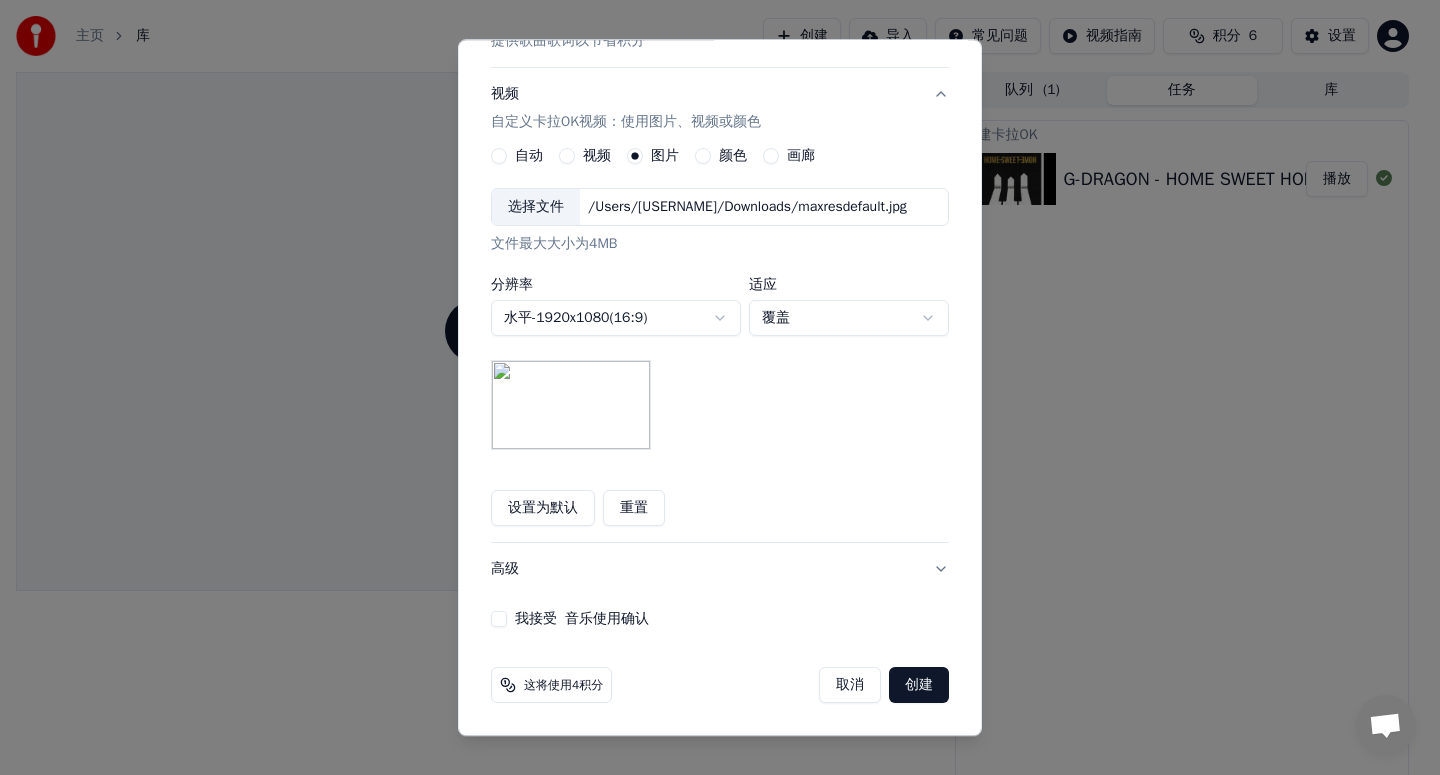 click on "我接受   音乐使用确认" at bounding box center (499, 620) 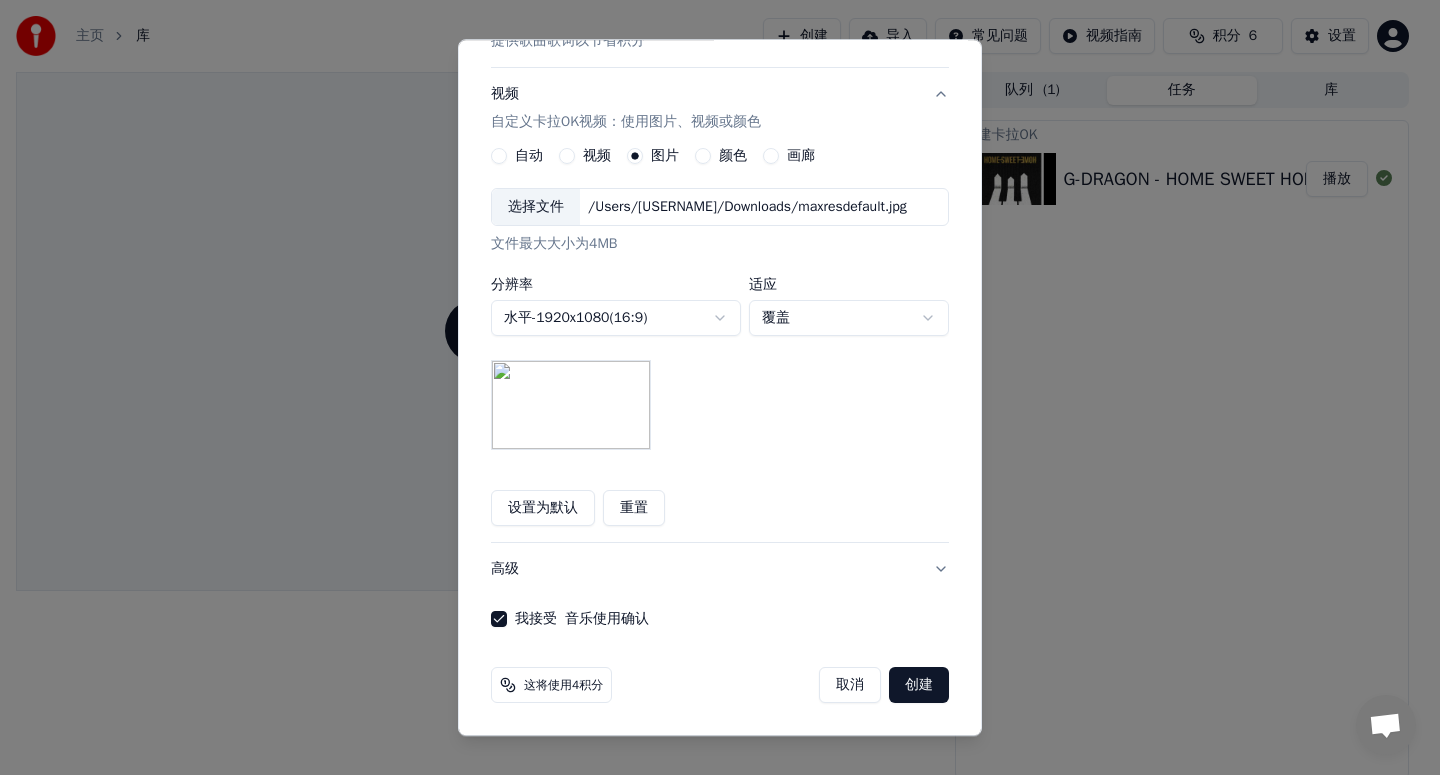 click on "创建" at bounding box center [919, 686] 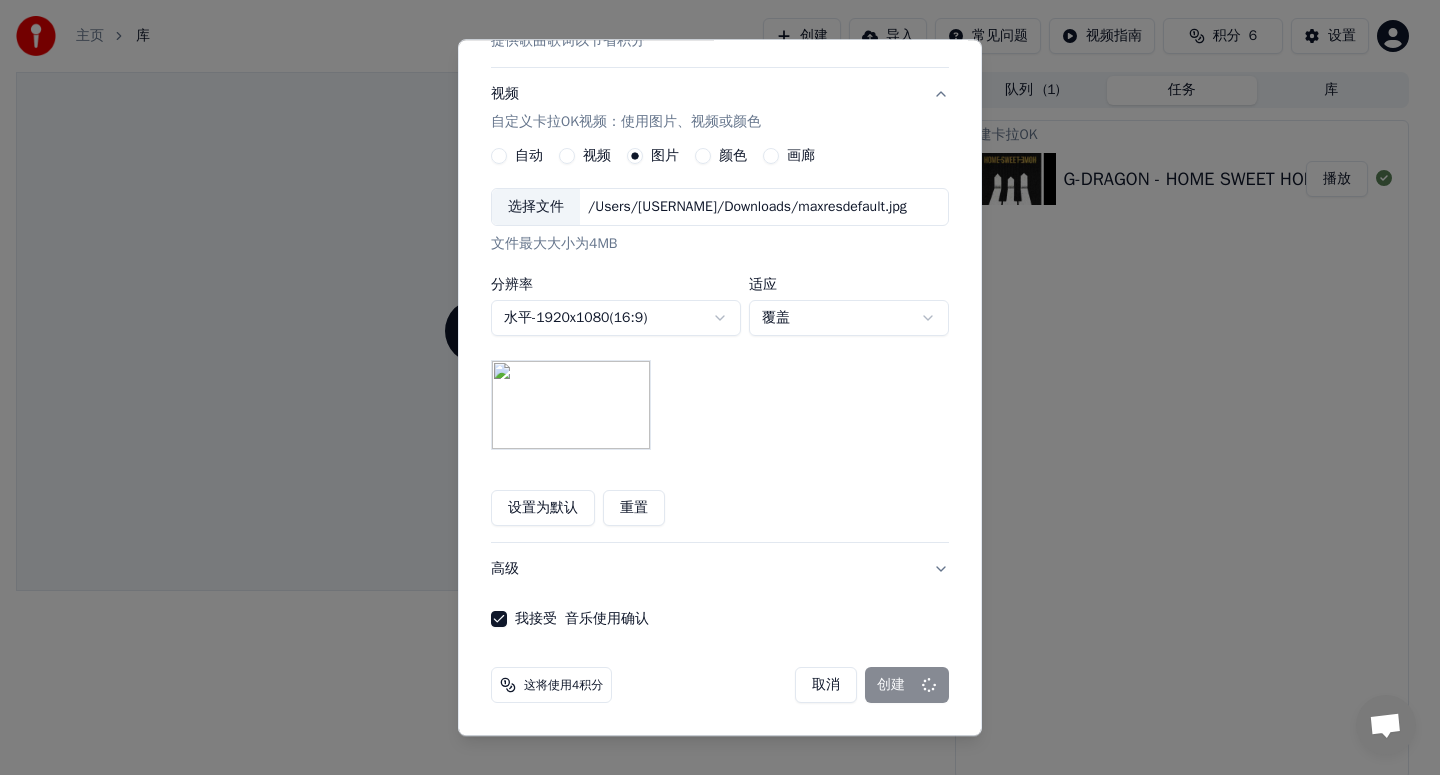 type 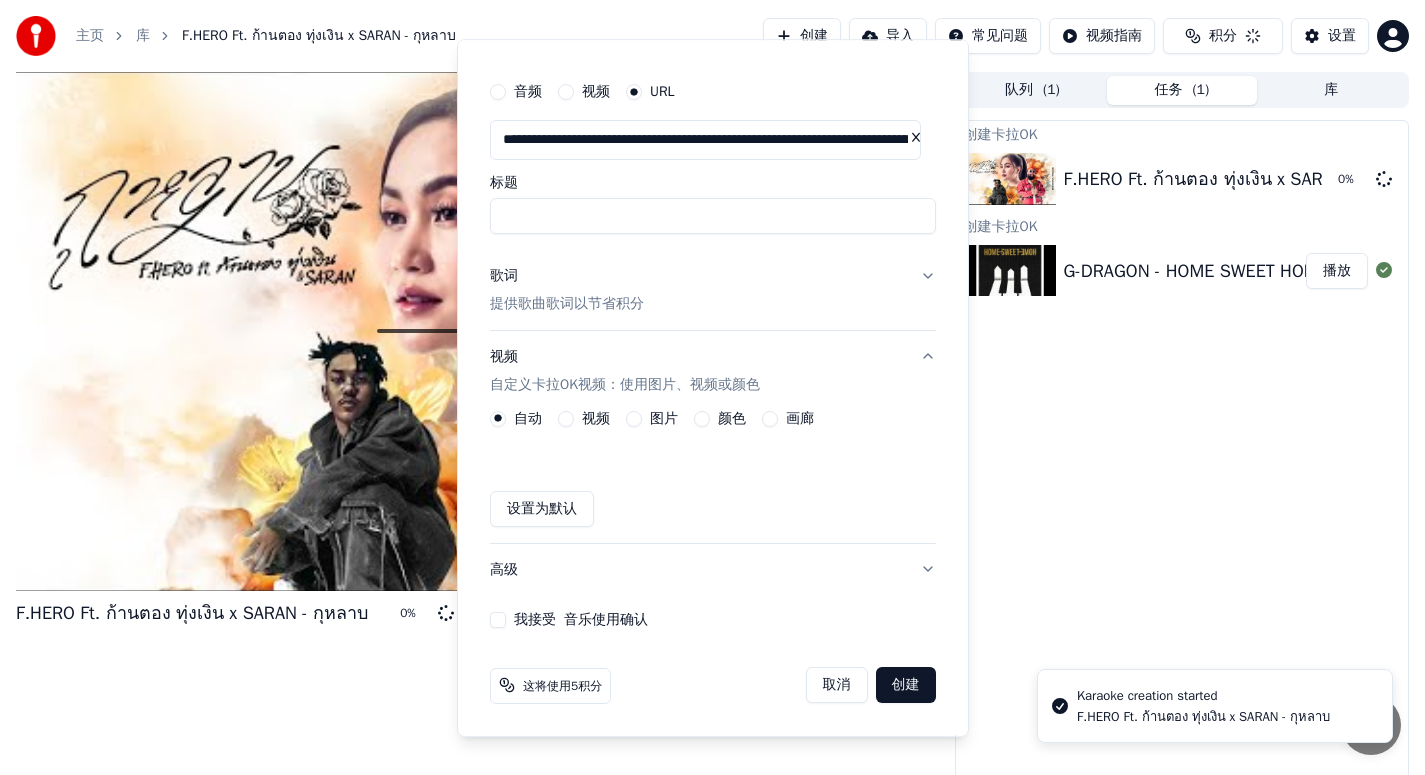 scroll, scrollTop: 42, scrollLeft: 0, axis: vertical 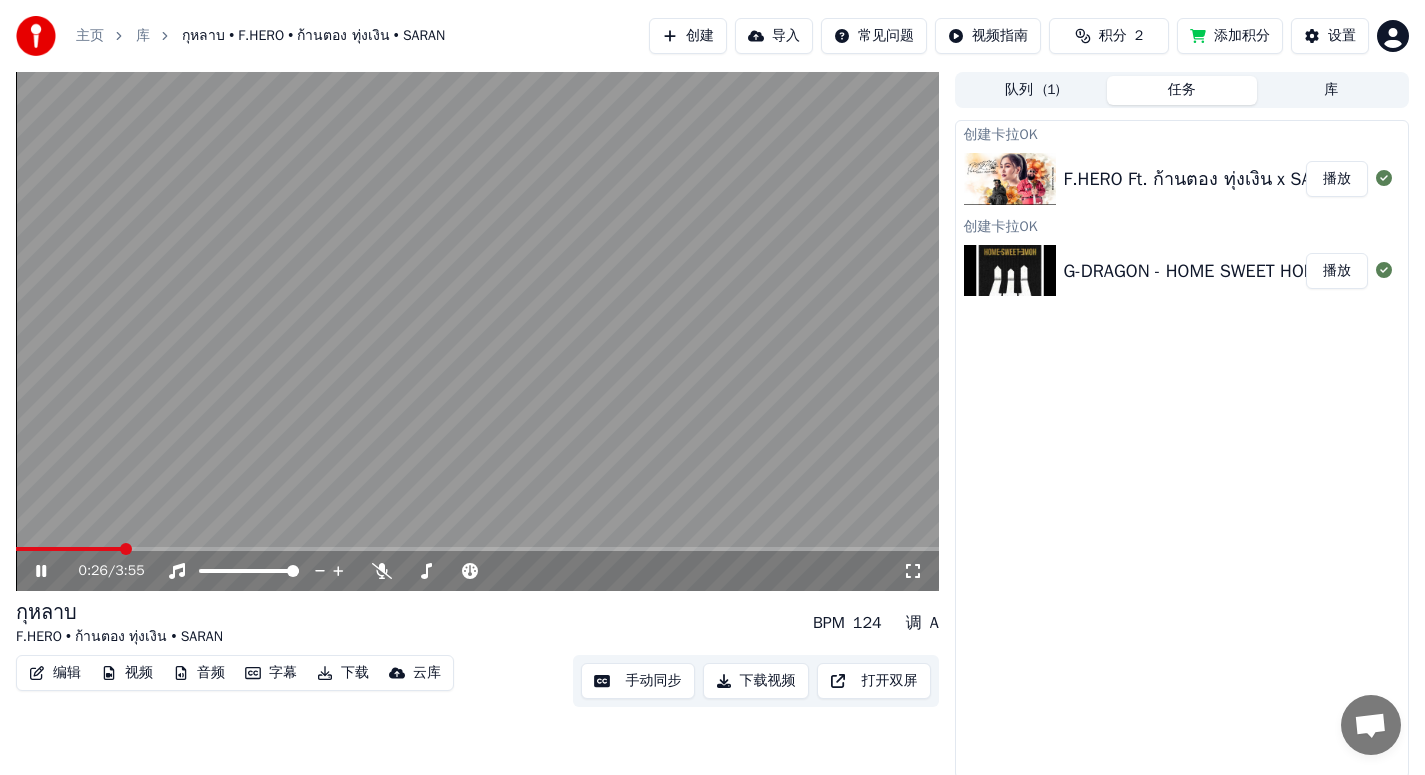 click at bounding box center (477, 331) 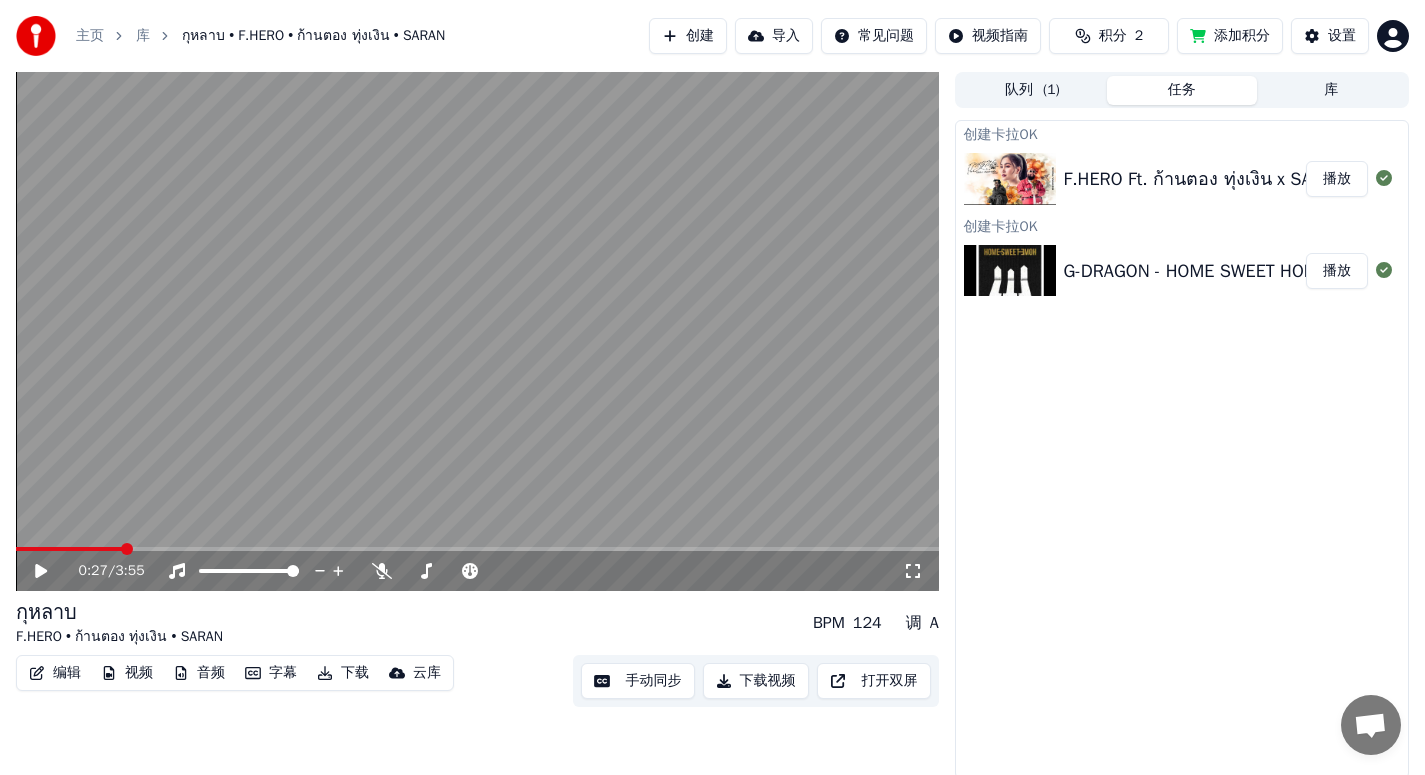 click on "下载视频" at bounding box center (756, 681) 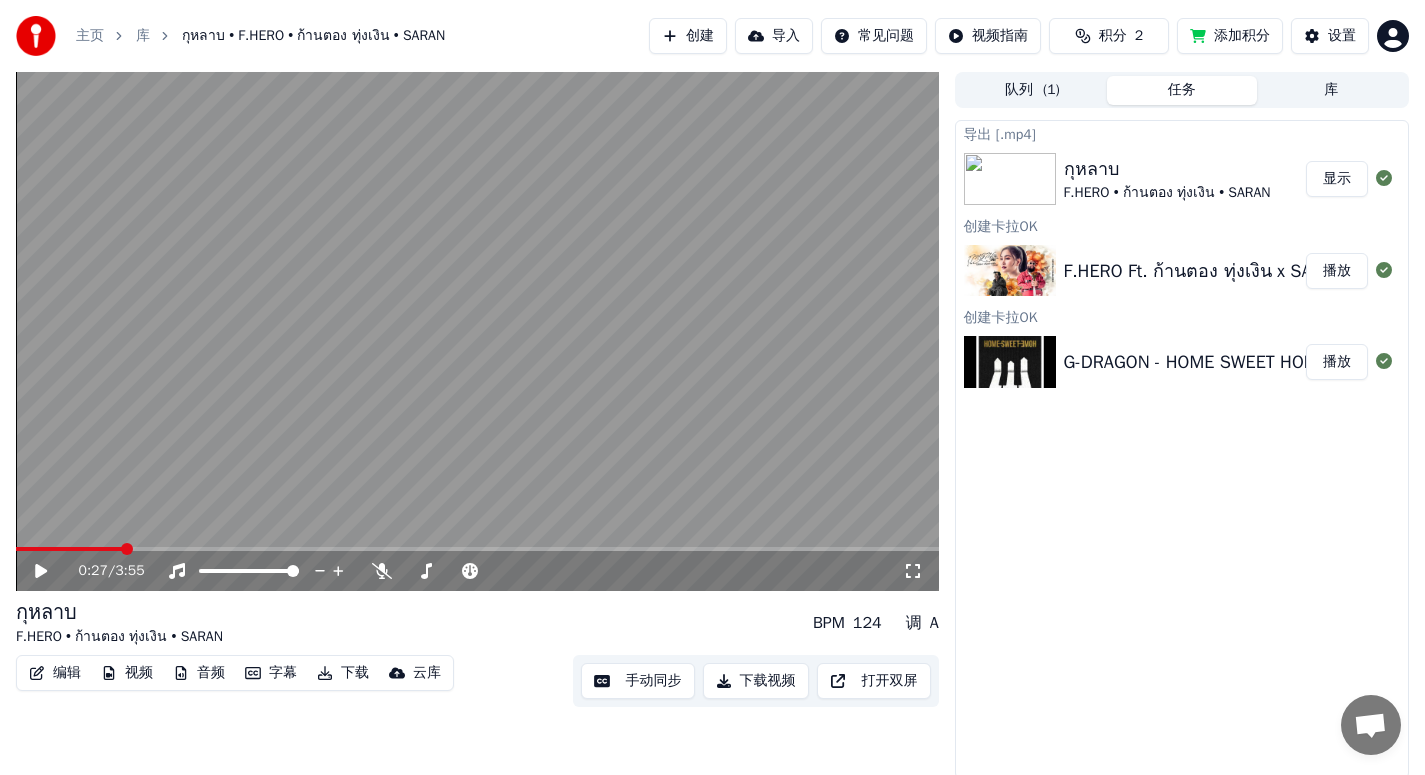 click 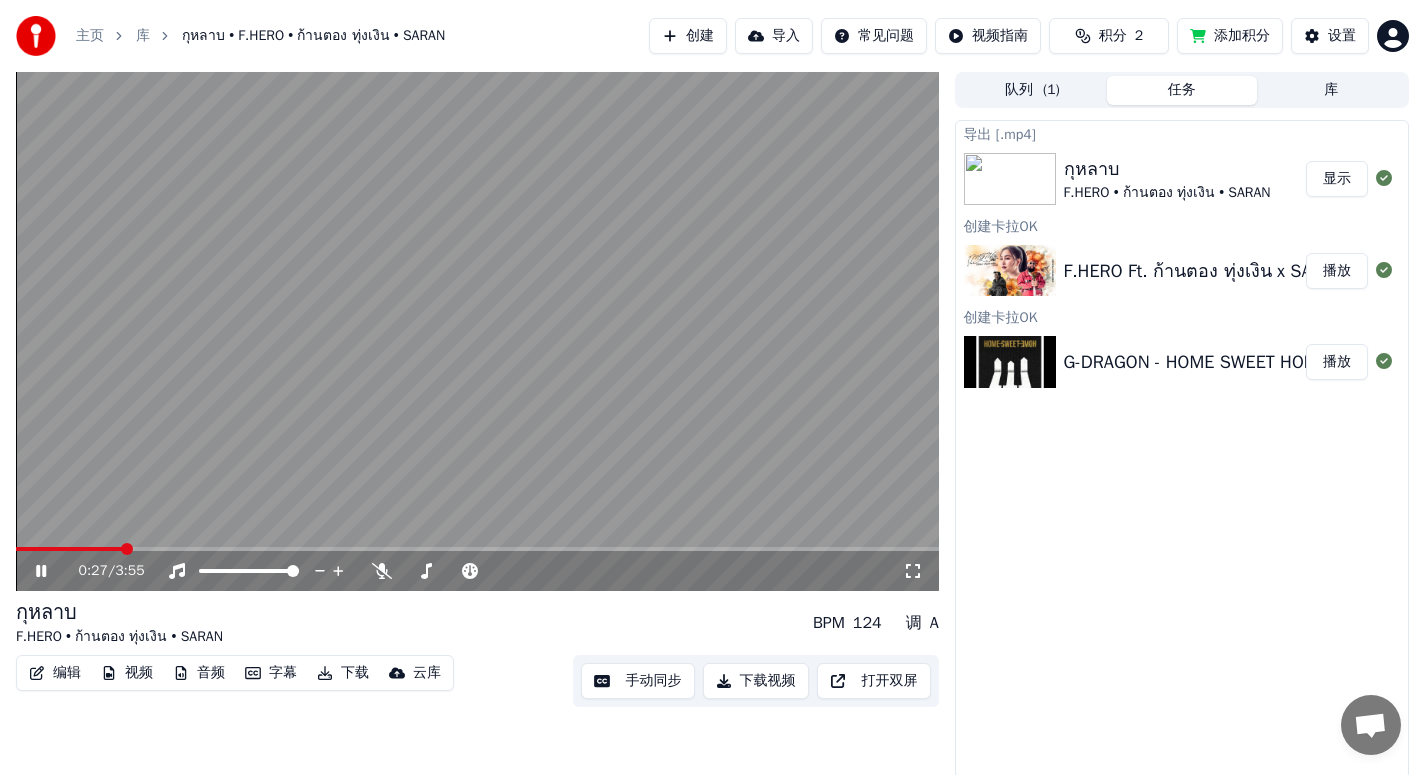 click 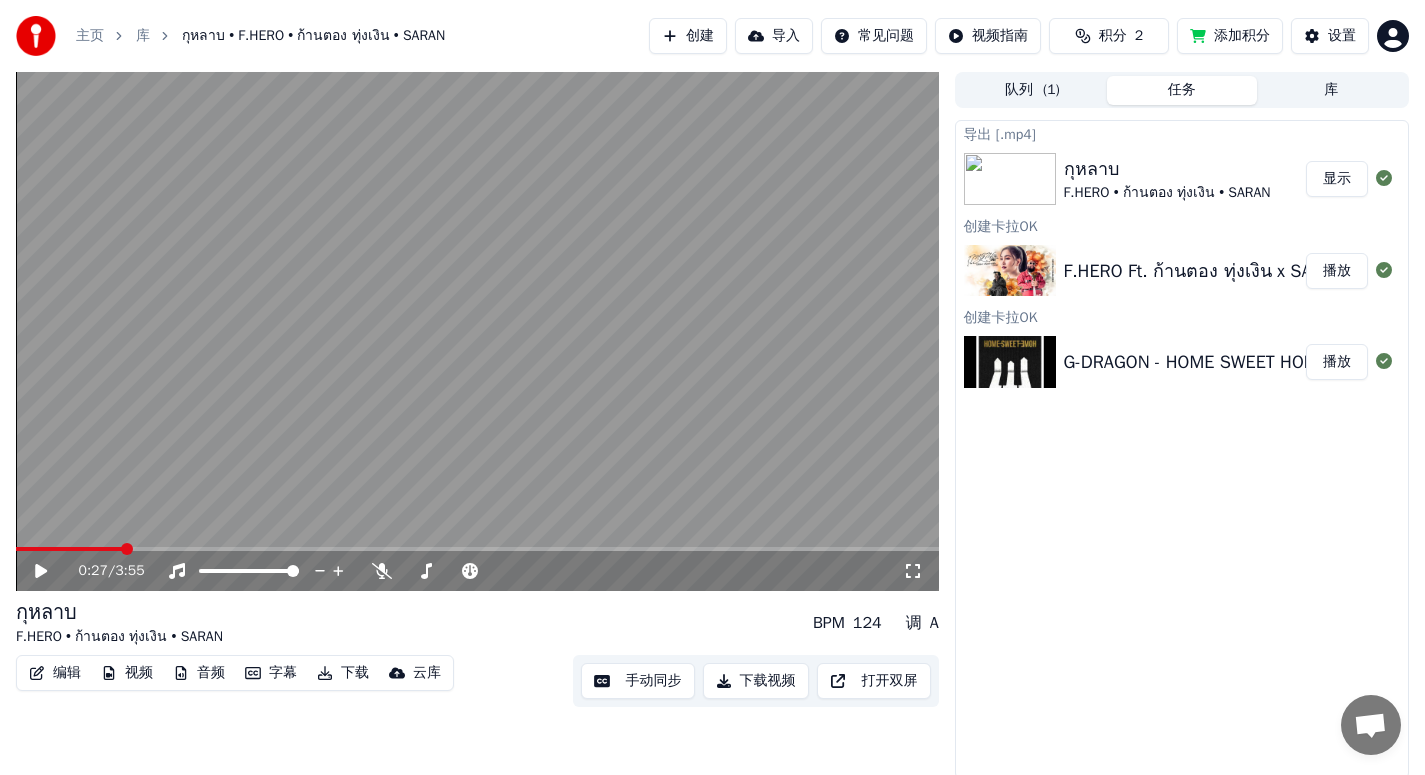click on "音频" at bounding box center [199, 673] 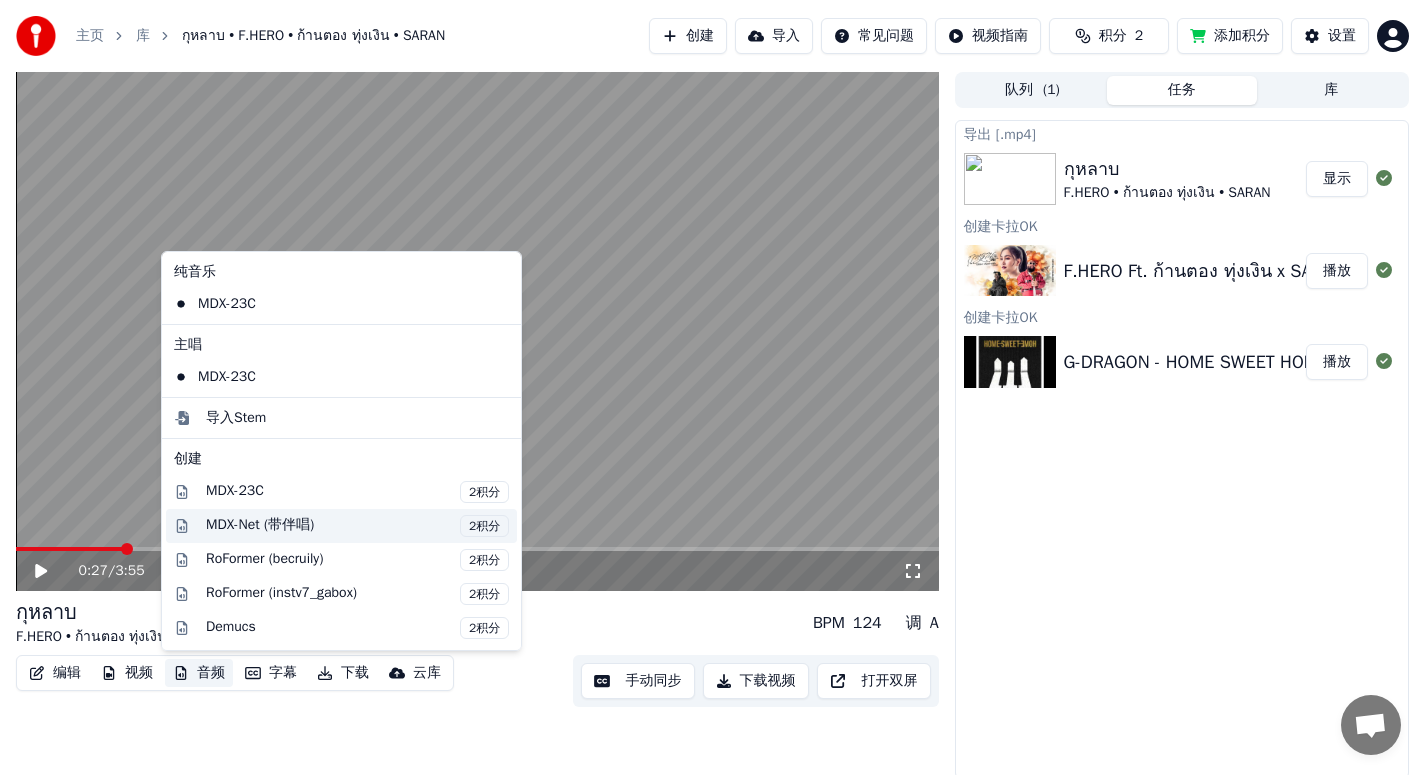 click on "MDX-Net (带伴唱) 2积分" at bounding box center (357, 526) 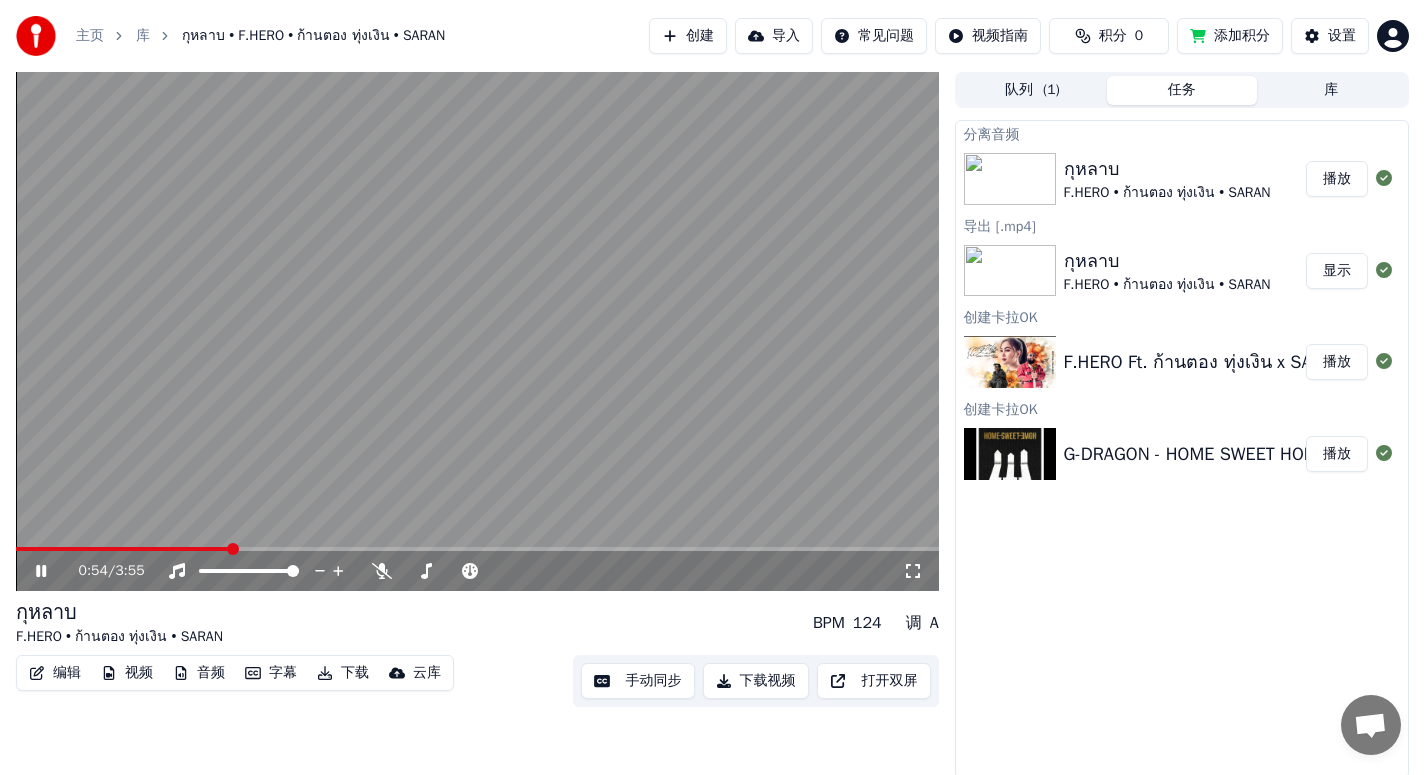 click 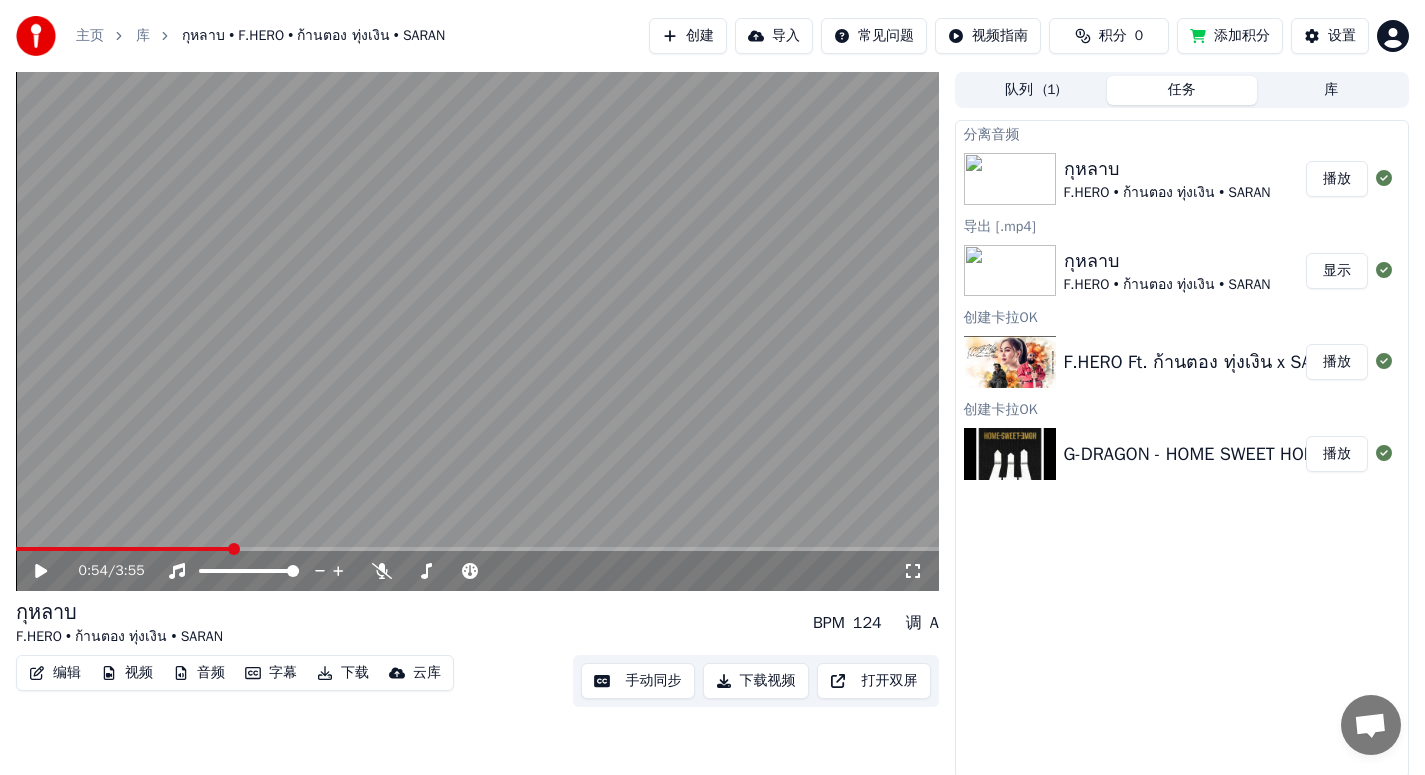 click on "播放" at bounding box center [1337, 179] 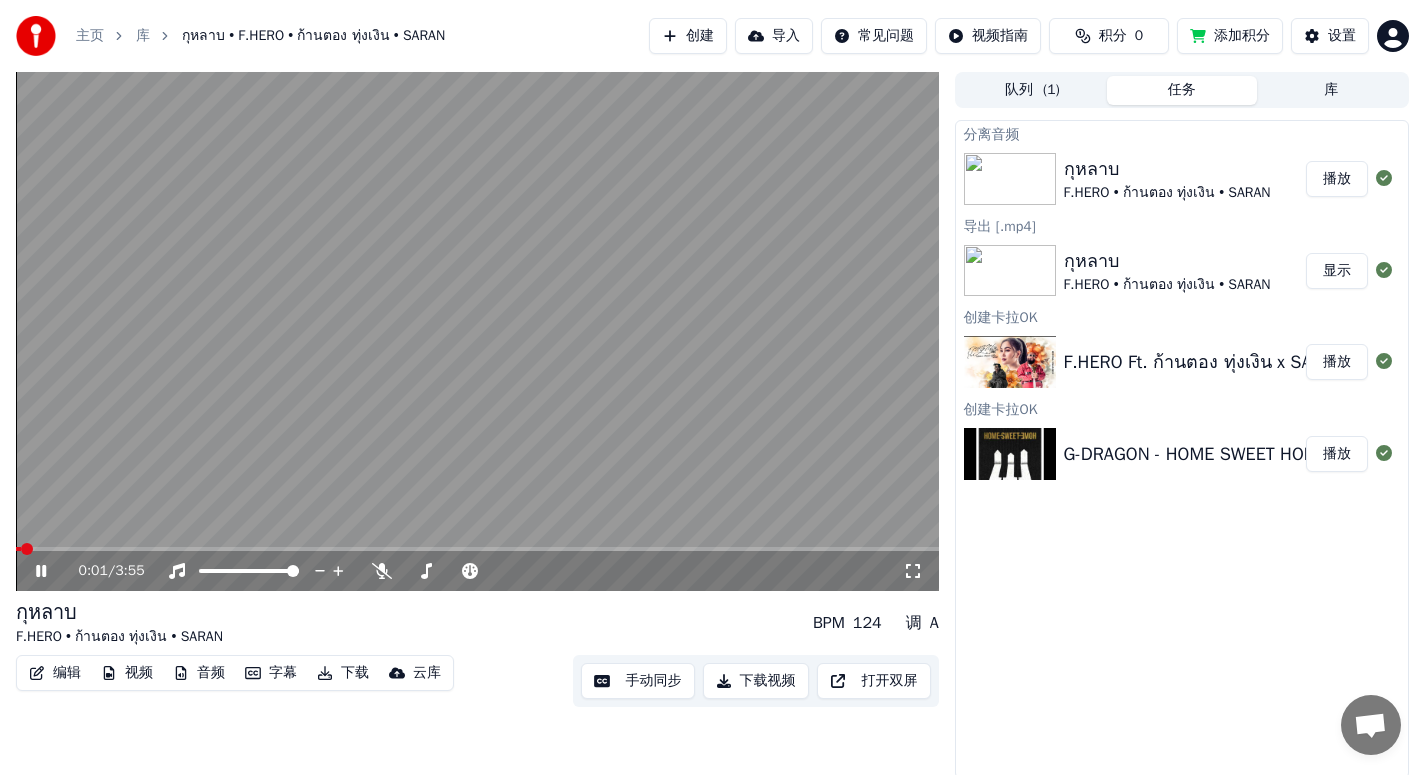 click at bounding box center (477, 331) 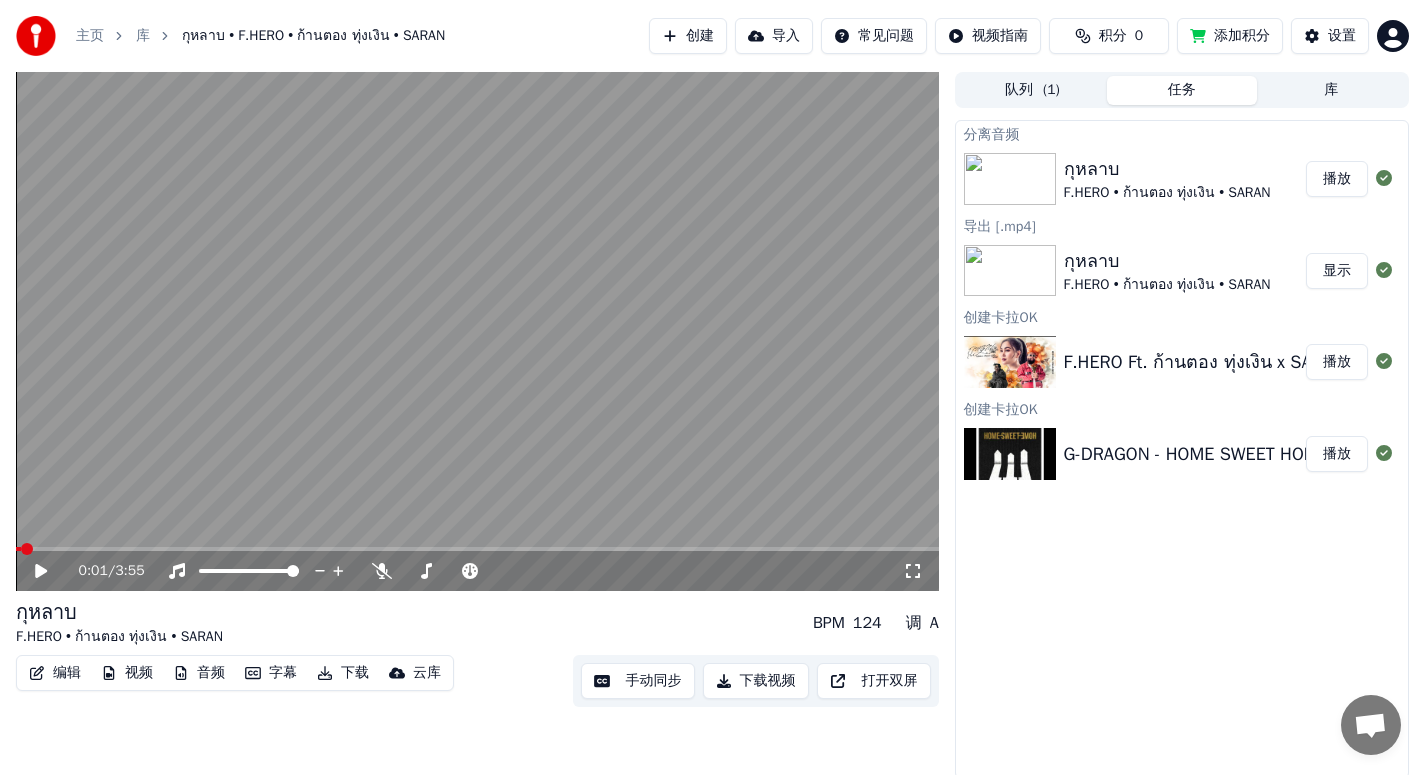 click at bounding box center [477, 549] 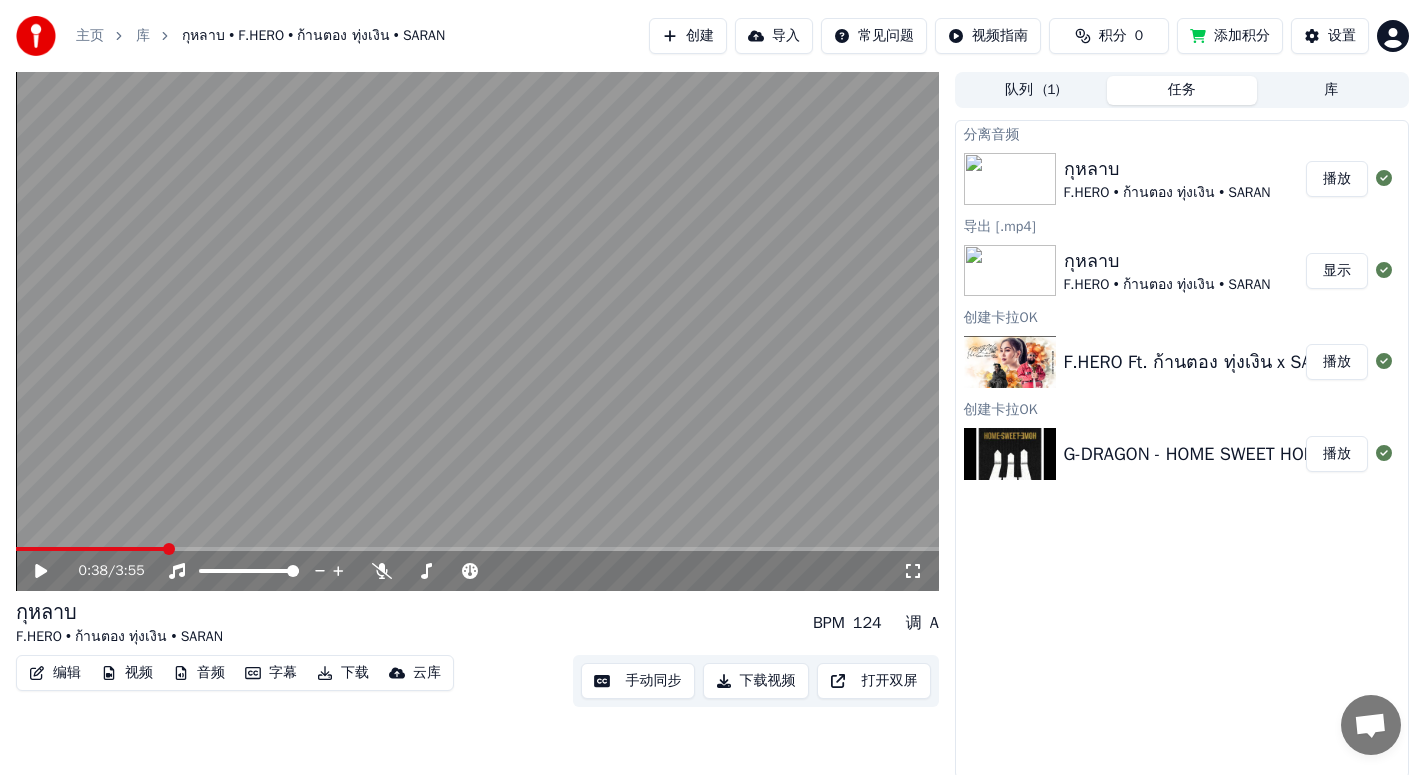 click at bounding box center [477, 331] 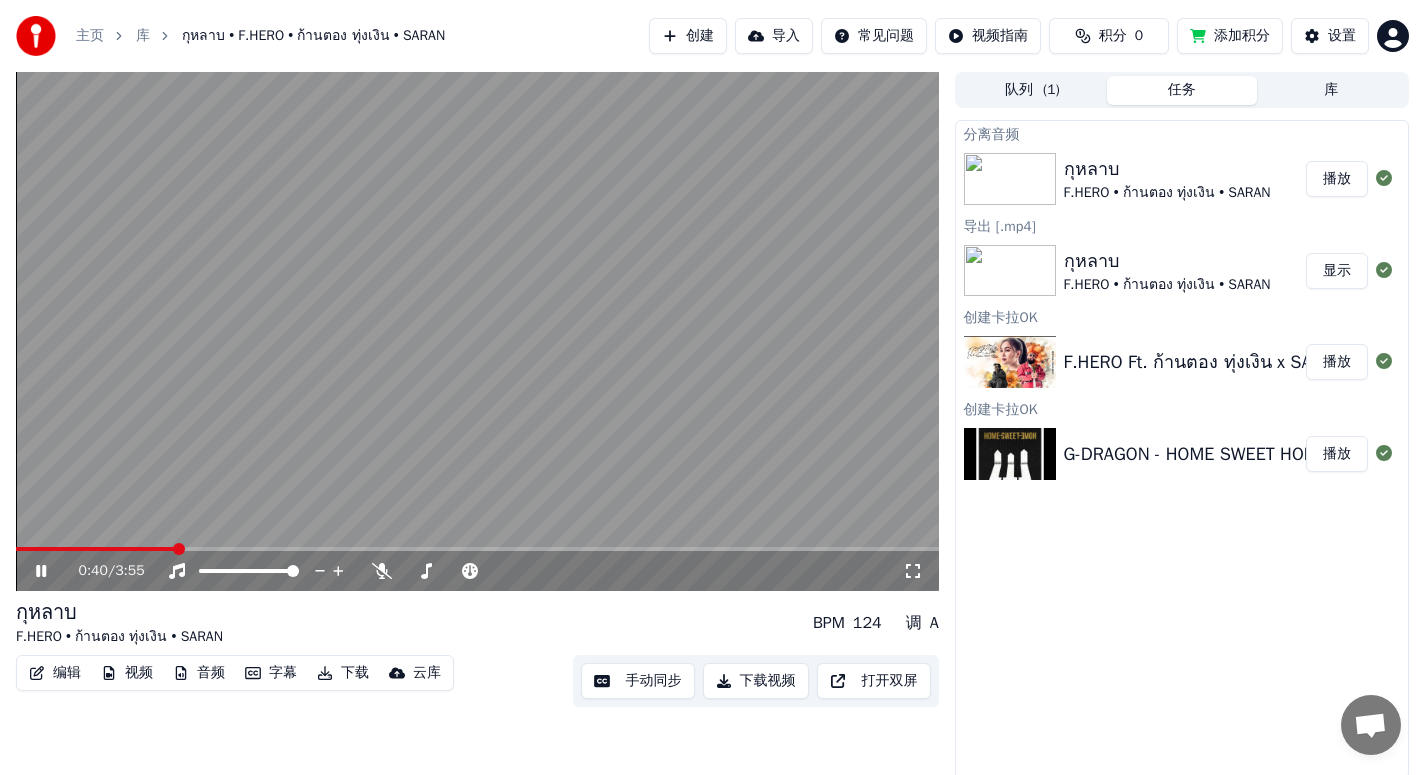 click at bounding box center [477, 331] 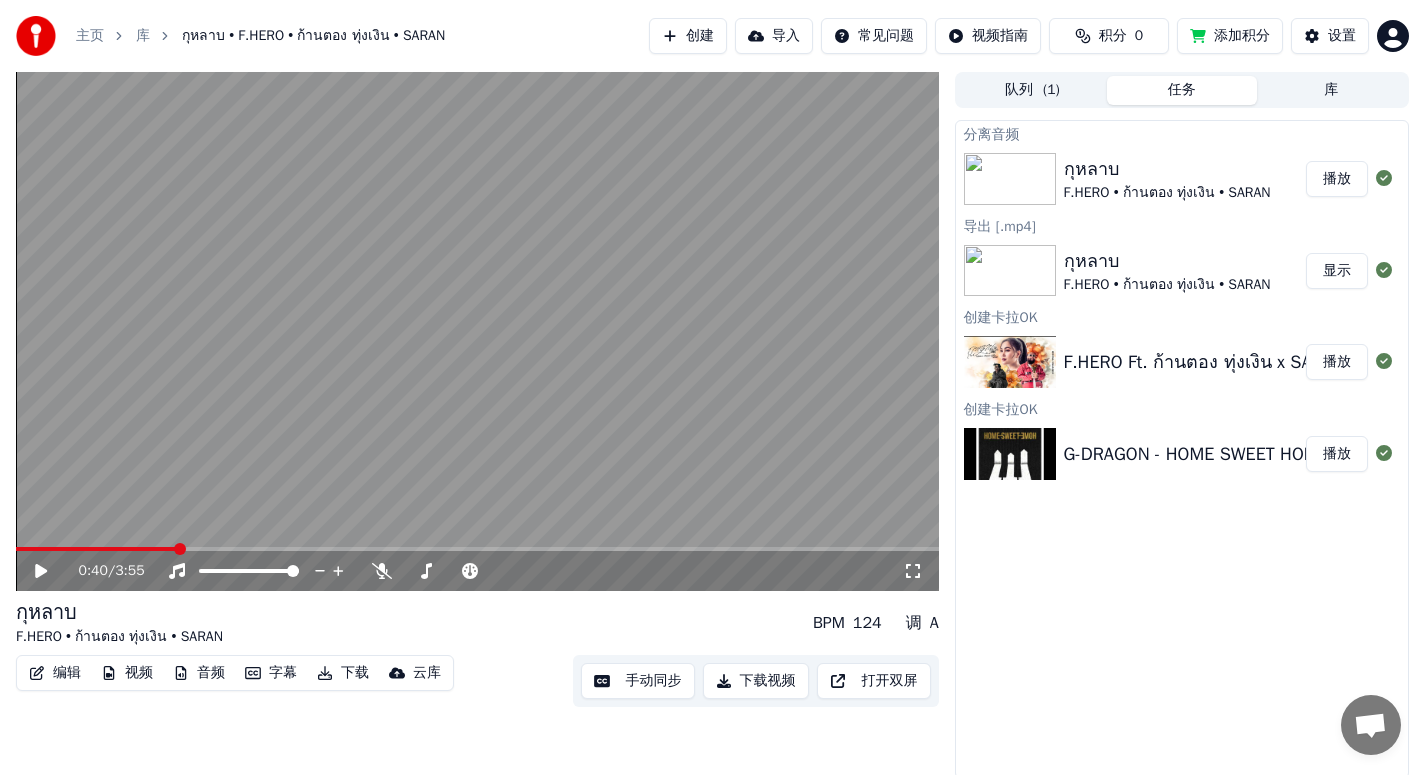 click on "音频" at bounding box center [199, 673] 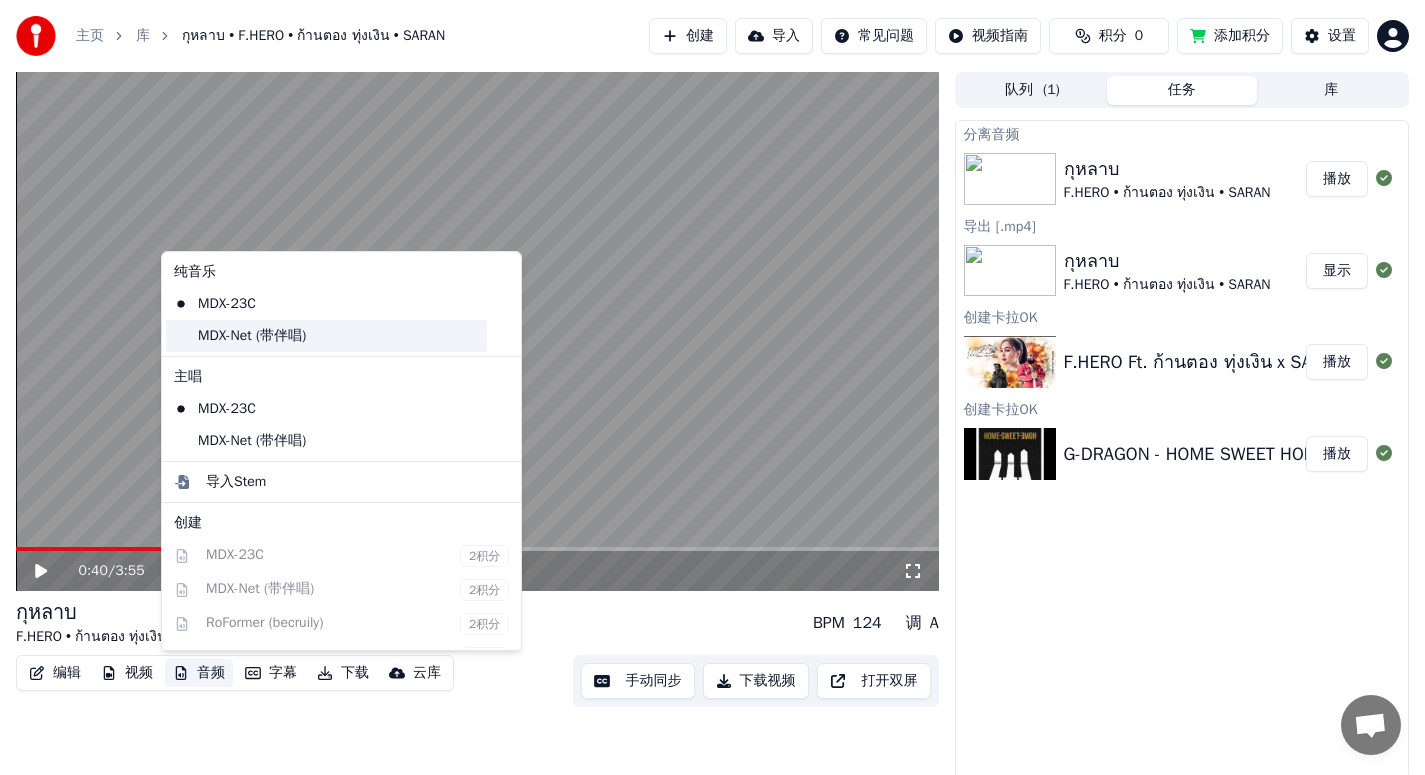 click on "MDX-Net (带伴唱)" at bounding box center [326, 336] 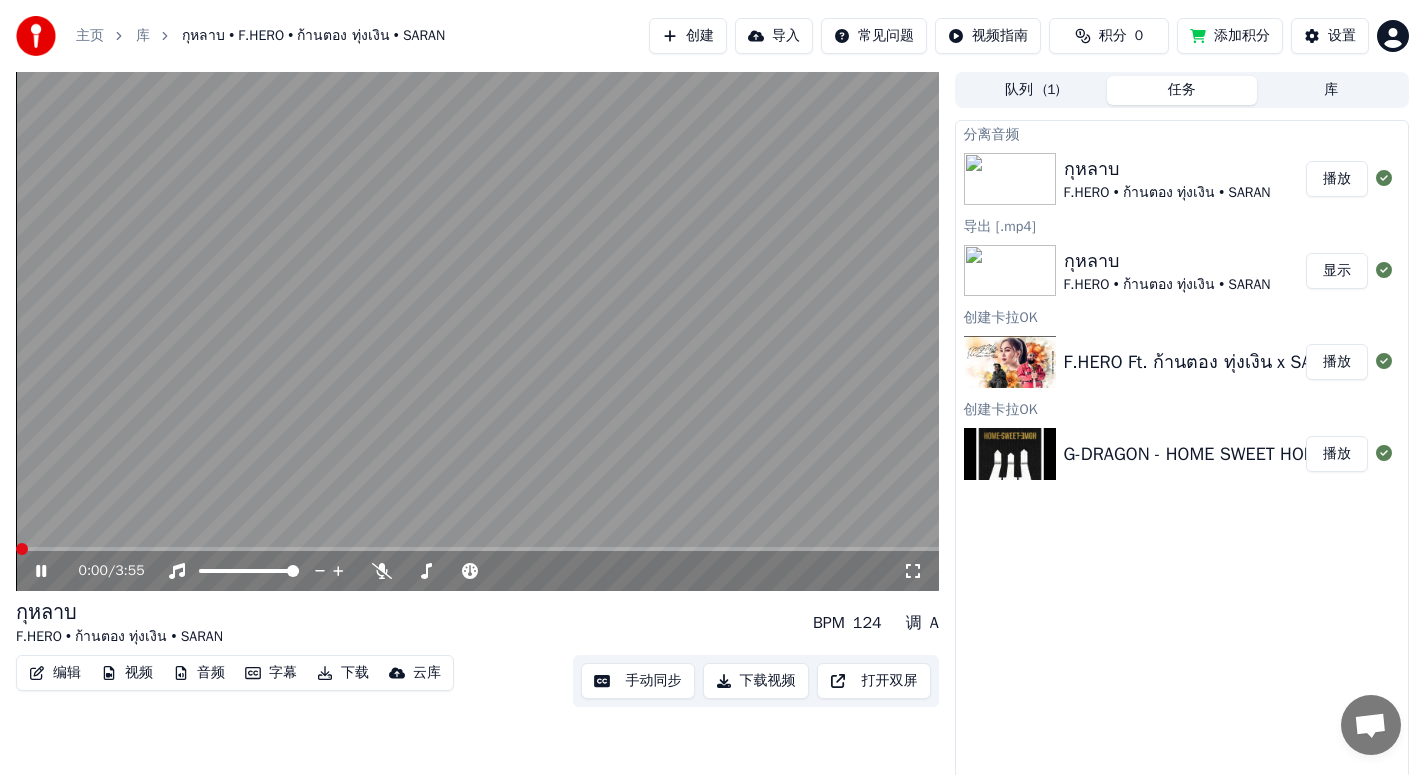 click on "音频" at bounding box center (199, 673) 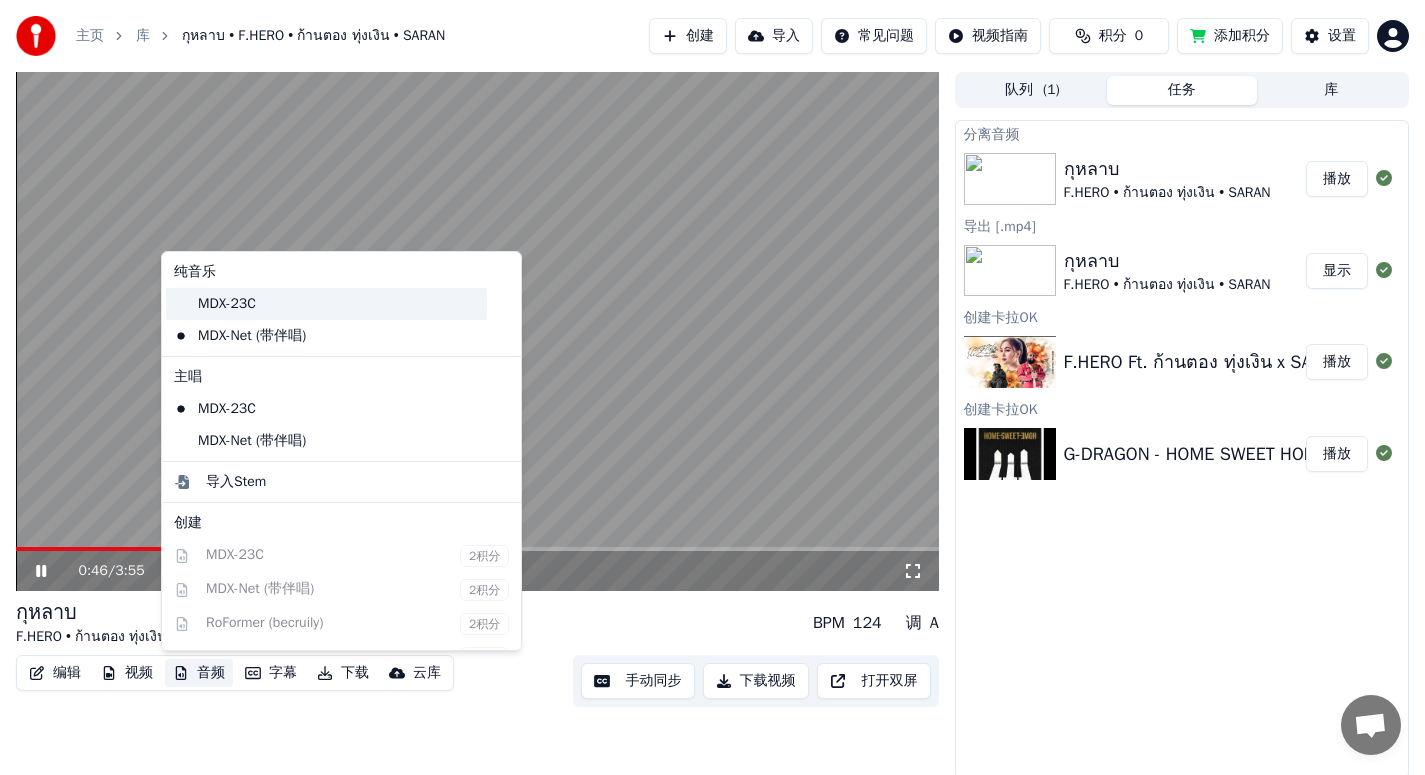 click on "MDX-23C" at bounding box center [326, 304] 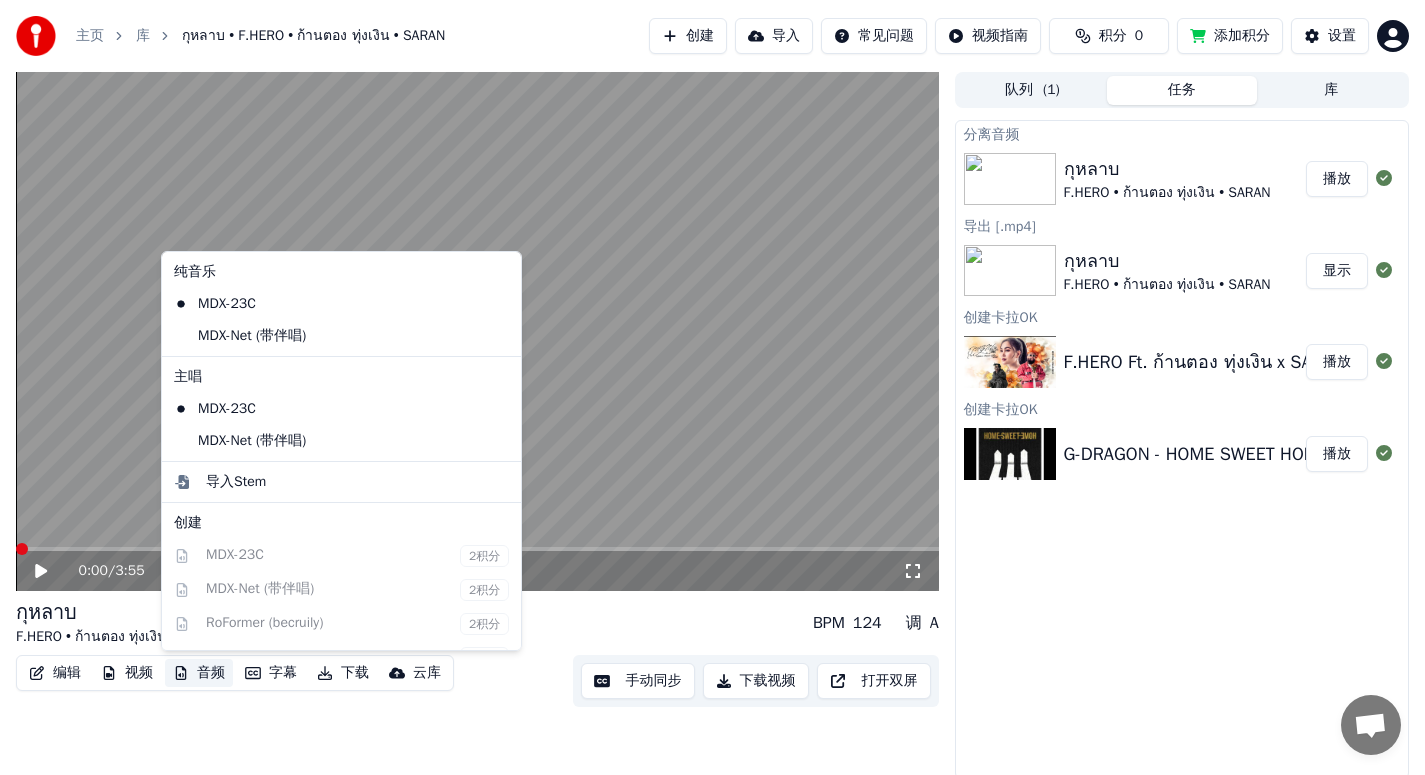 click on "音频" at bounding box center [199, 673] 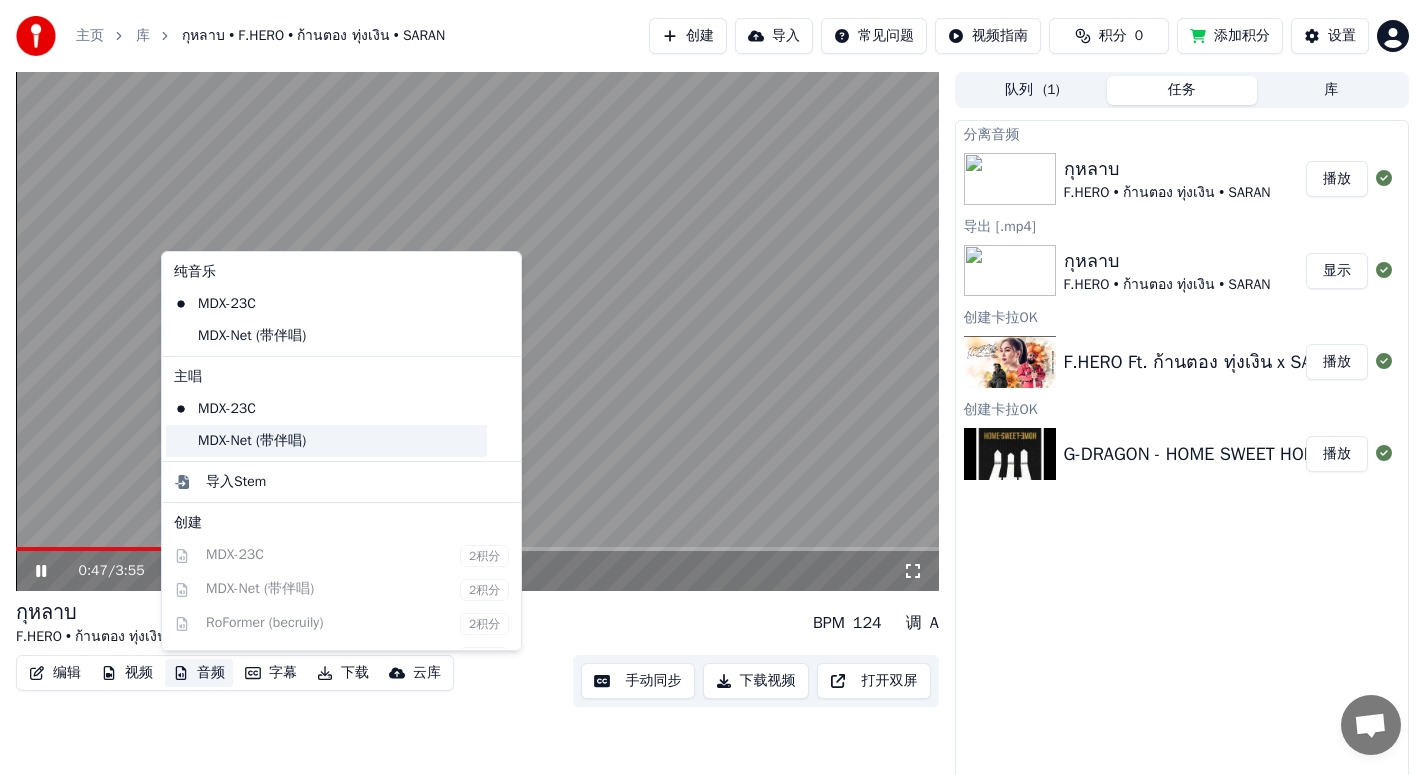 click on "MDX-Net (带伴唱)" at bounding box center [326, 441] 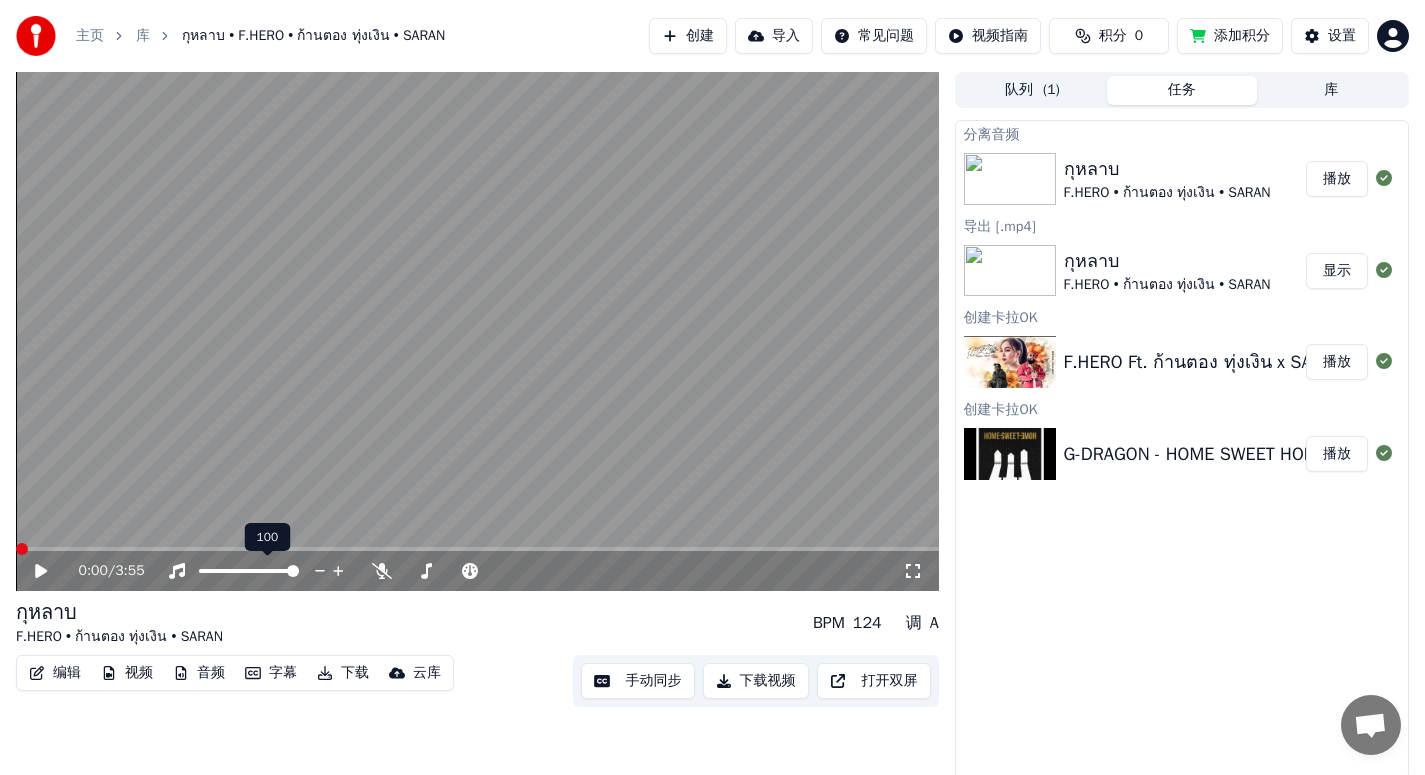 click at bounding box center (477, 331) 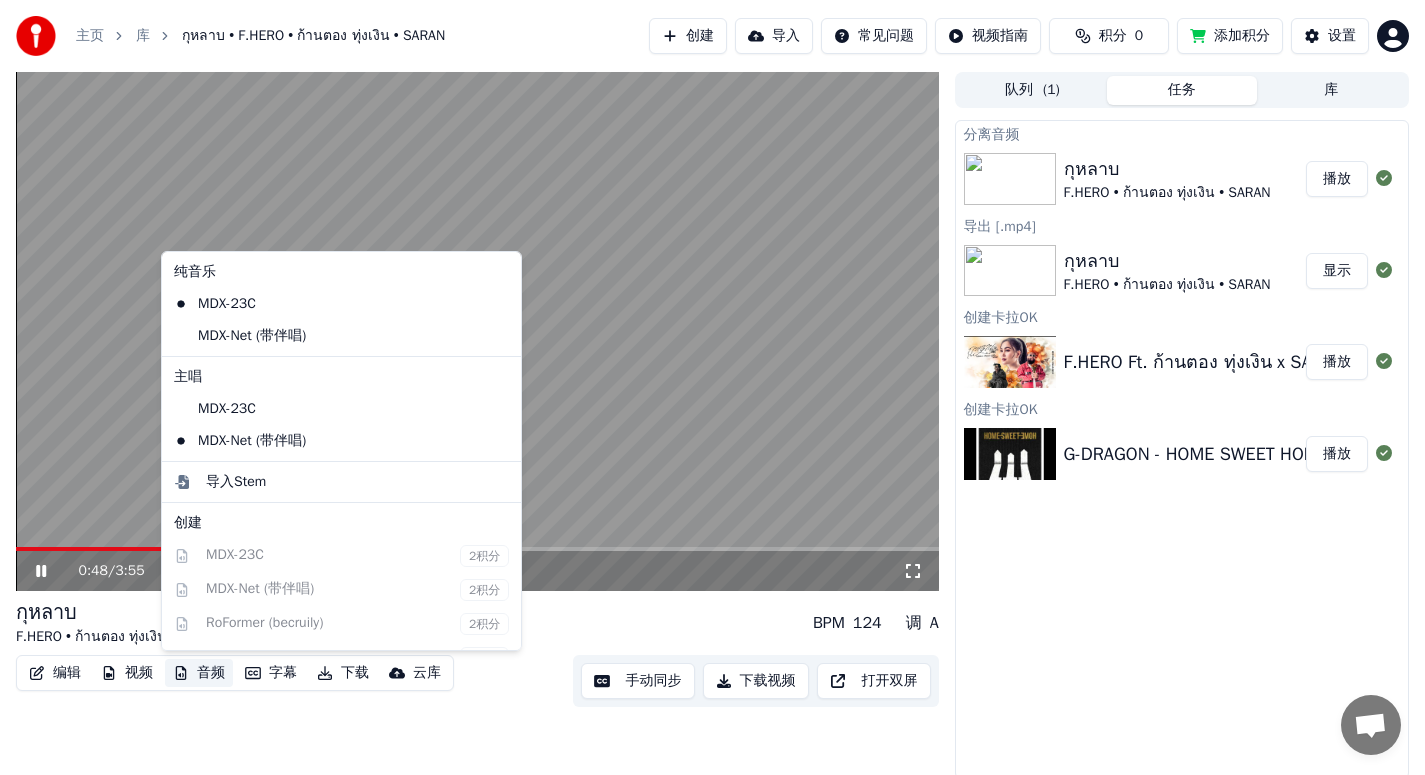 click on "音频" at bounding box center [199, 673] 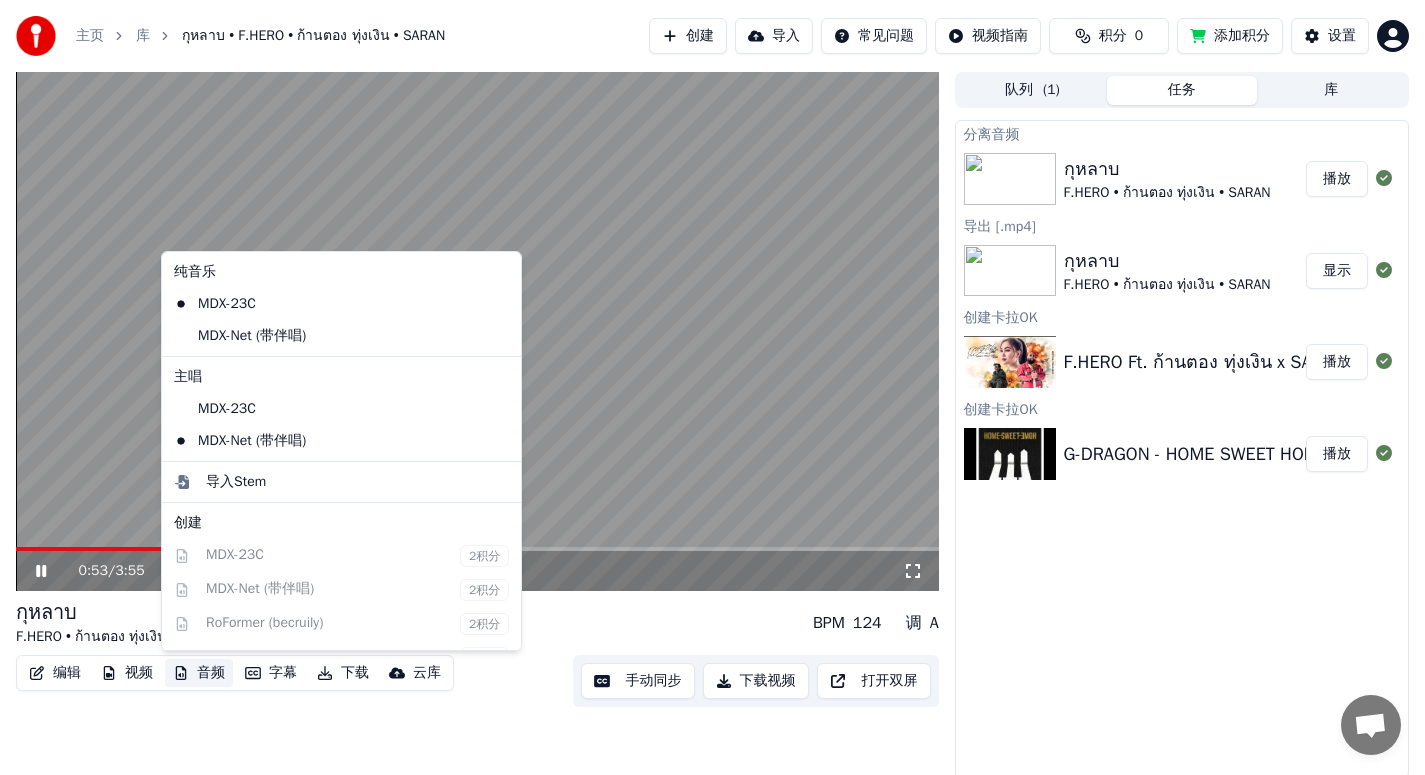 click at bounding box center (477, 331) 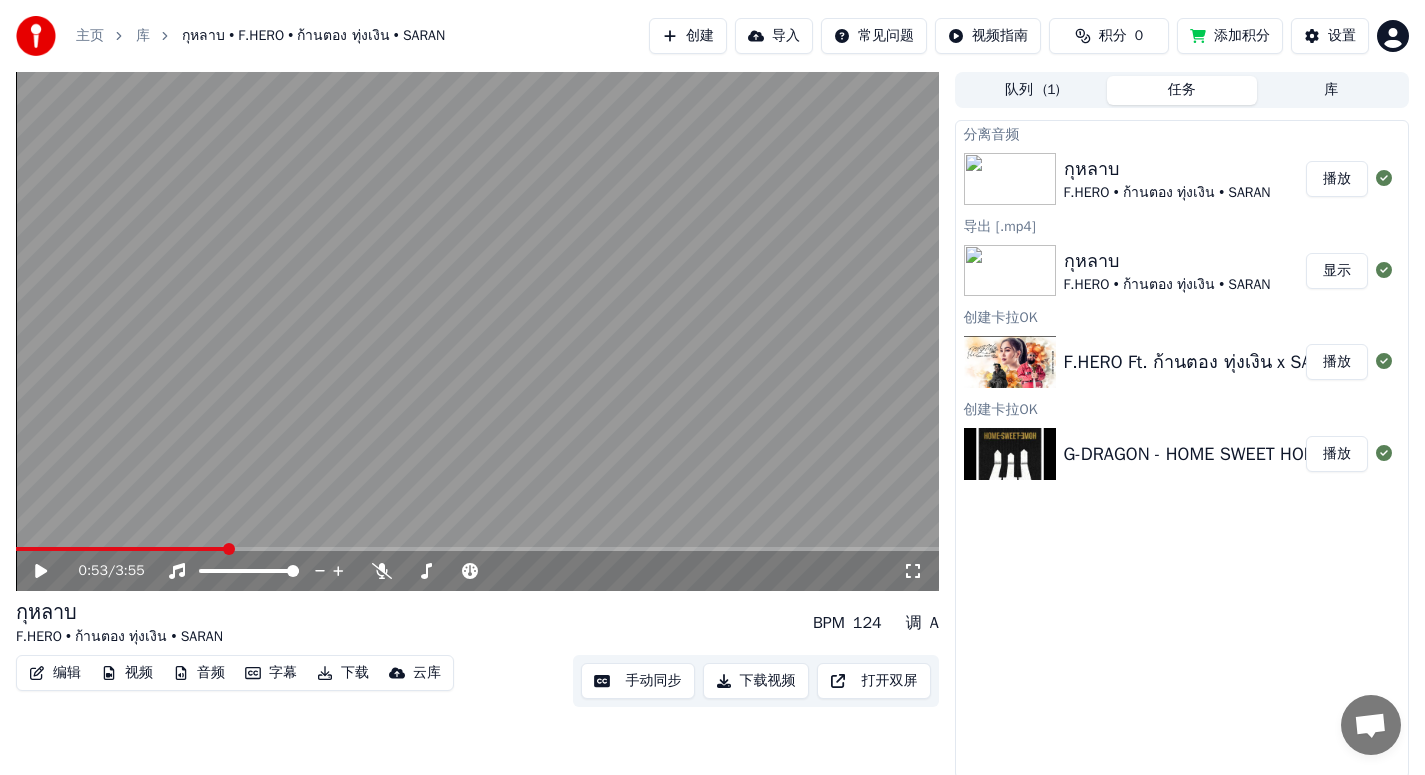 click on "F.HERO Ft. ก้านตอง ทุ่งเงิน x SARAN - กุหลาบ" at bounding box center (1240, 362) 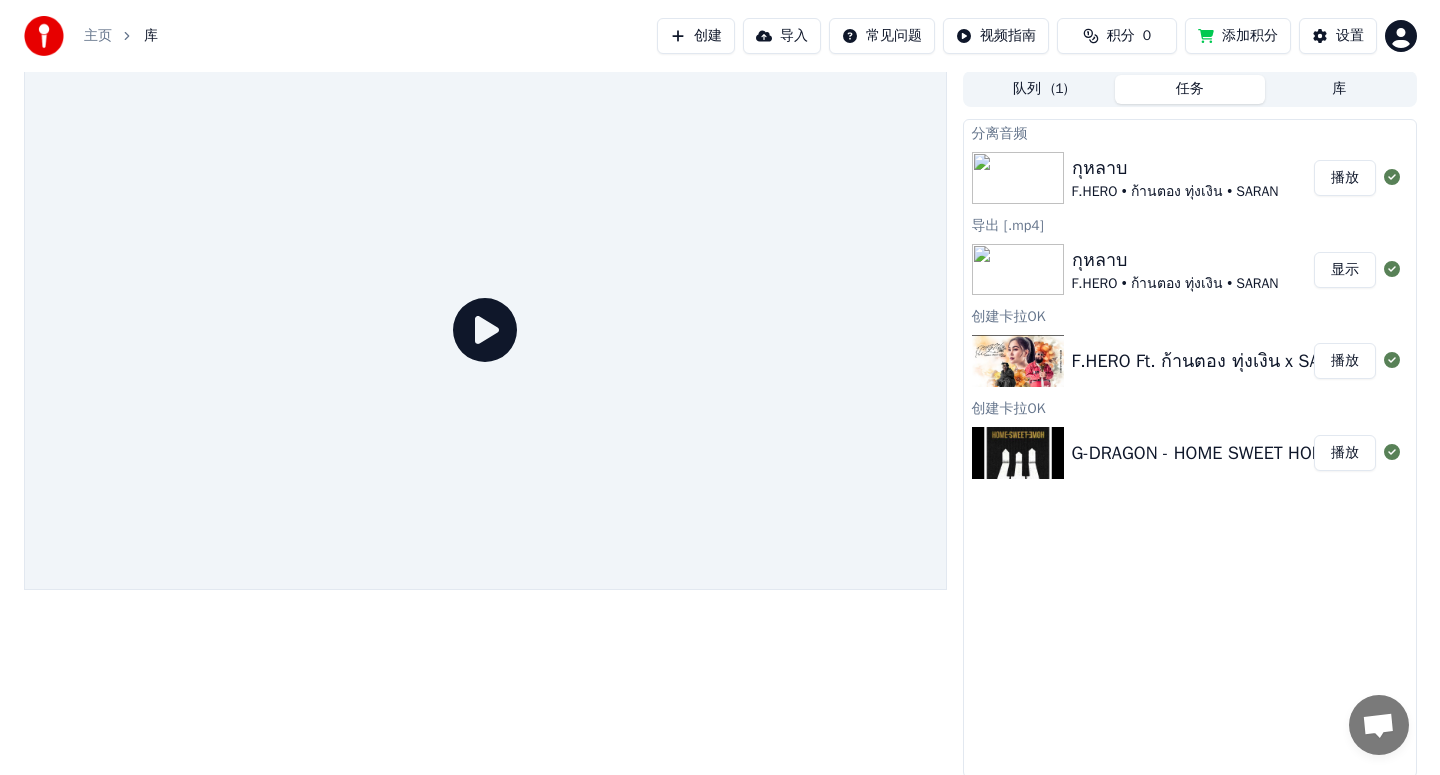 scroll, scrollTop: 0, scrollLeft: 0, axis: both 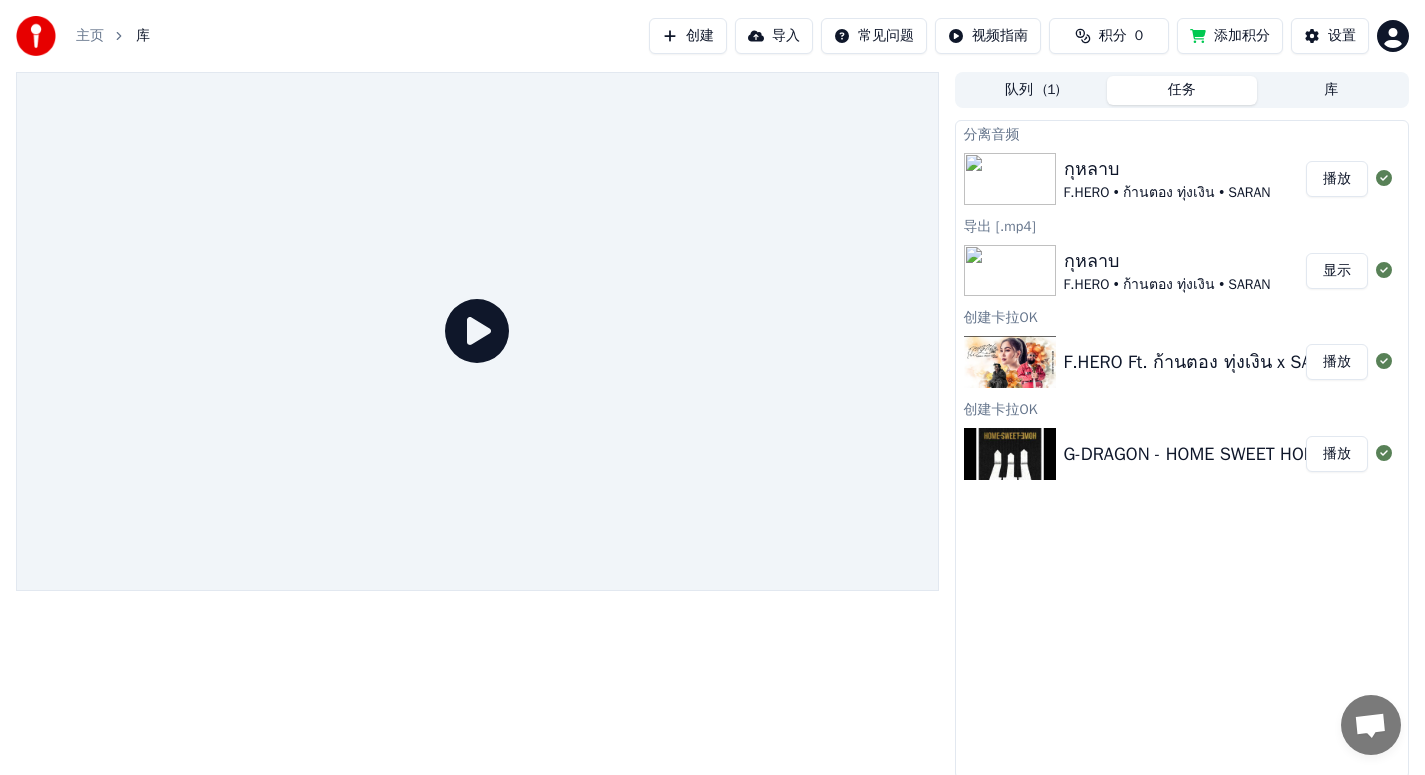 click on "创建" at bounding box center (688, 36) 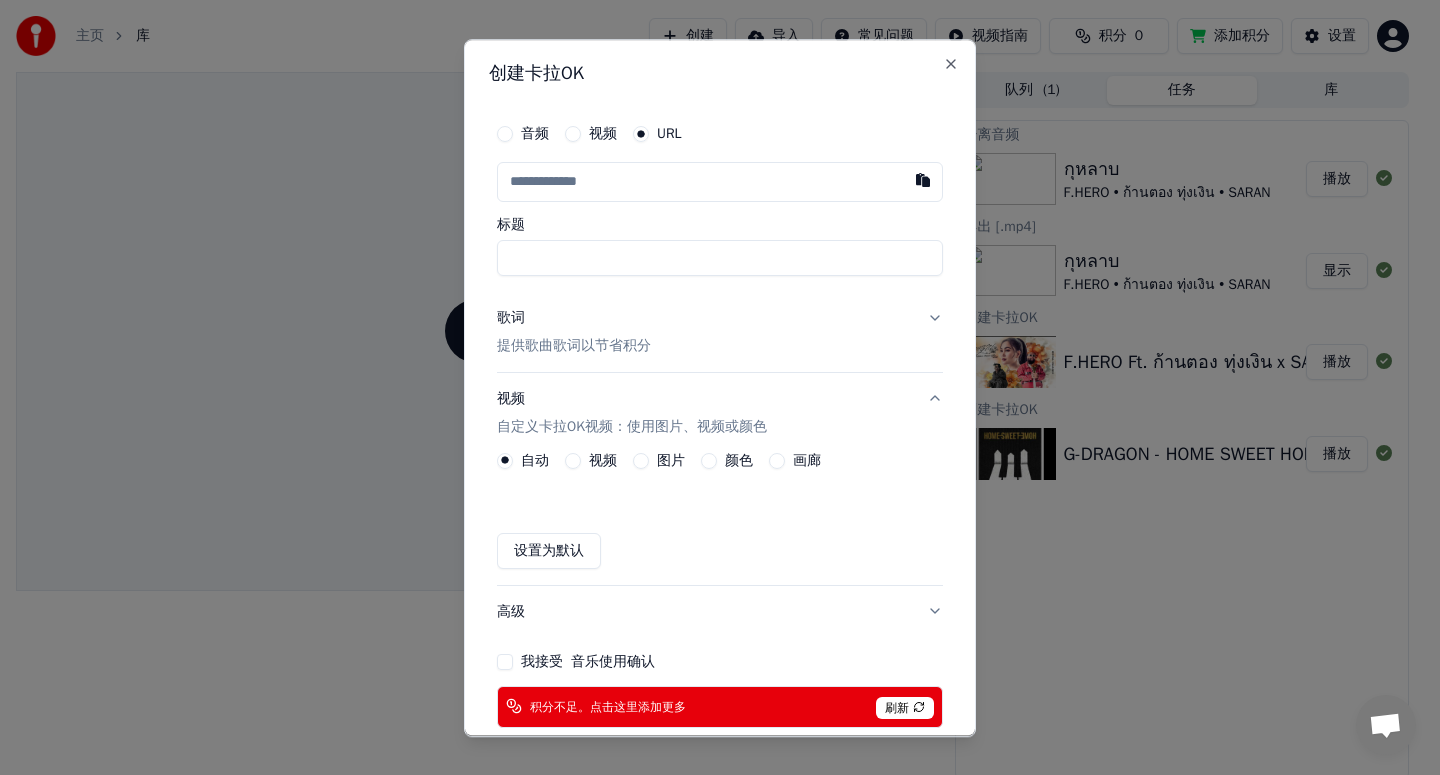 click at bounding box center (720, 182) 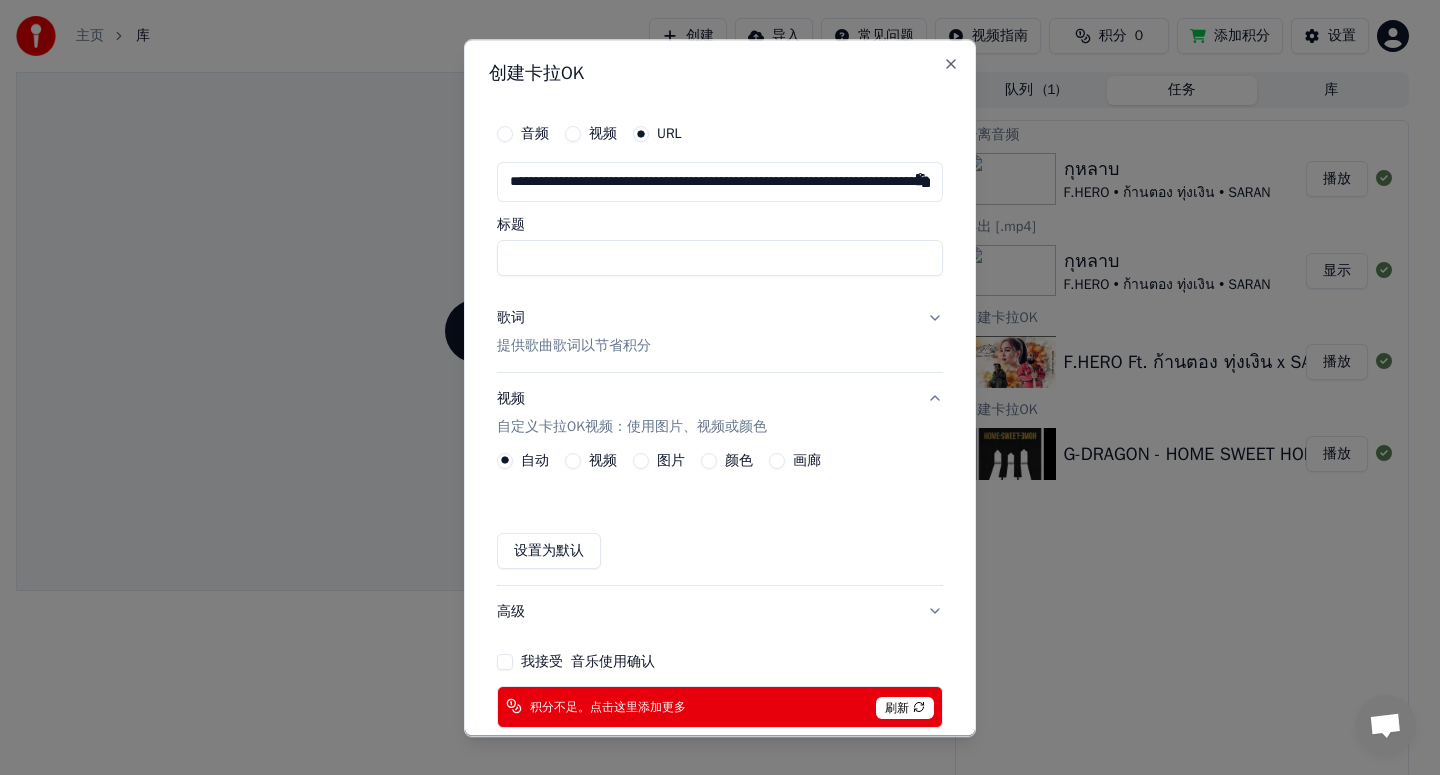 scroll, scrollTop: 0, scrollLeft: 234, axis: horizontal 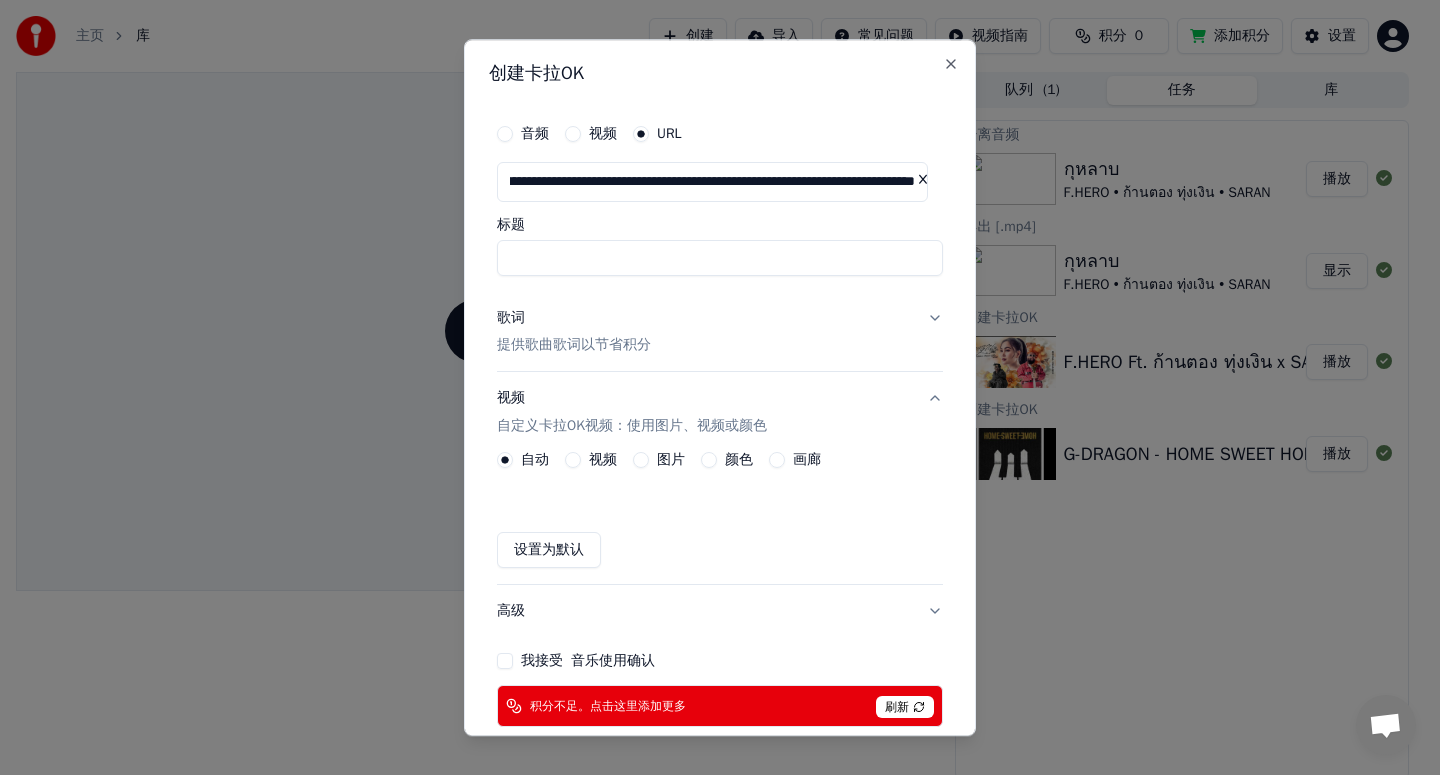 type on "**********" 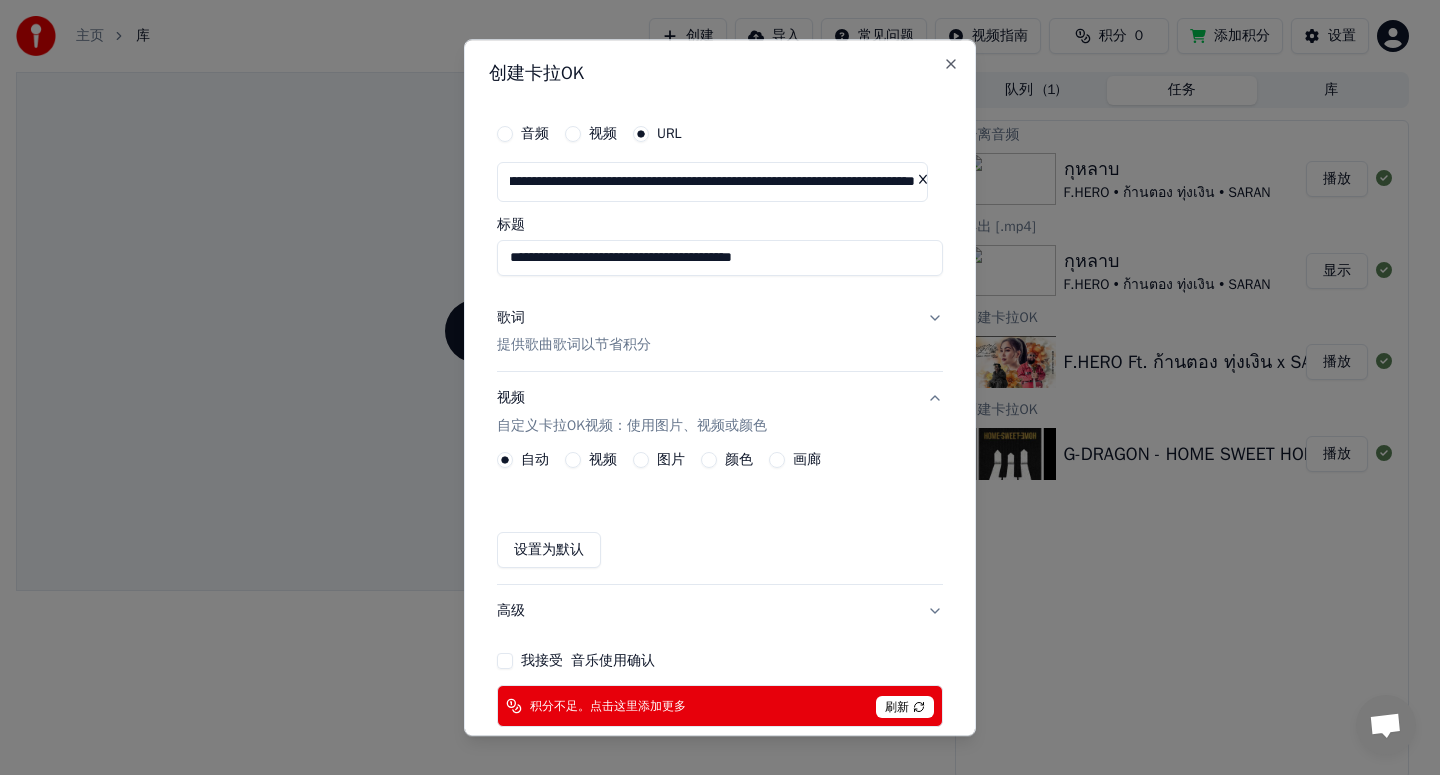 type on "**********" 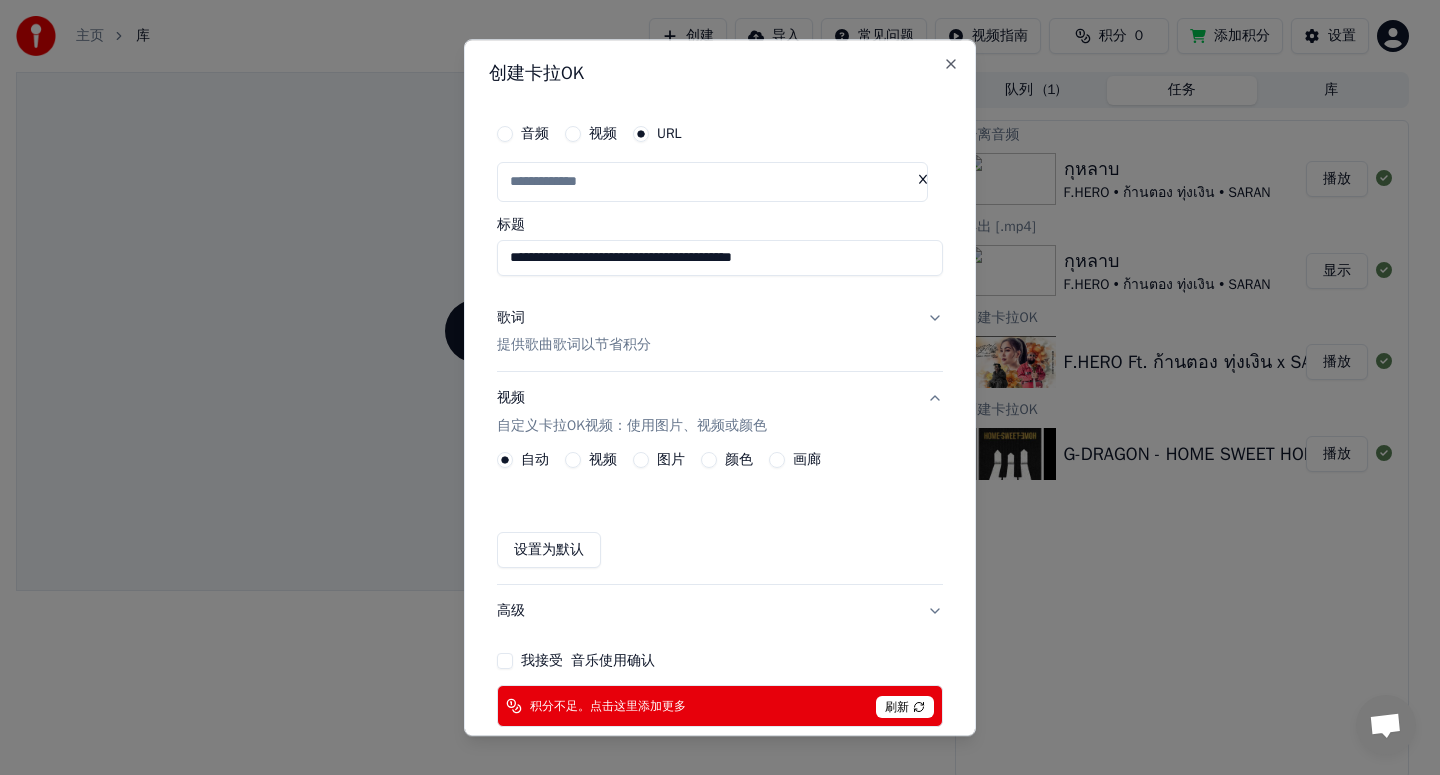 click on "**********" at bounding box center (720, 258) 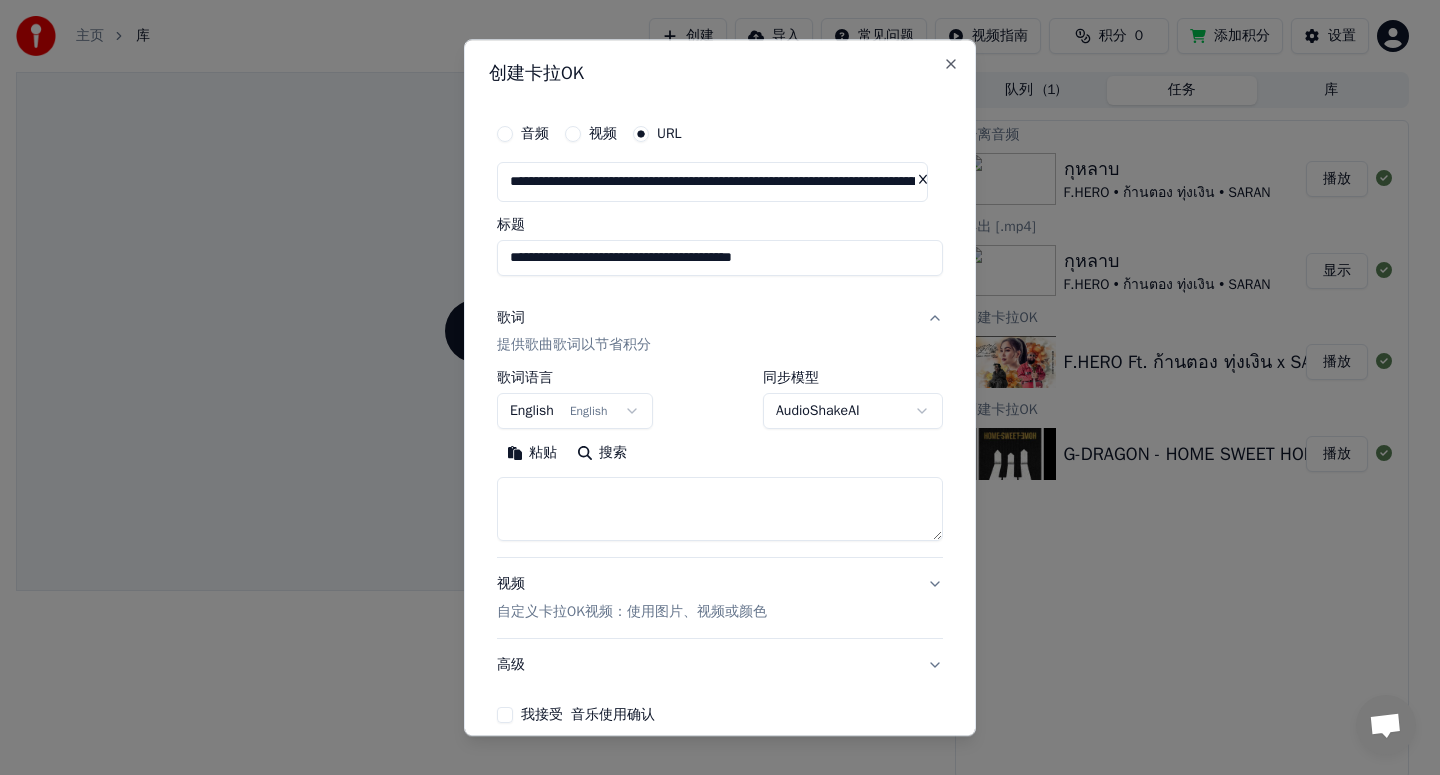click at bounding box center [720, 510] 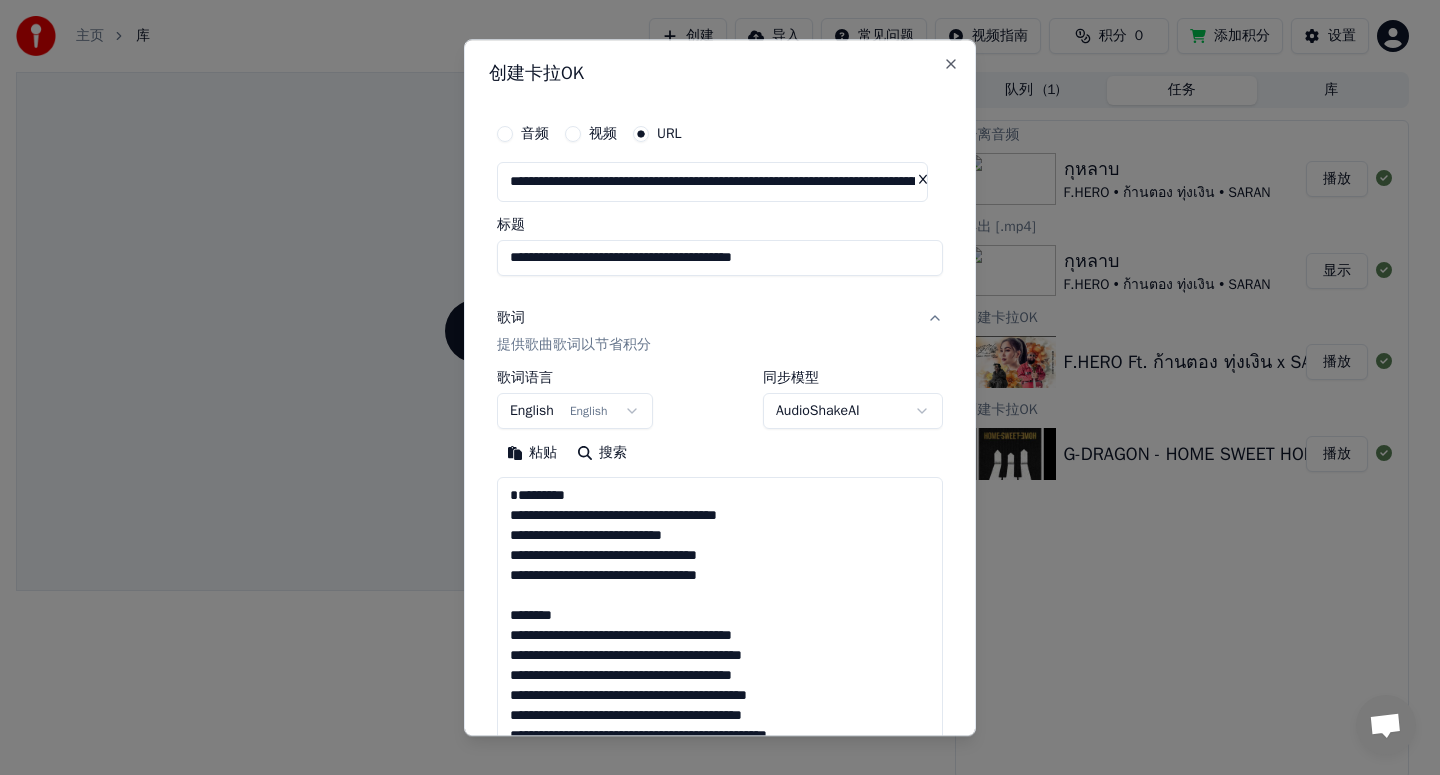 scroll, scrollTop: 1524, scrollLeft: 0, axis: vertical 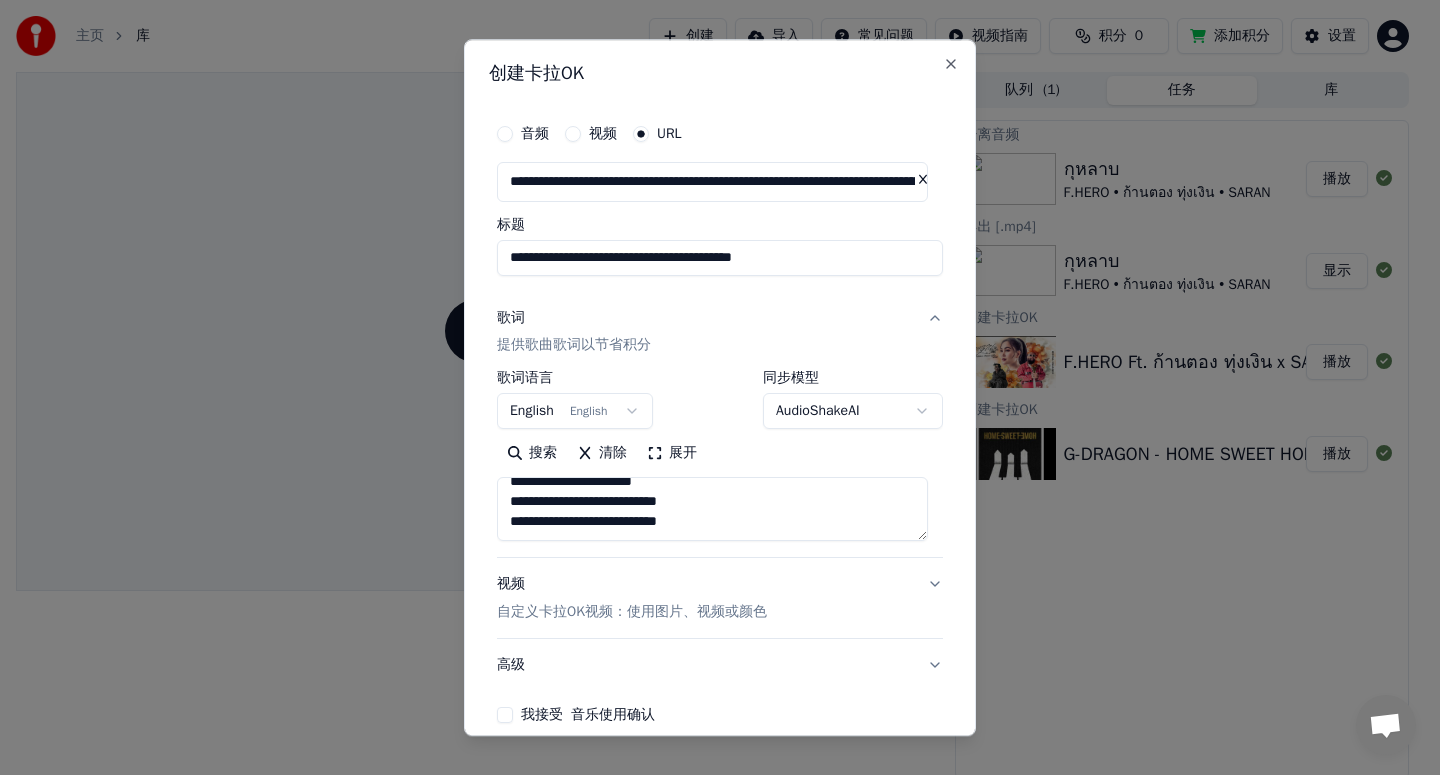 type on "**********" 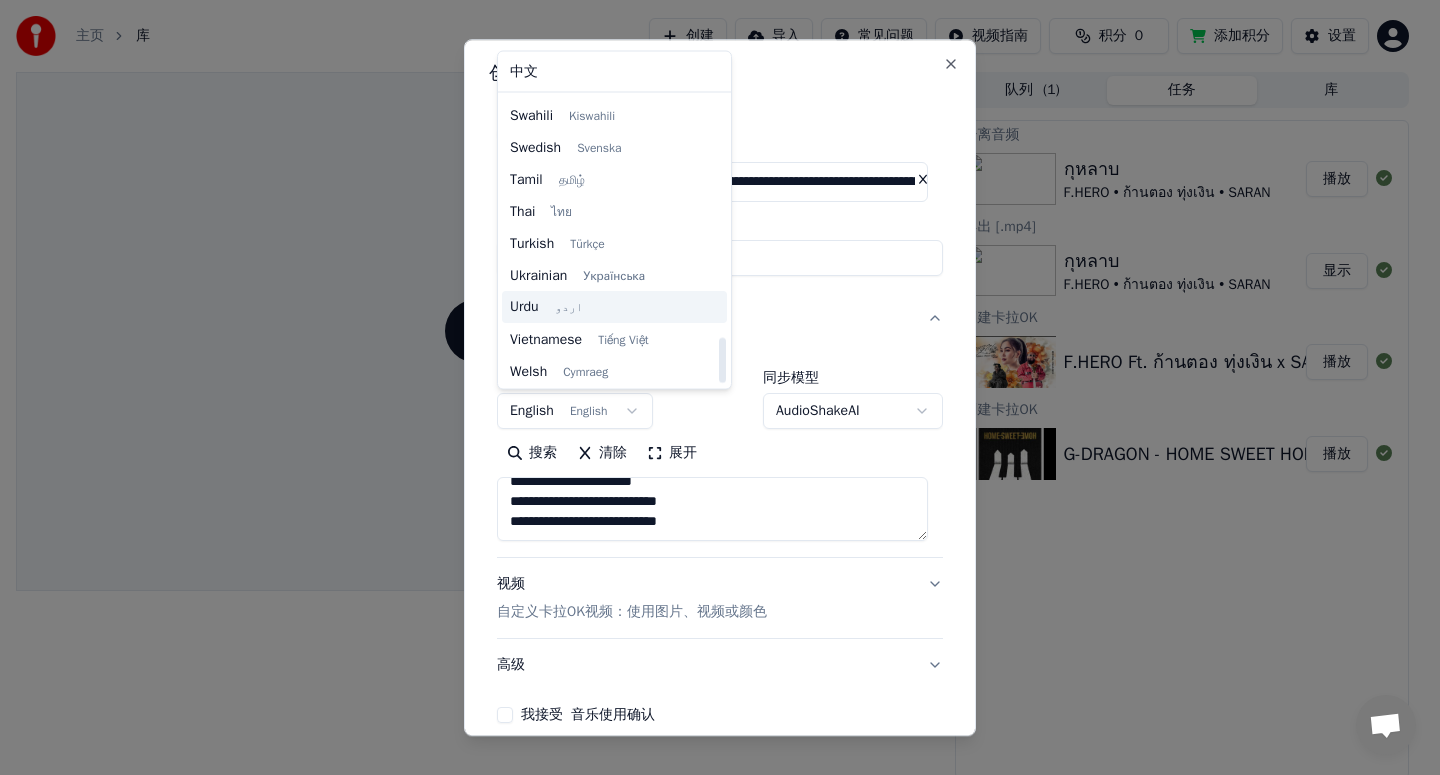 scroll, scrollTop: 1531, scrollLeft: 0, axis: vertical 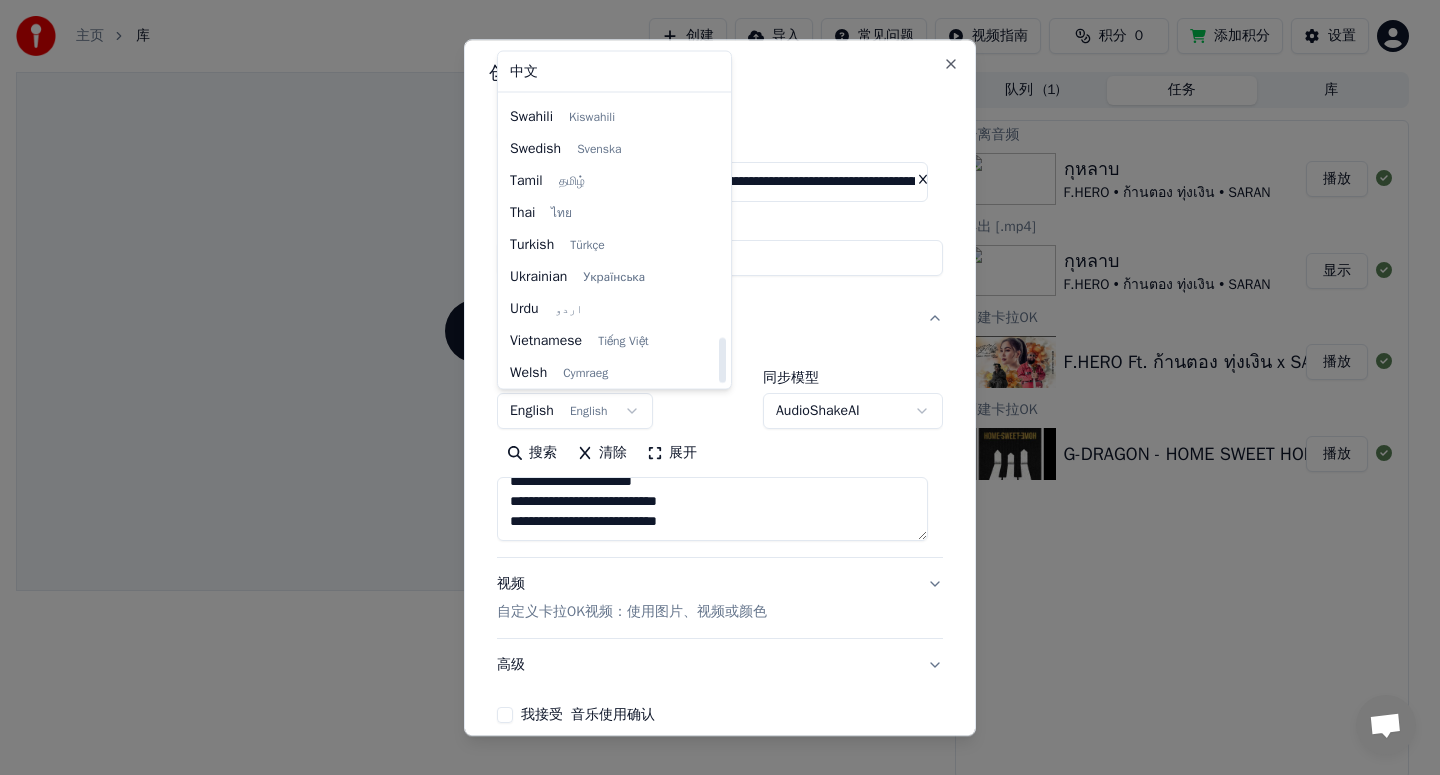 select on "**" 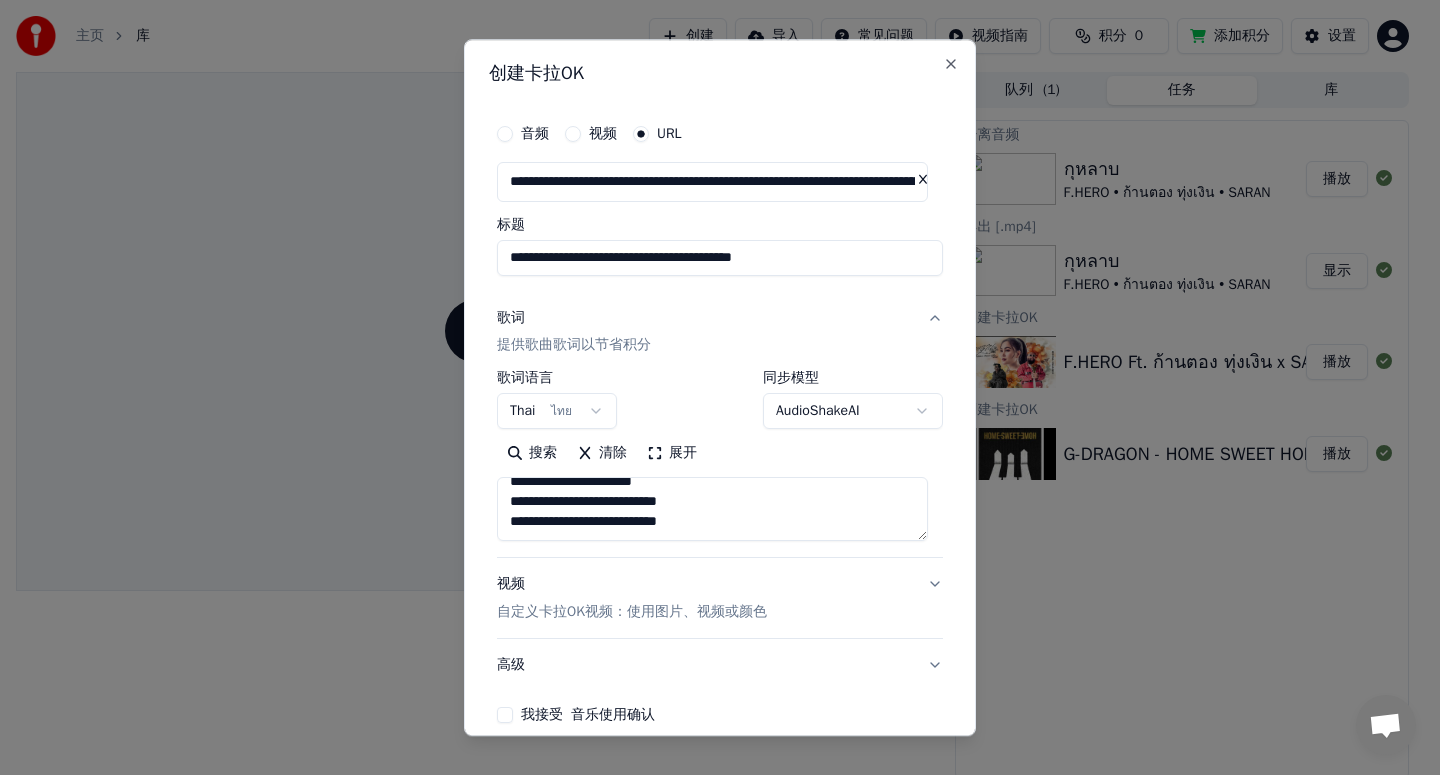 click on "**********" at bounding box center (712, 387) 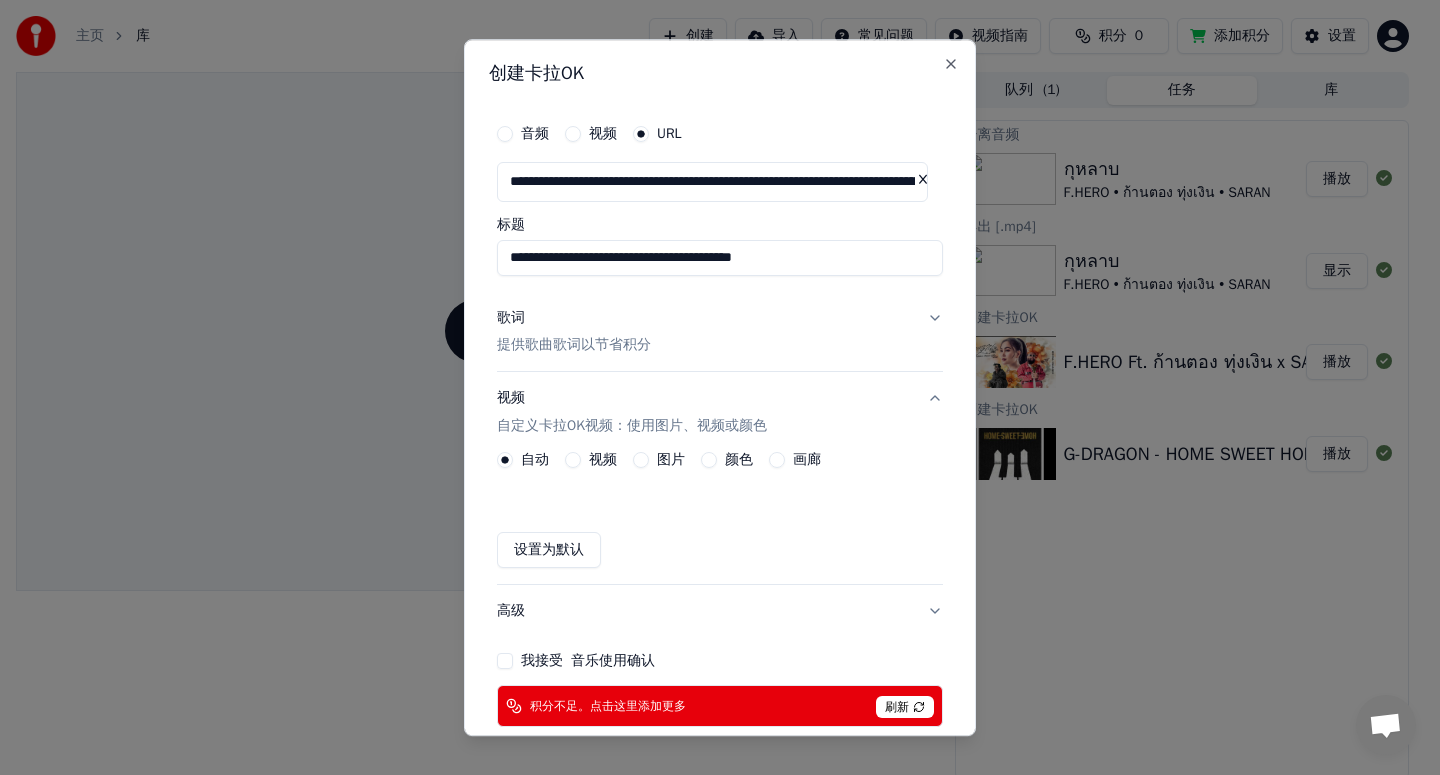 click on "设置为默认" at bounding box center [549, 551] 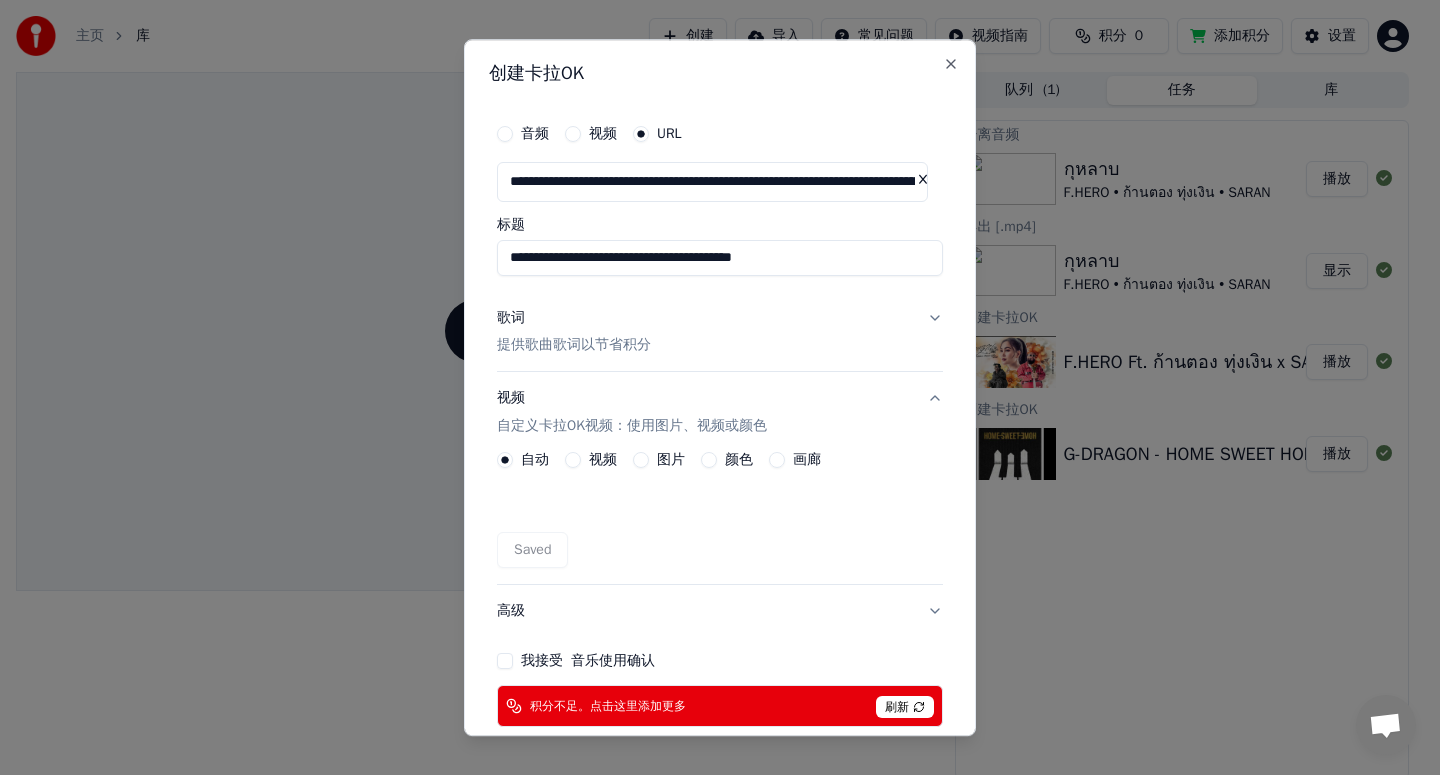 click on "Saved" at bounding box center (720, 551) 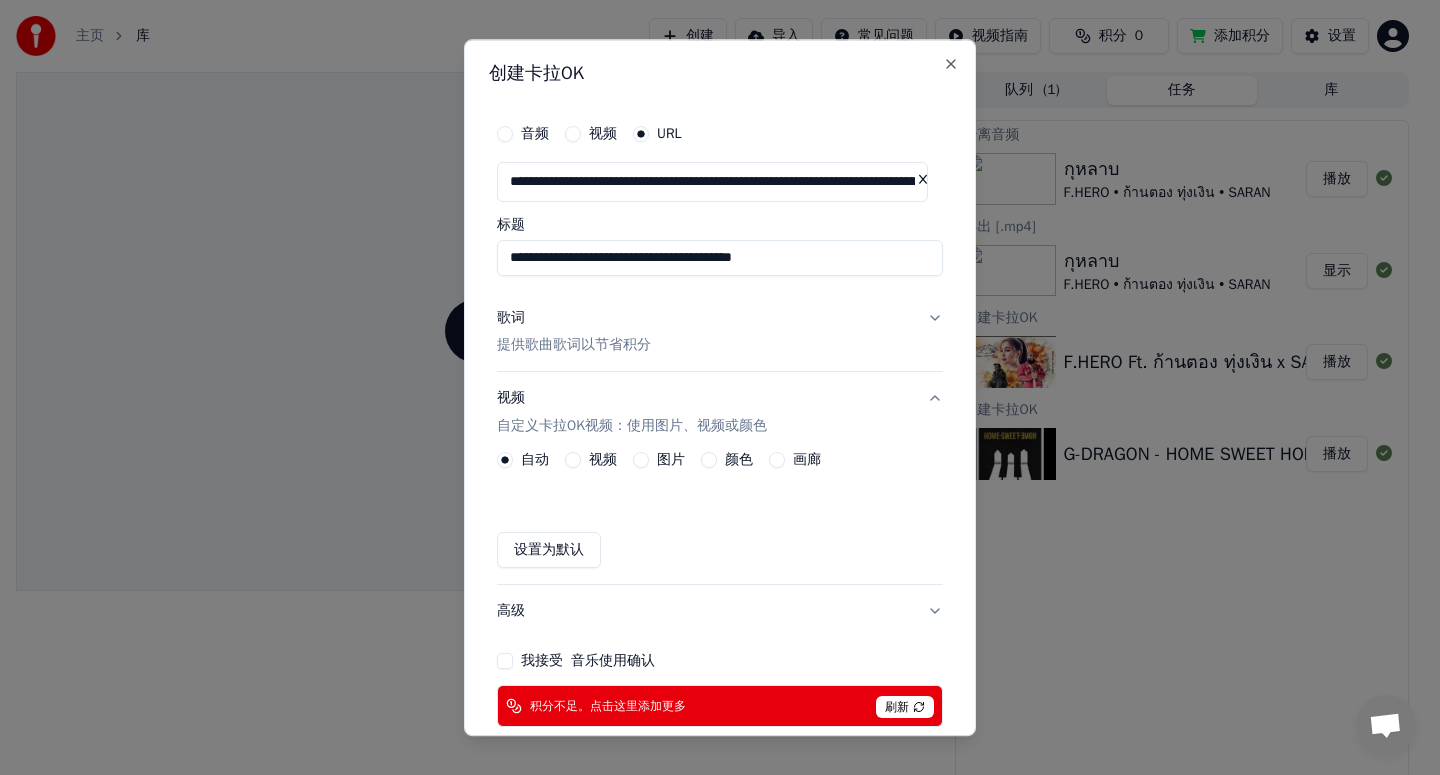 click on "图片" at bounding box center [671, 461] 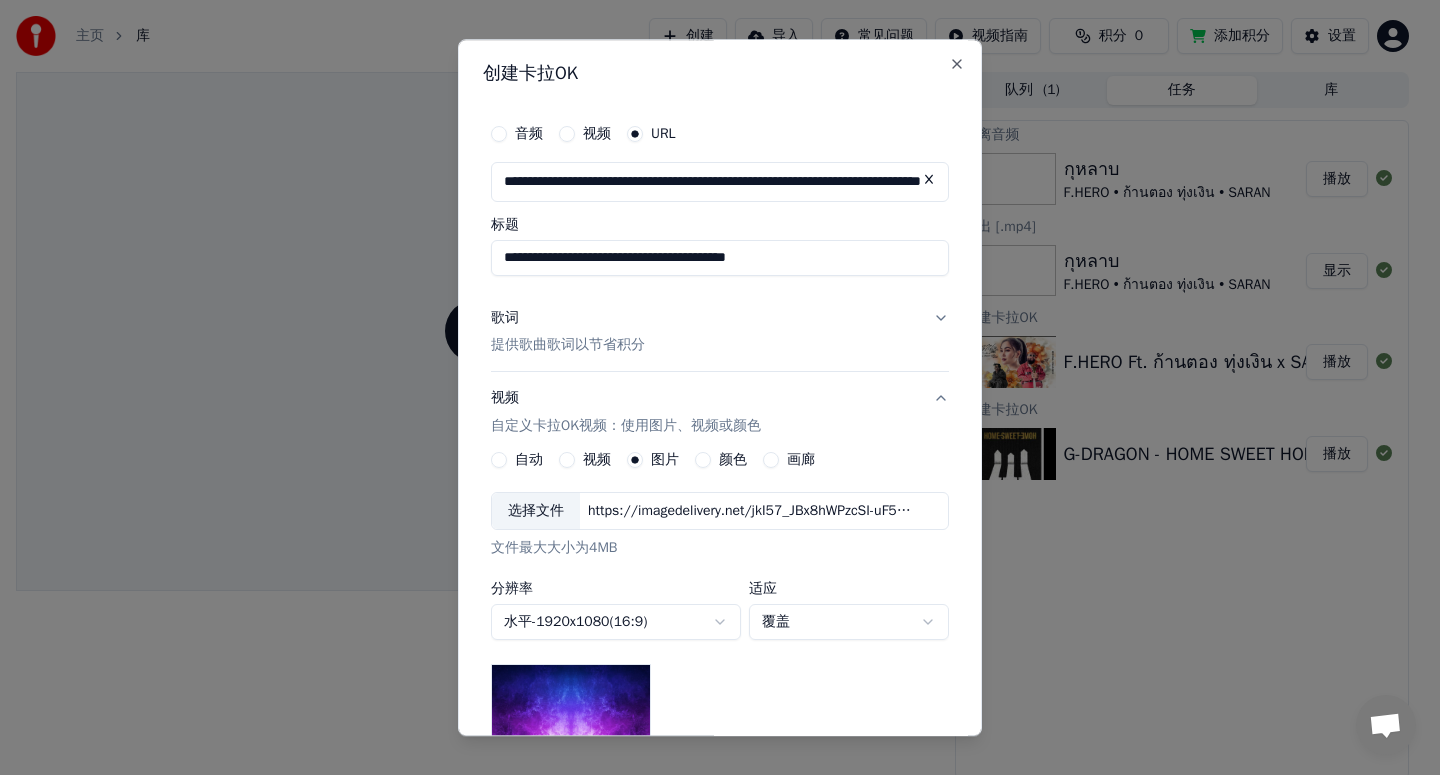 click on "选择文件" at bounding box center [536, 512] 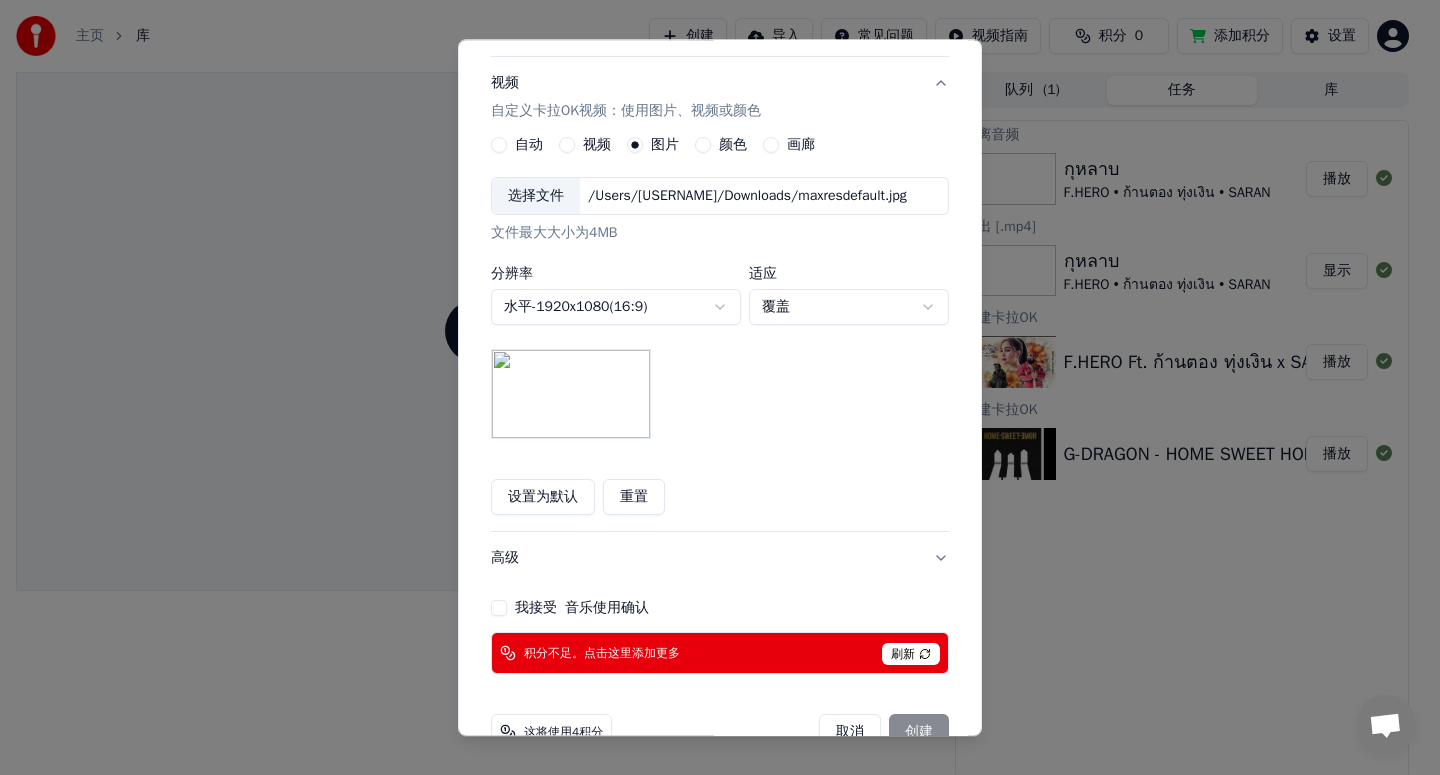 scroll, scrollTop: 363, scrollLeft: 0, axis: vertical 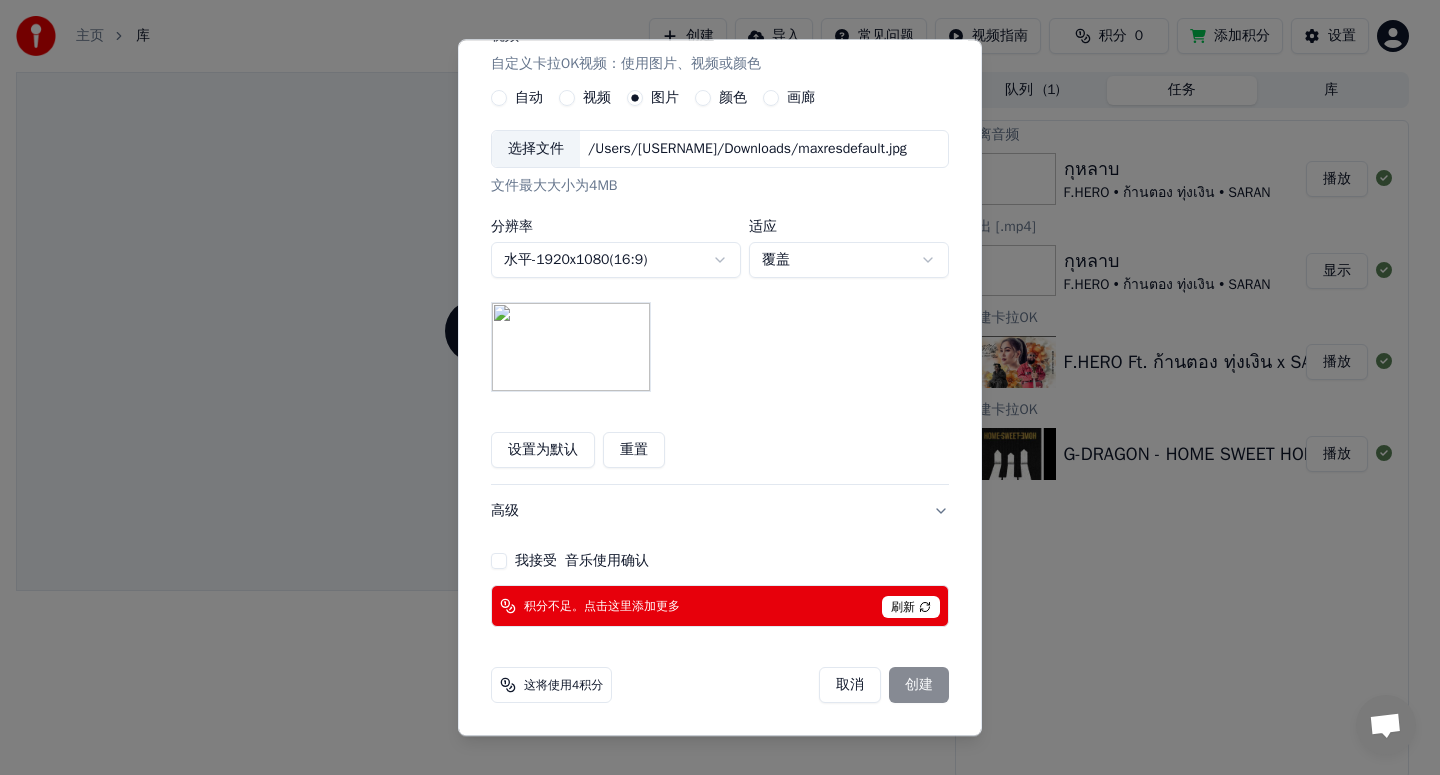 click on "我接受   音乐使用确认" at bounding box center [499, 562] 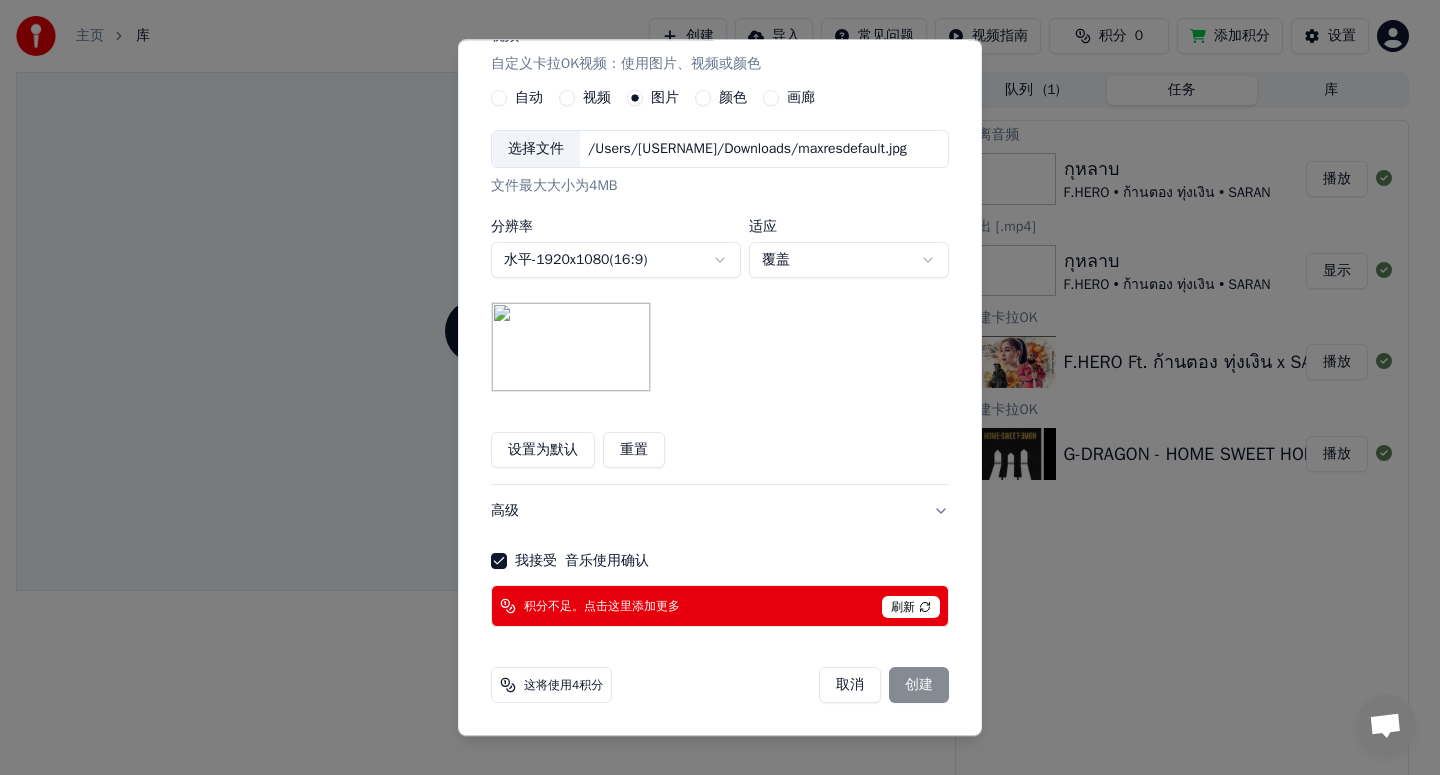 click on "高级" at bounding box center [720, 512] 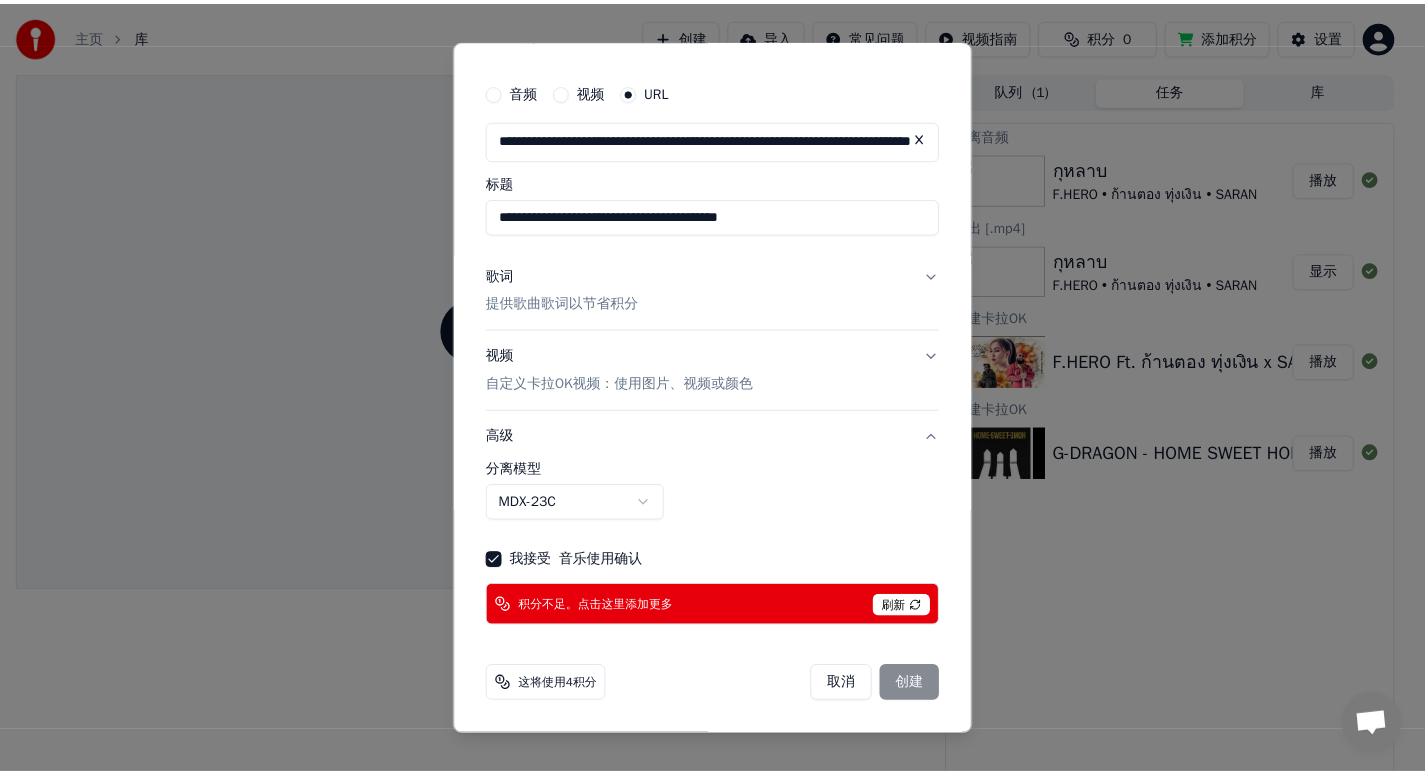 scroll, scrollTop: 43, scrollLeft: 0, axis: vertical 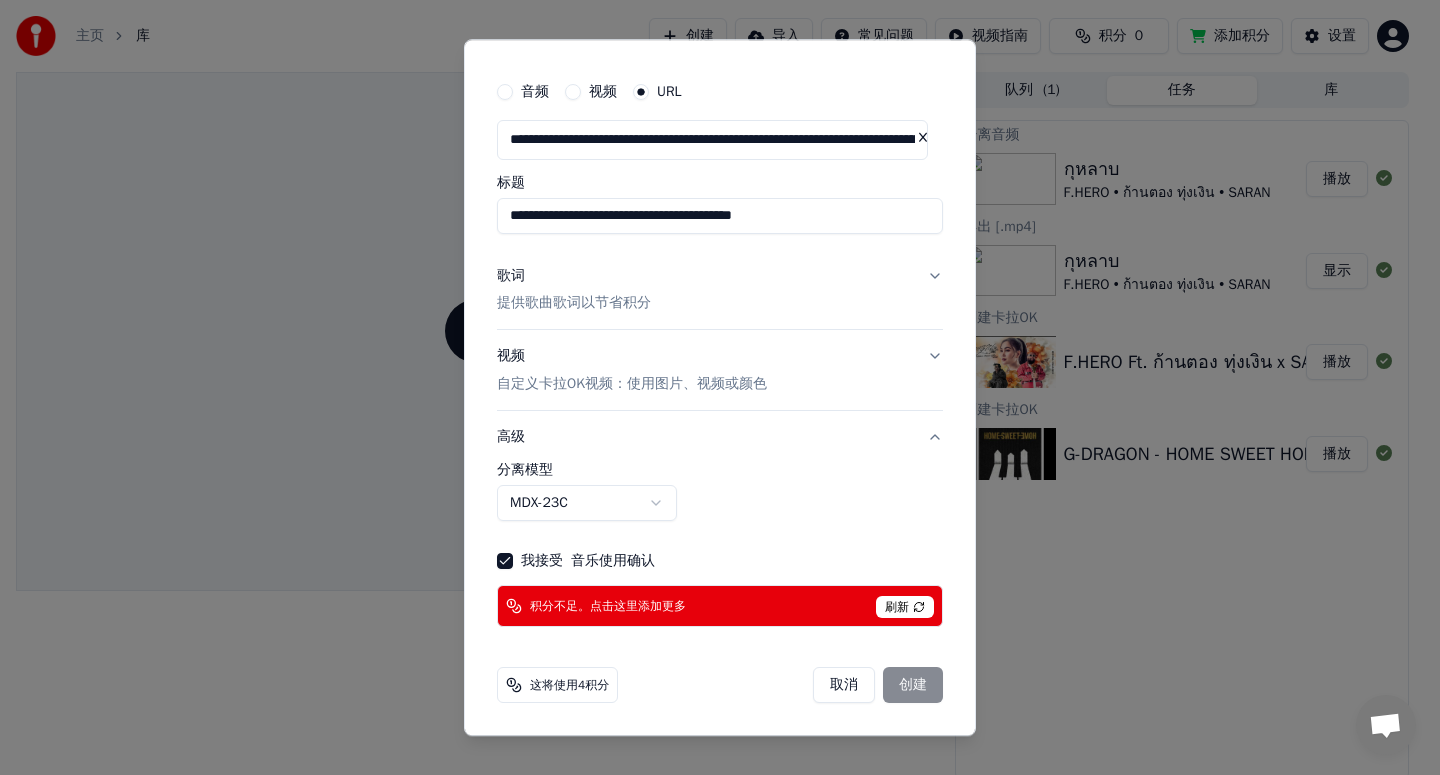 click on "**********" at bounding box center (712, 387) 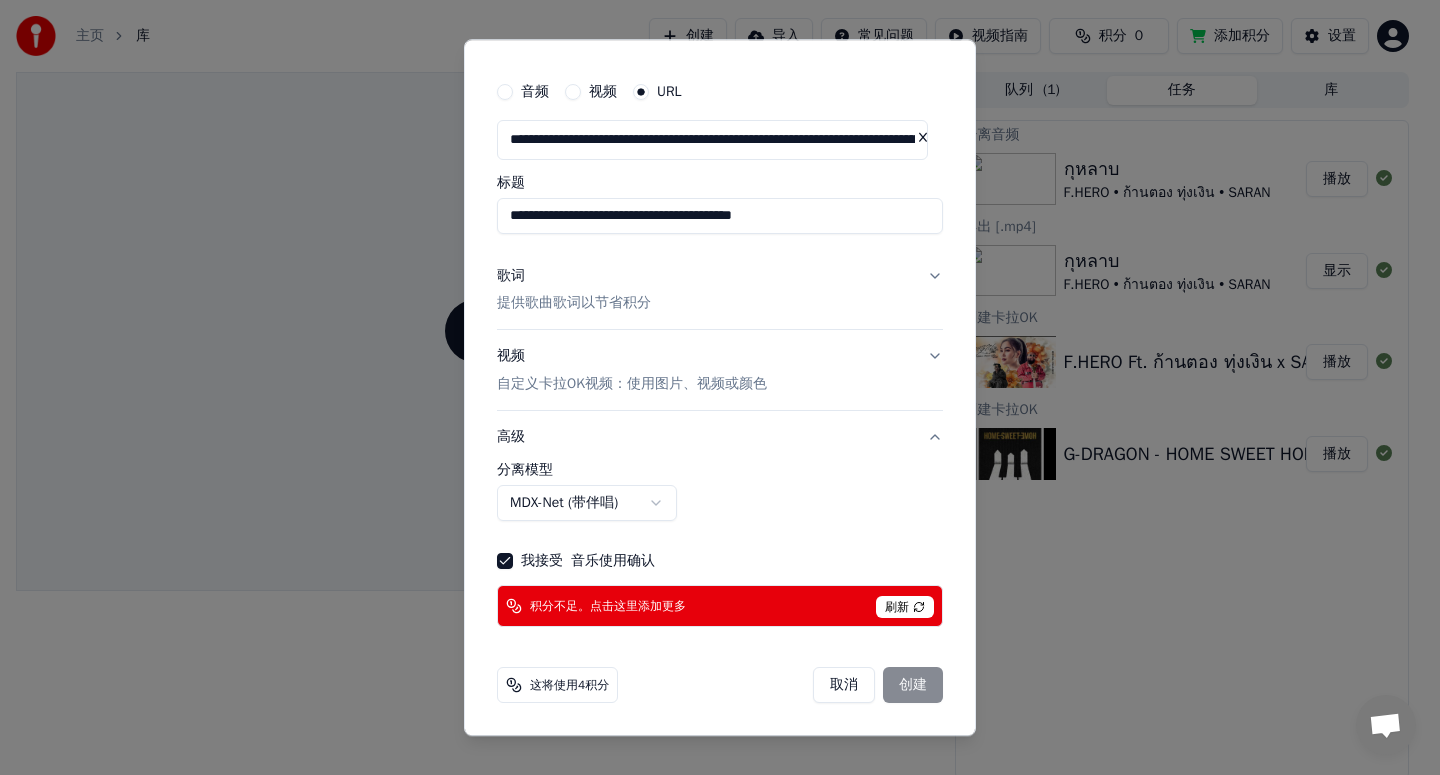 click on "刷新" at bounding box center (905, 608) 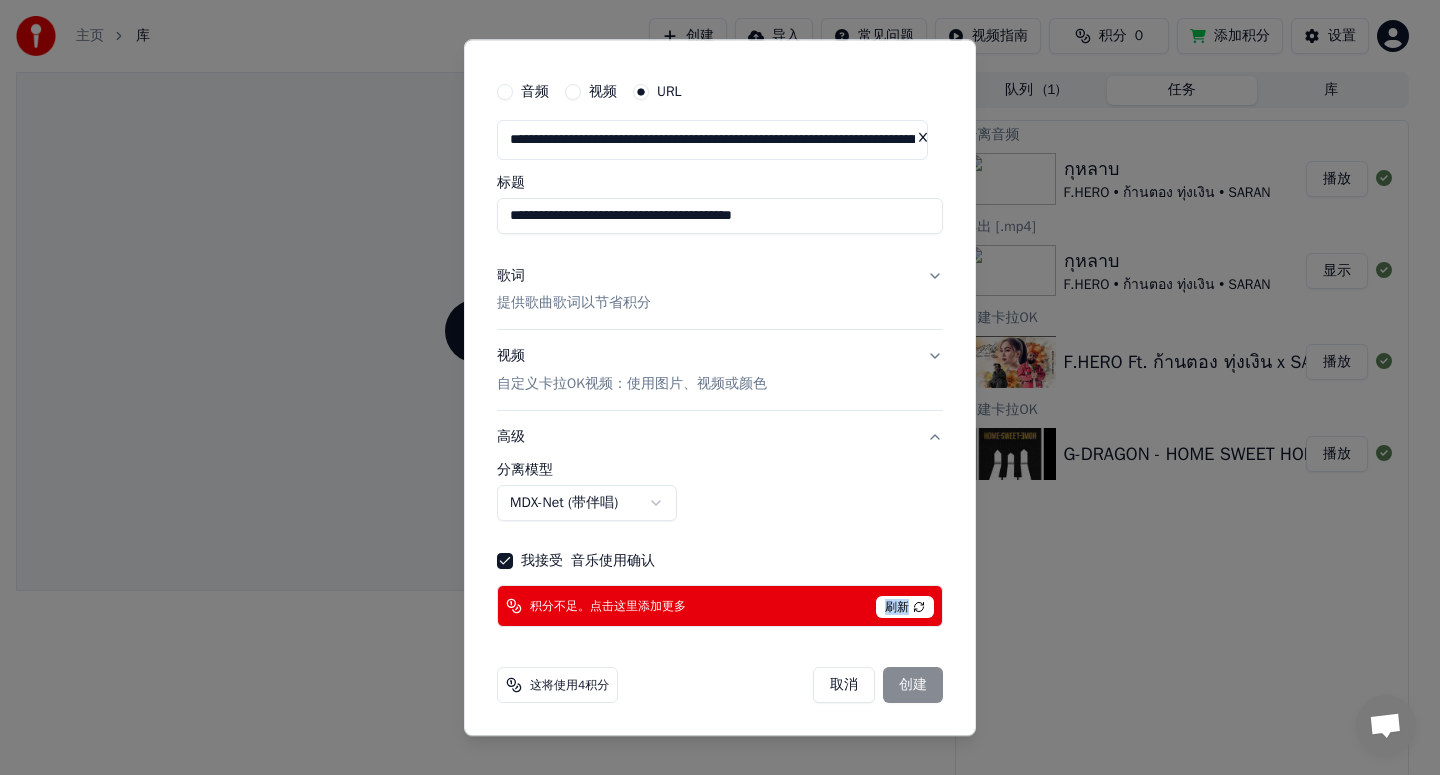 click on "刷新" at bounding box center (905, 608) 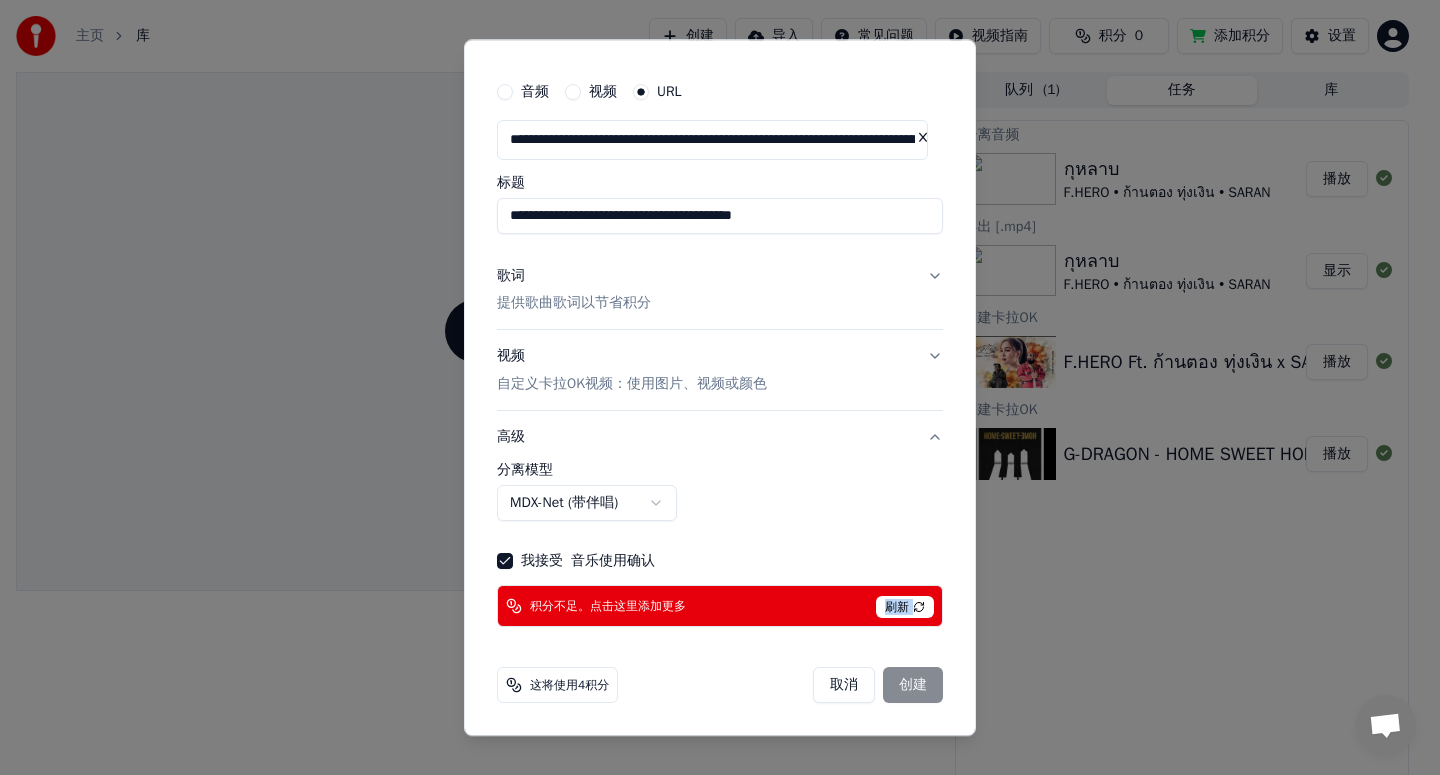 click on "刷新" at bounding box center [905, 608] 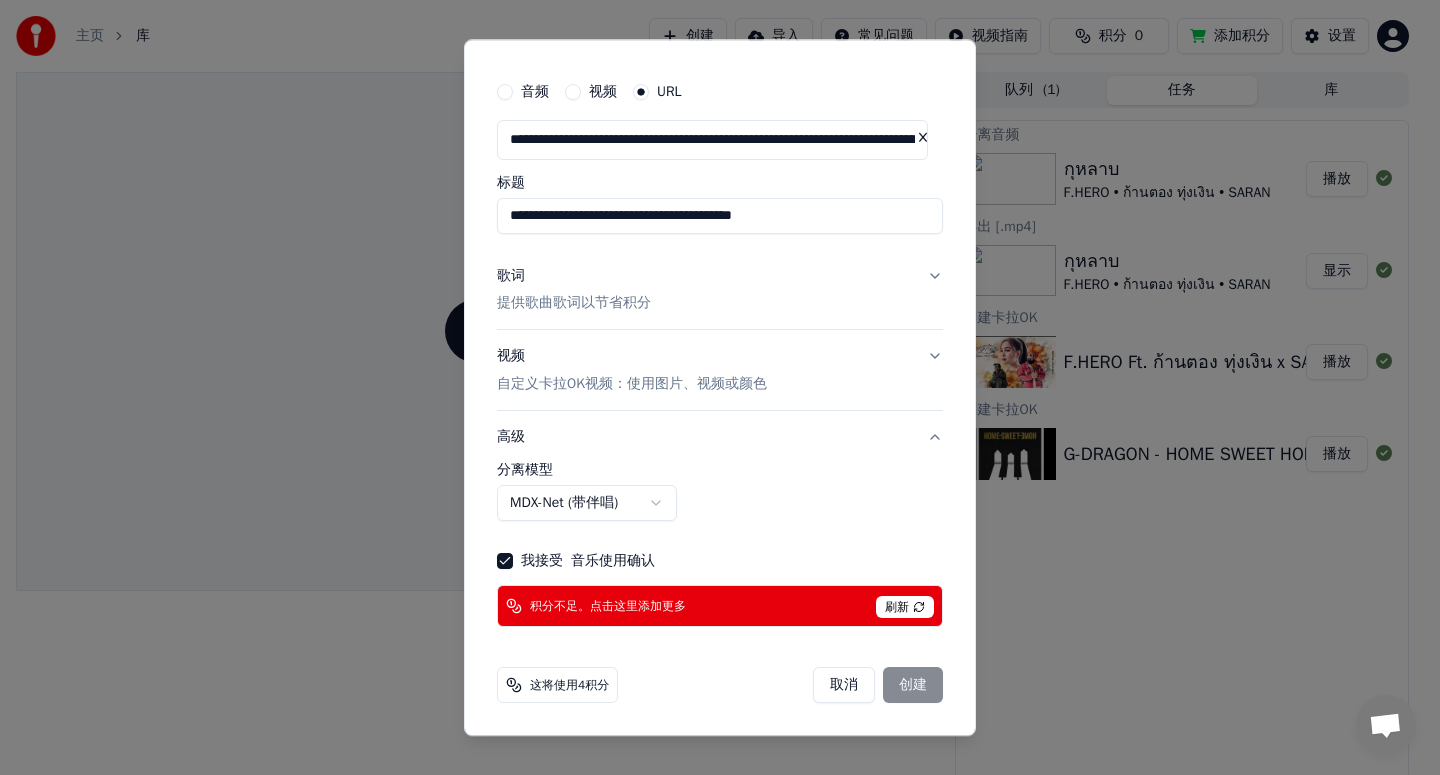click on "积分不足。点击这里添加更多" at bounding box center [608, 607] 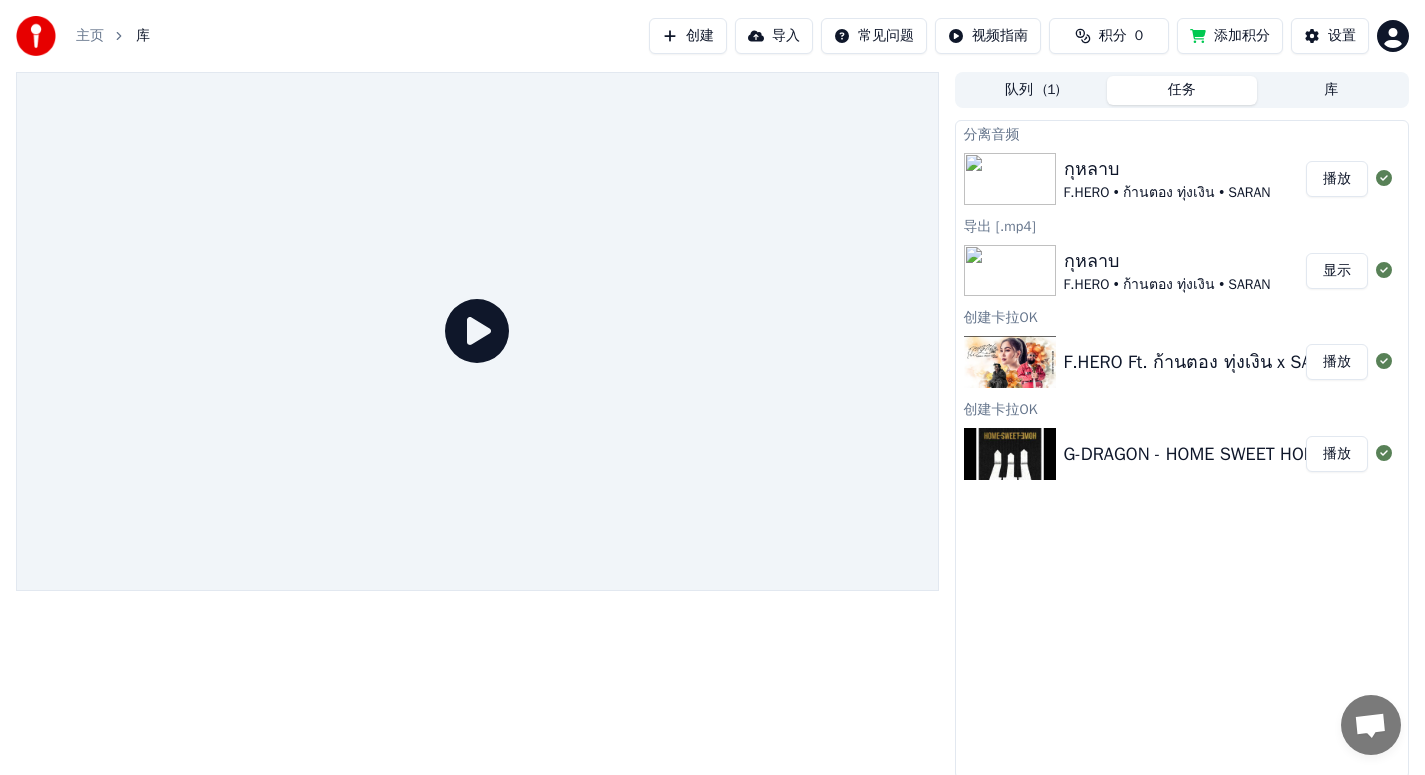 click on "G-DRAGON - HOME SWEET HOME" at bounding box center (1196, 454) 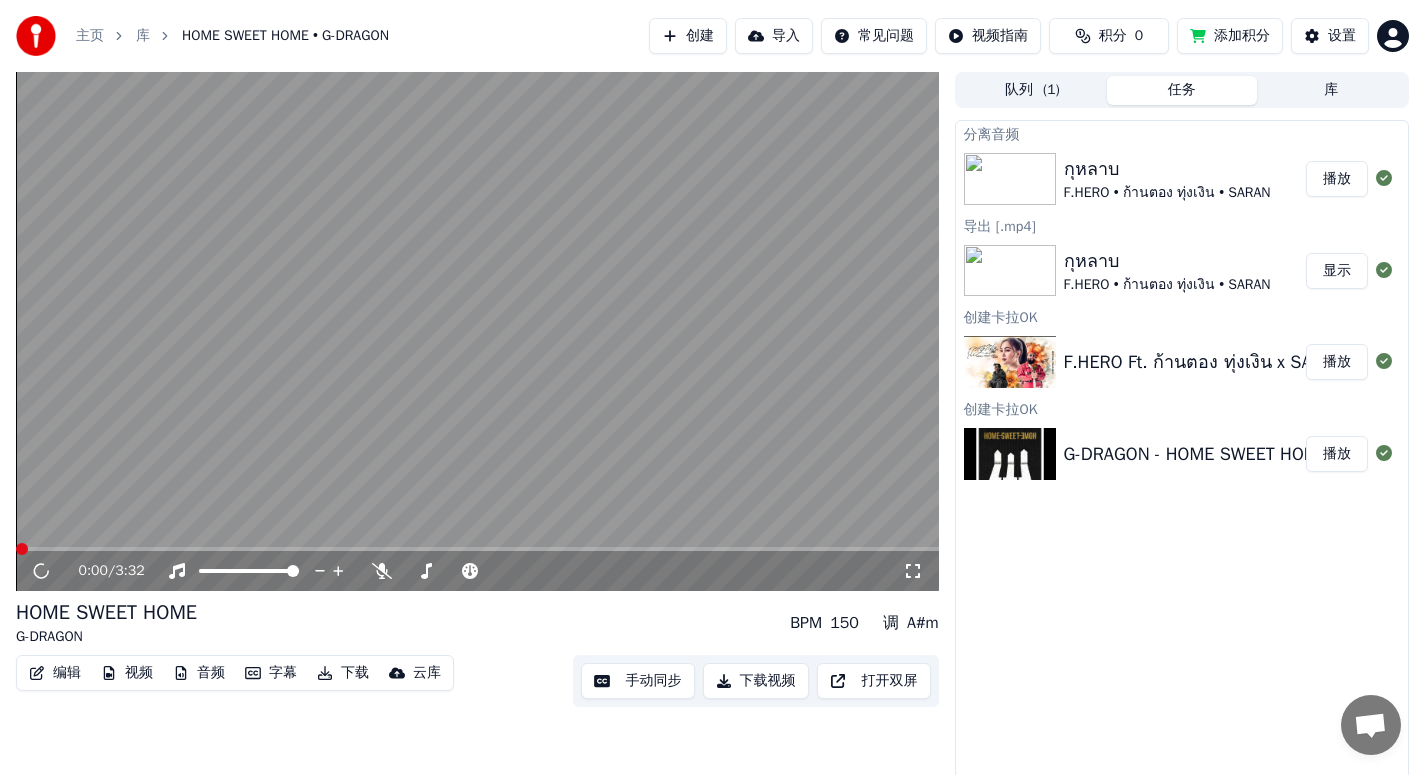 click on "G-DRAGON - HOME SWEET HOME" at bounding box center [1196, 454] 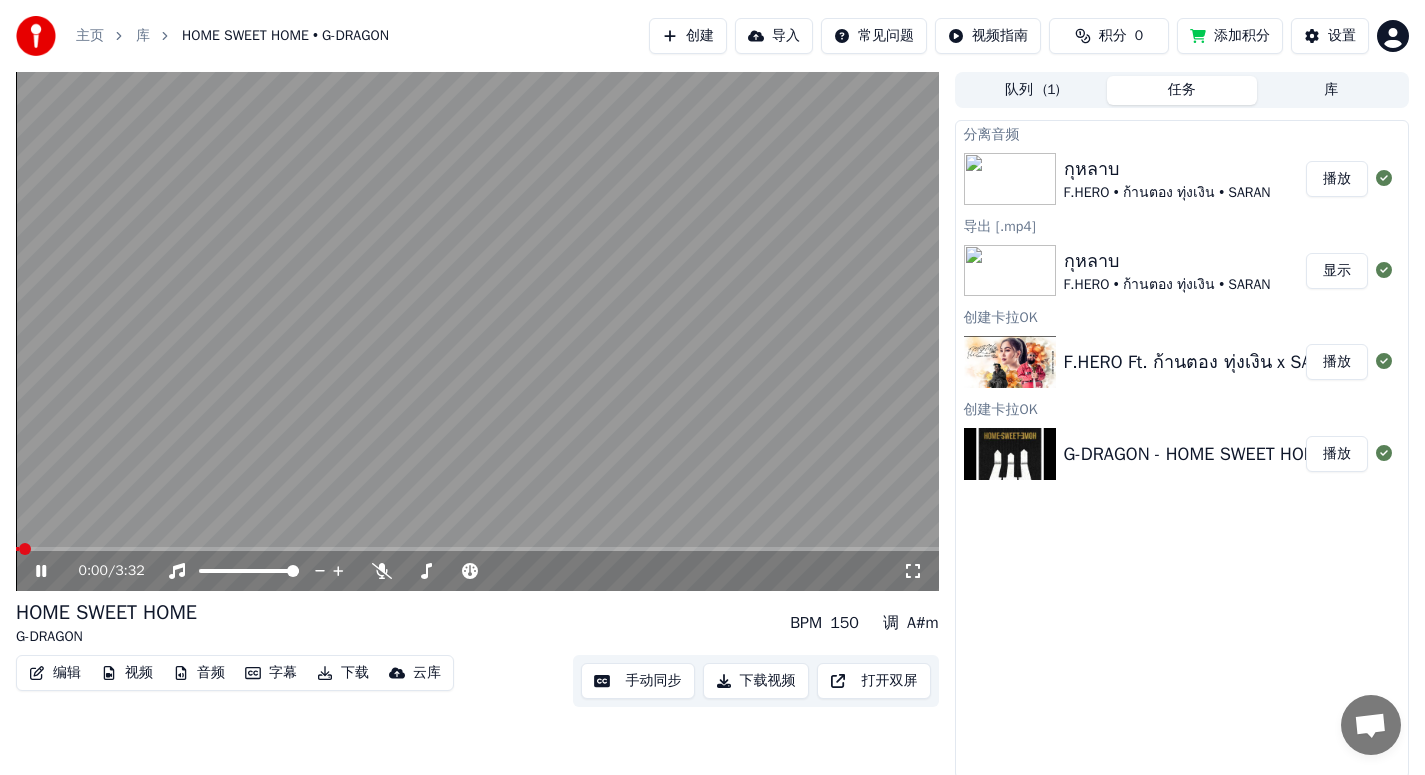 click on "下载视频" at bounding box center (756, 681) 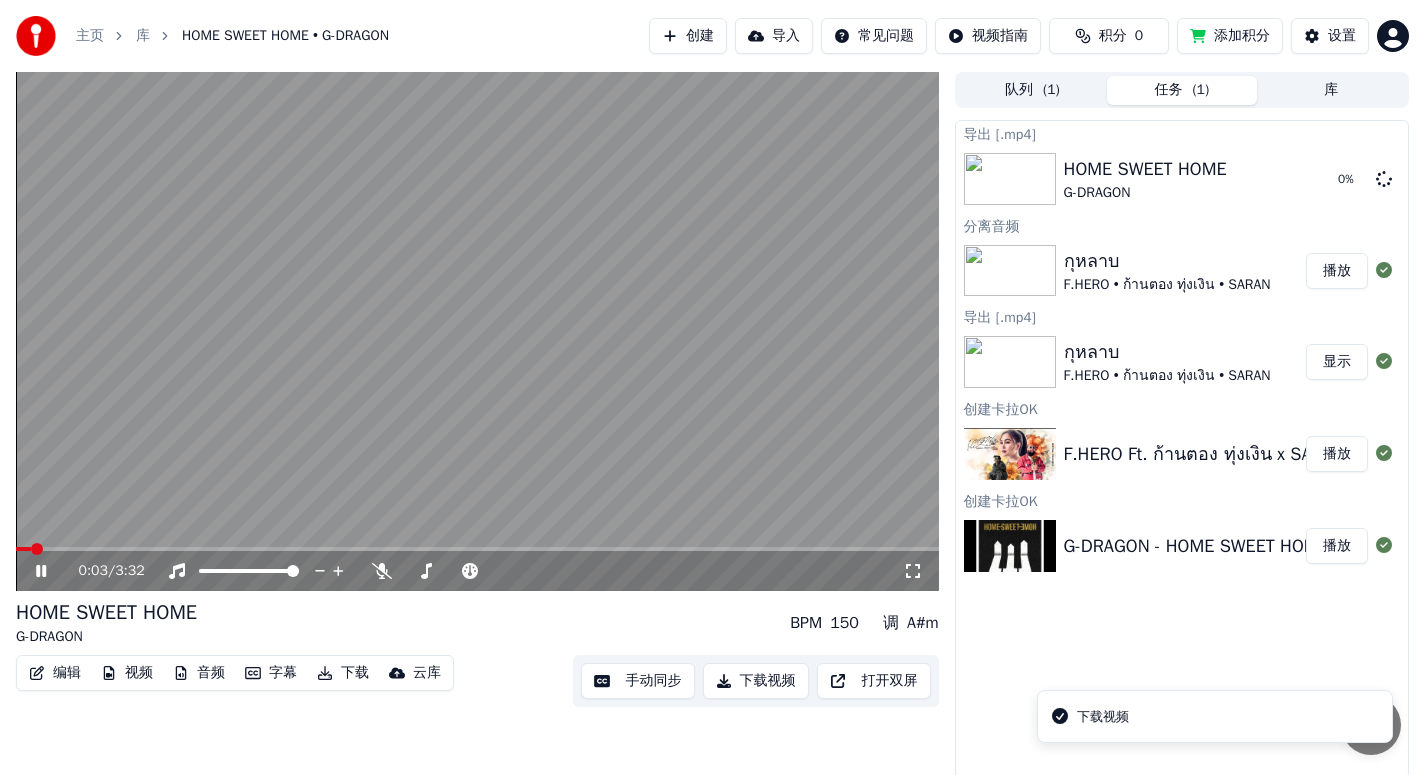 click 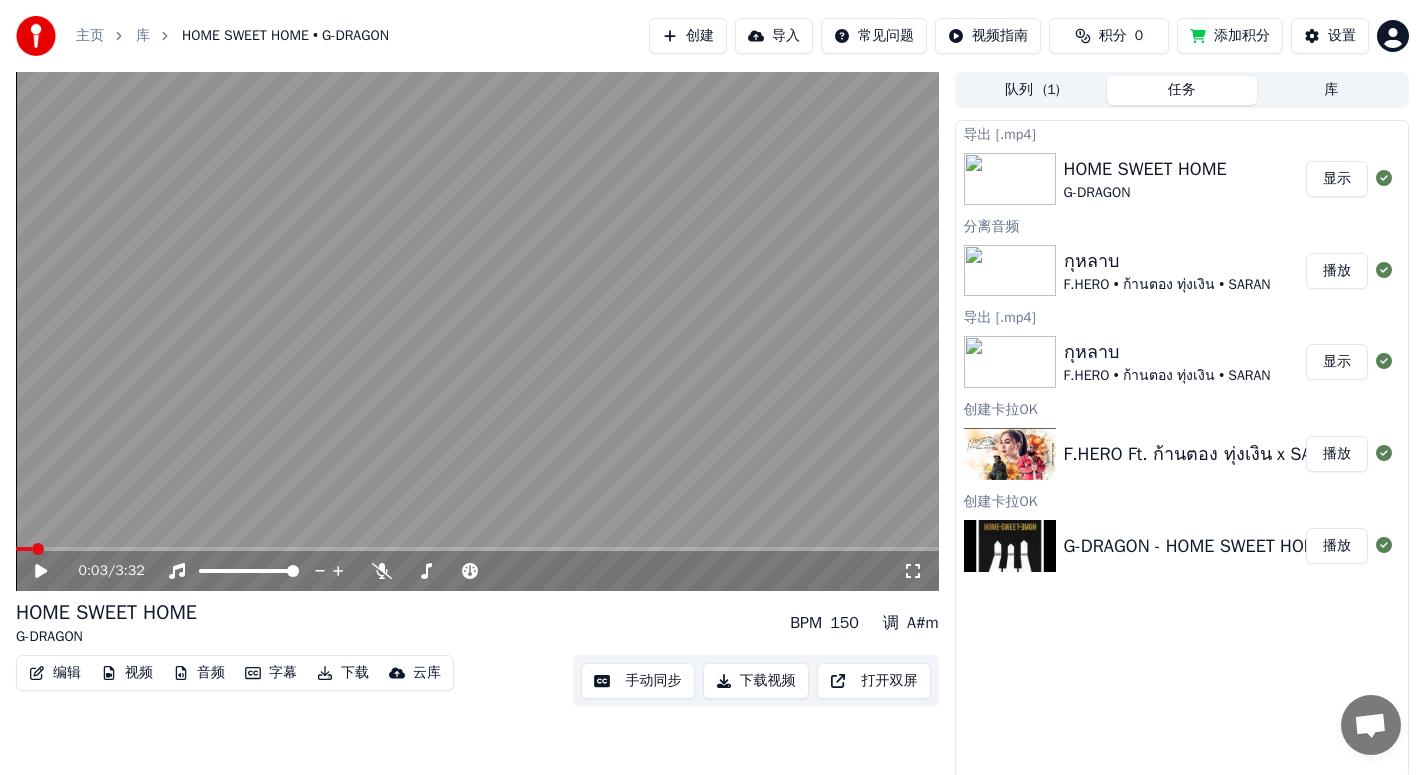 click on "音频" at bounding box center [199, 673] 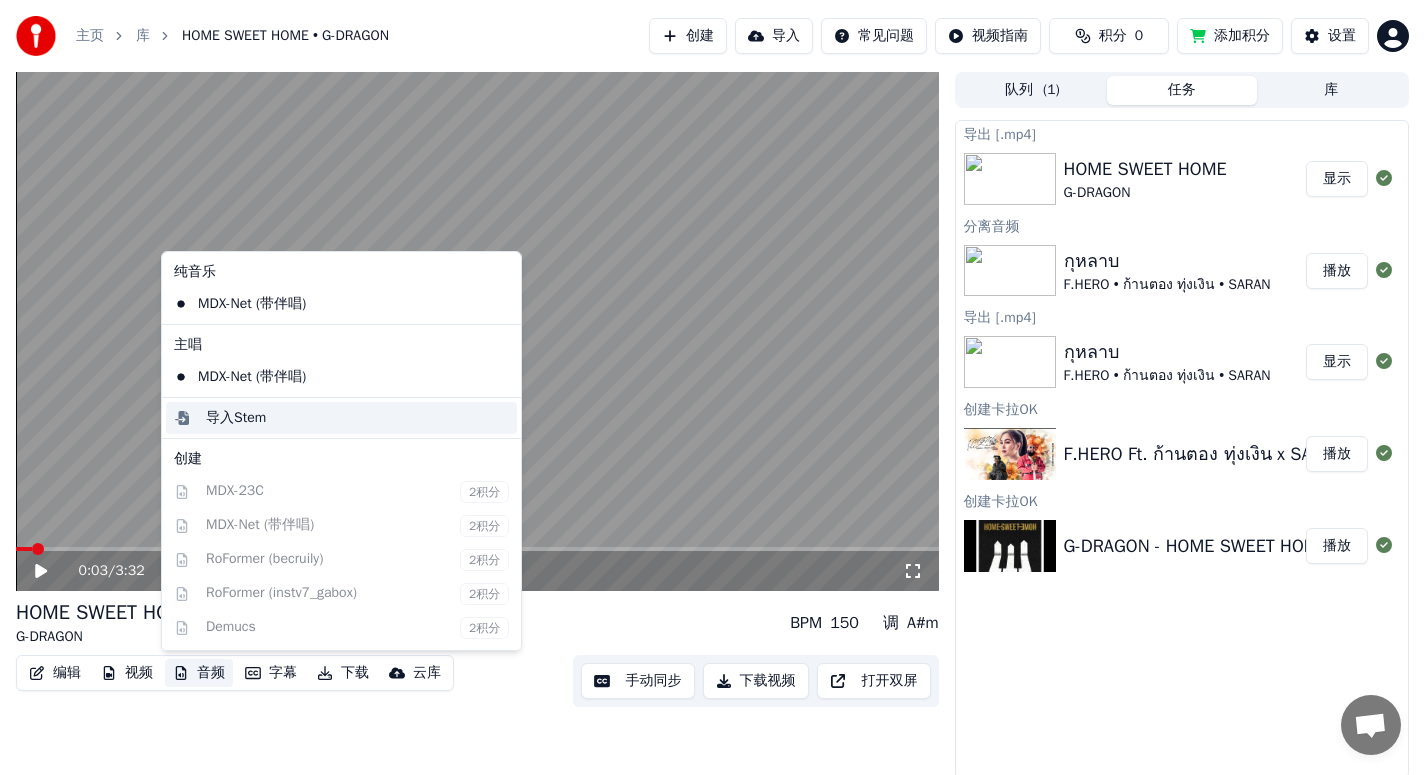 click on "导入Stem" at bounding box center [236, 418] 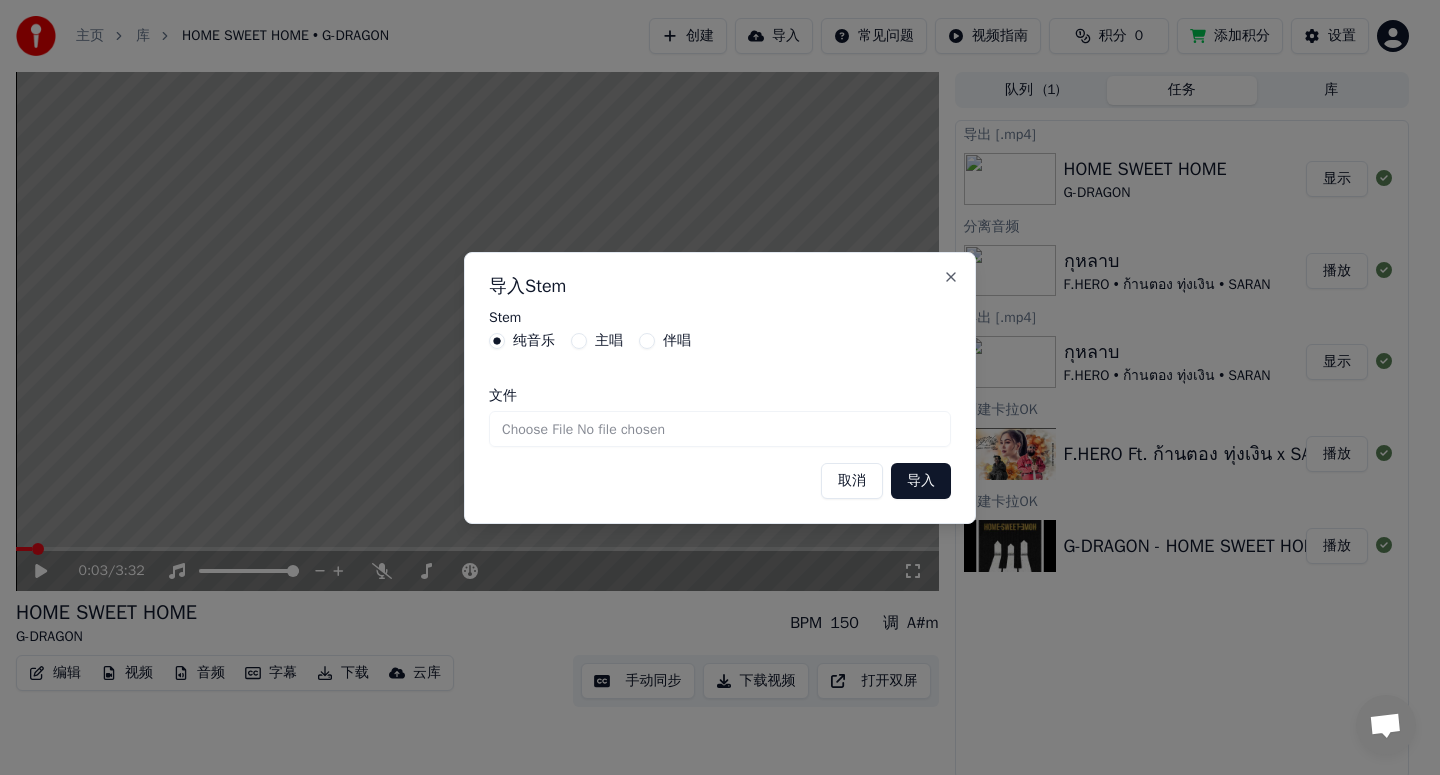 click on "主唱" at bounding box center (579, 341) 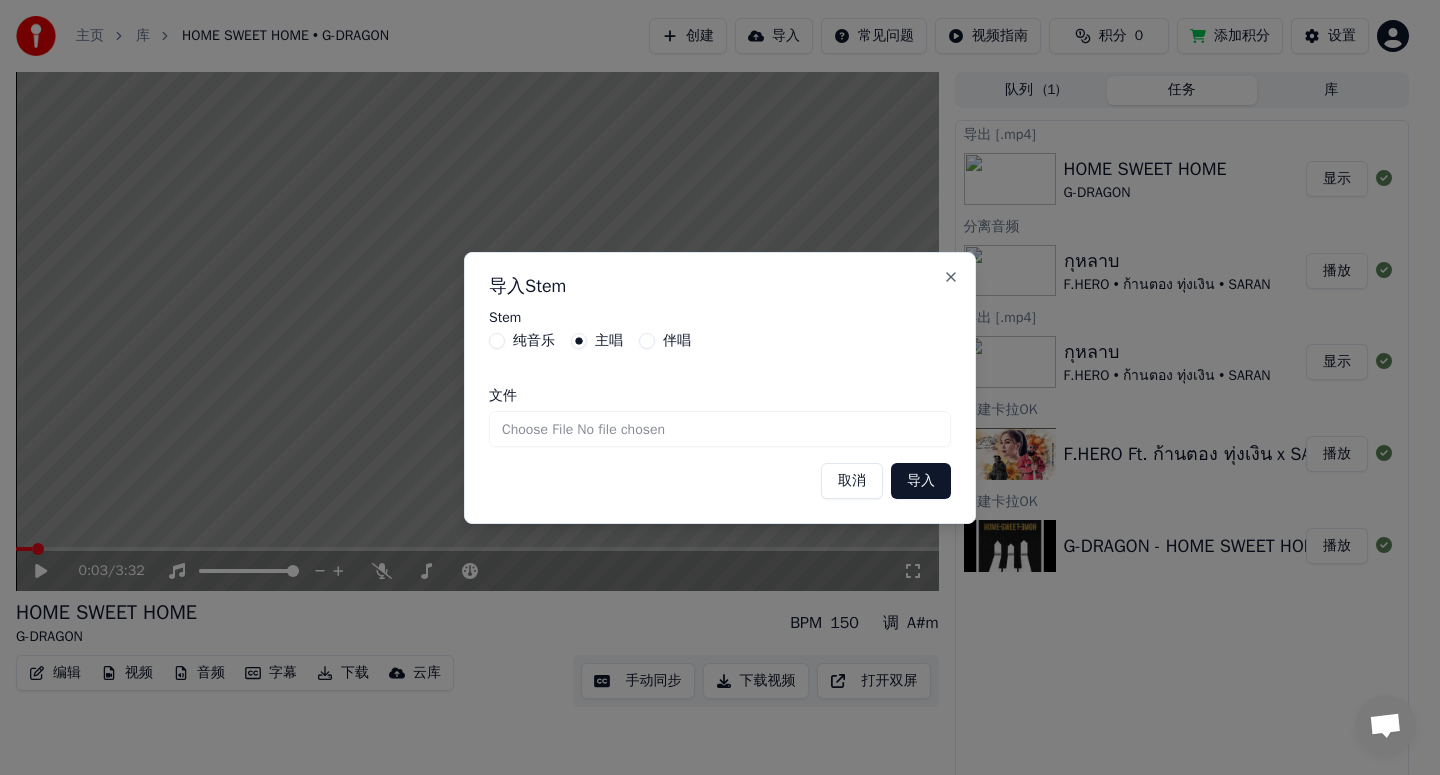 click on "文件" at bounding box center (720, 429) 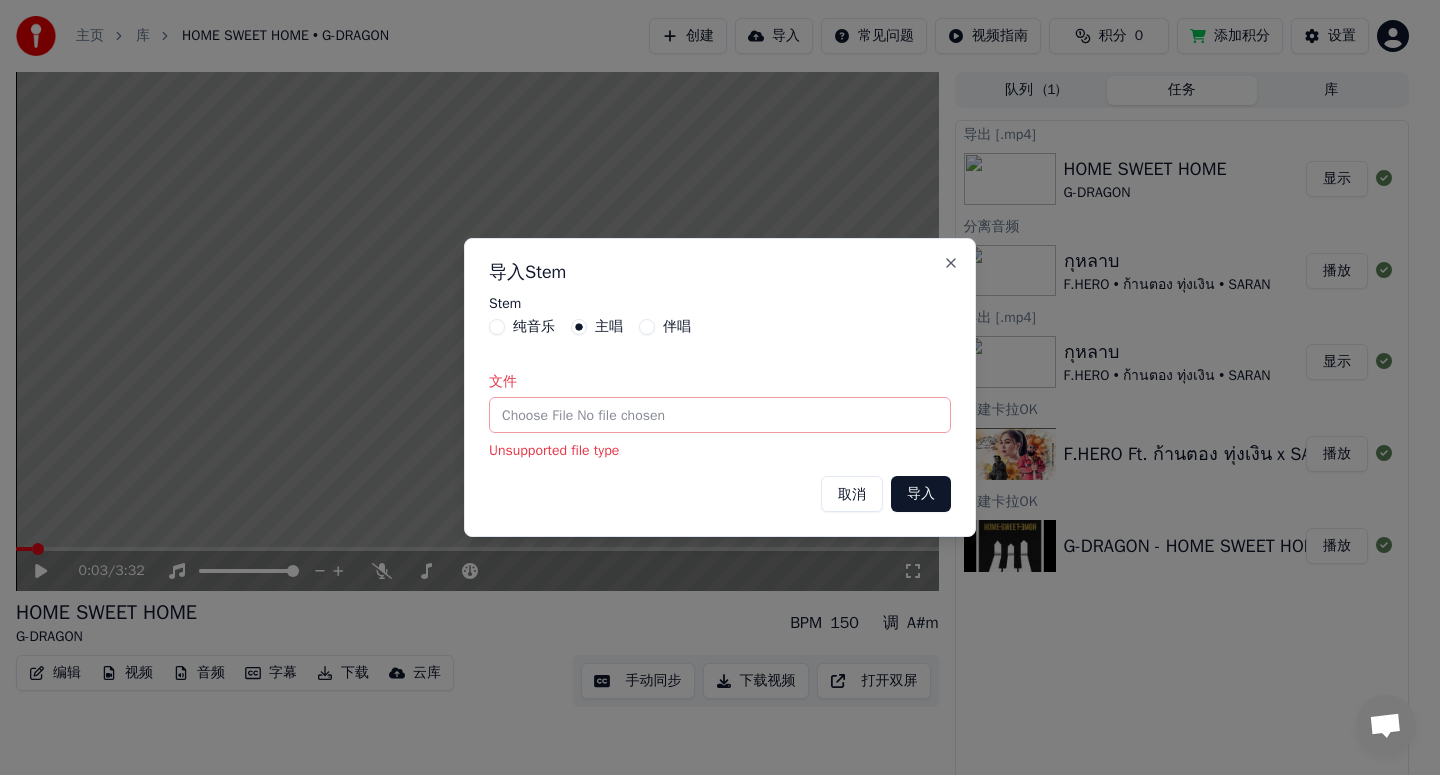 click on "取消" at bounding box center [852, 494] 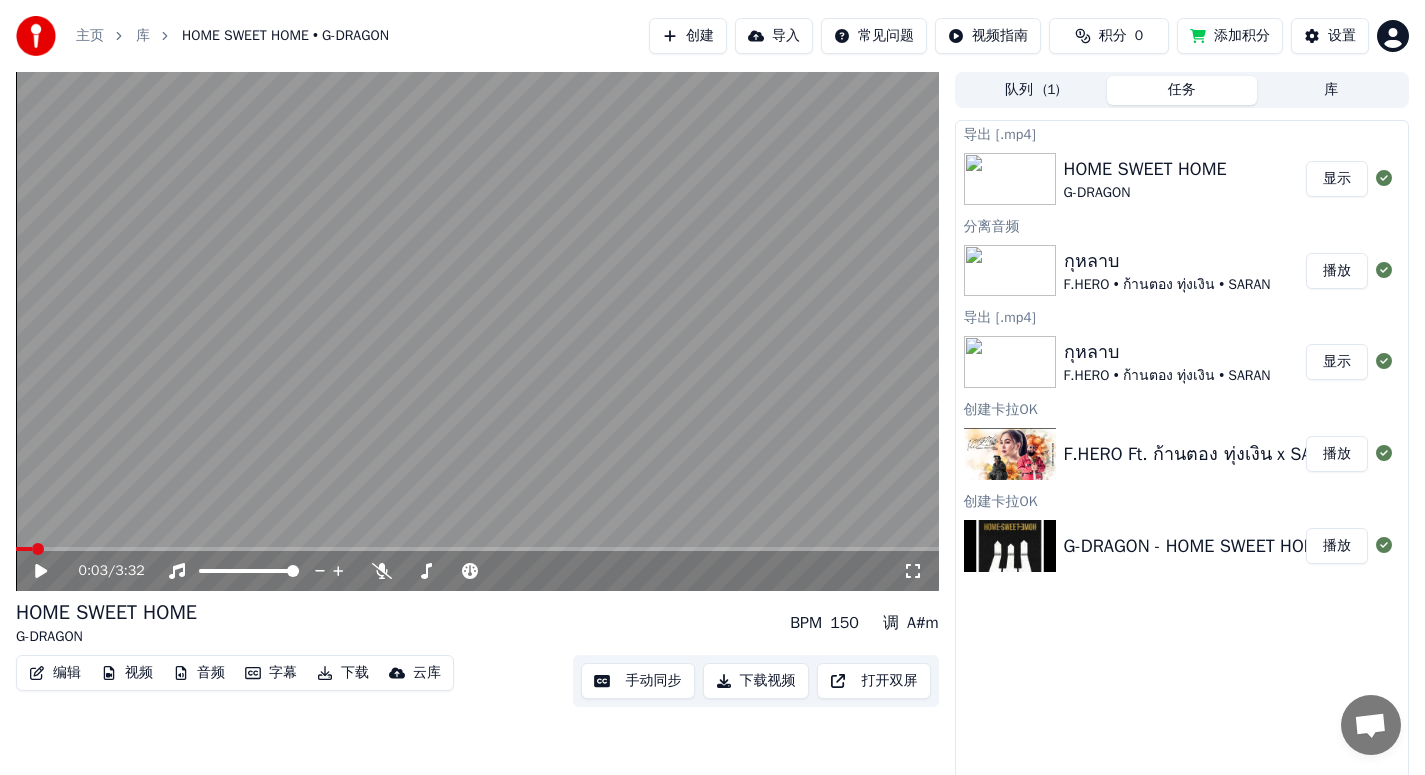 click on "音频" at bounding box center (199, 673) 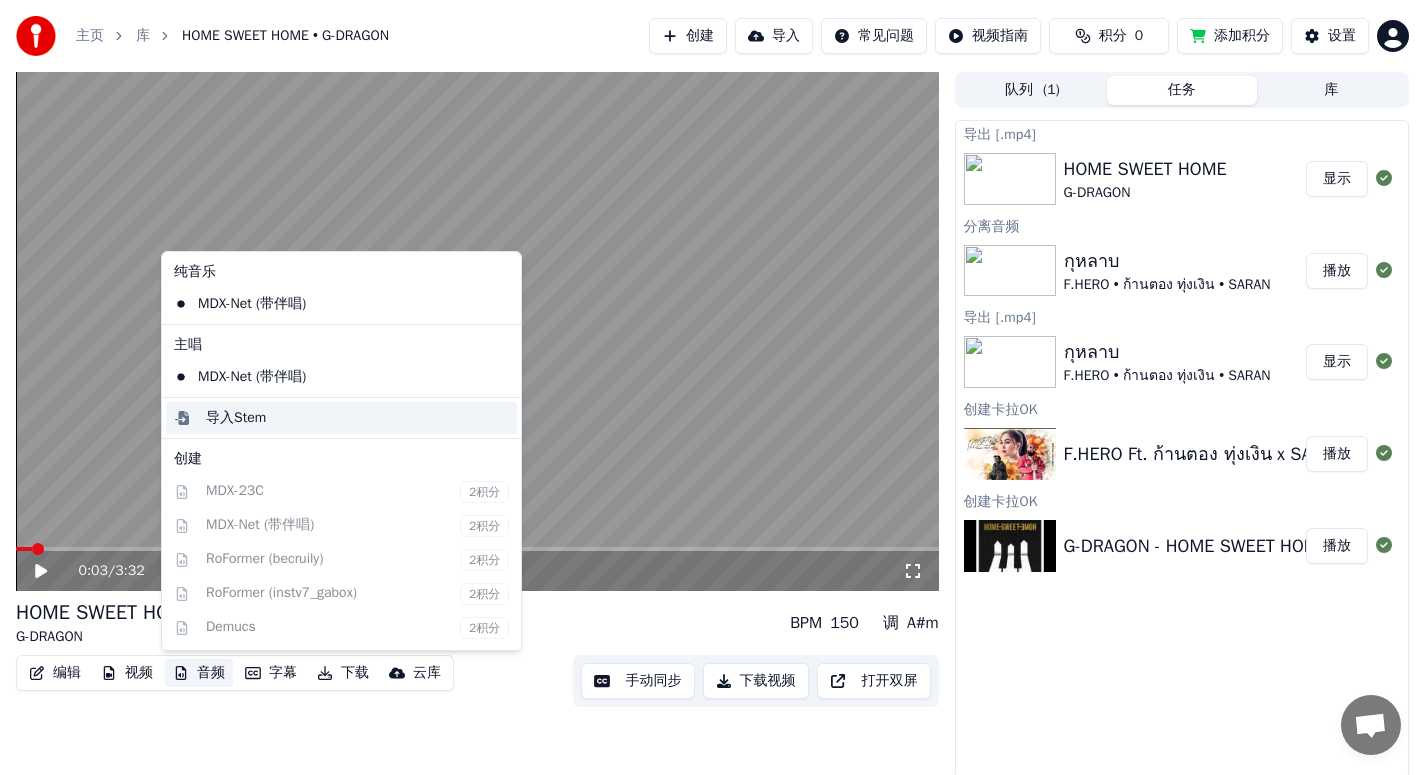 click on "导入Stem" at bounding box center (236, 418) 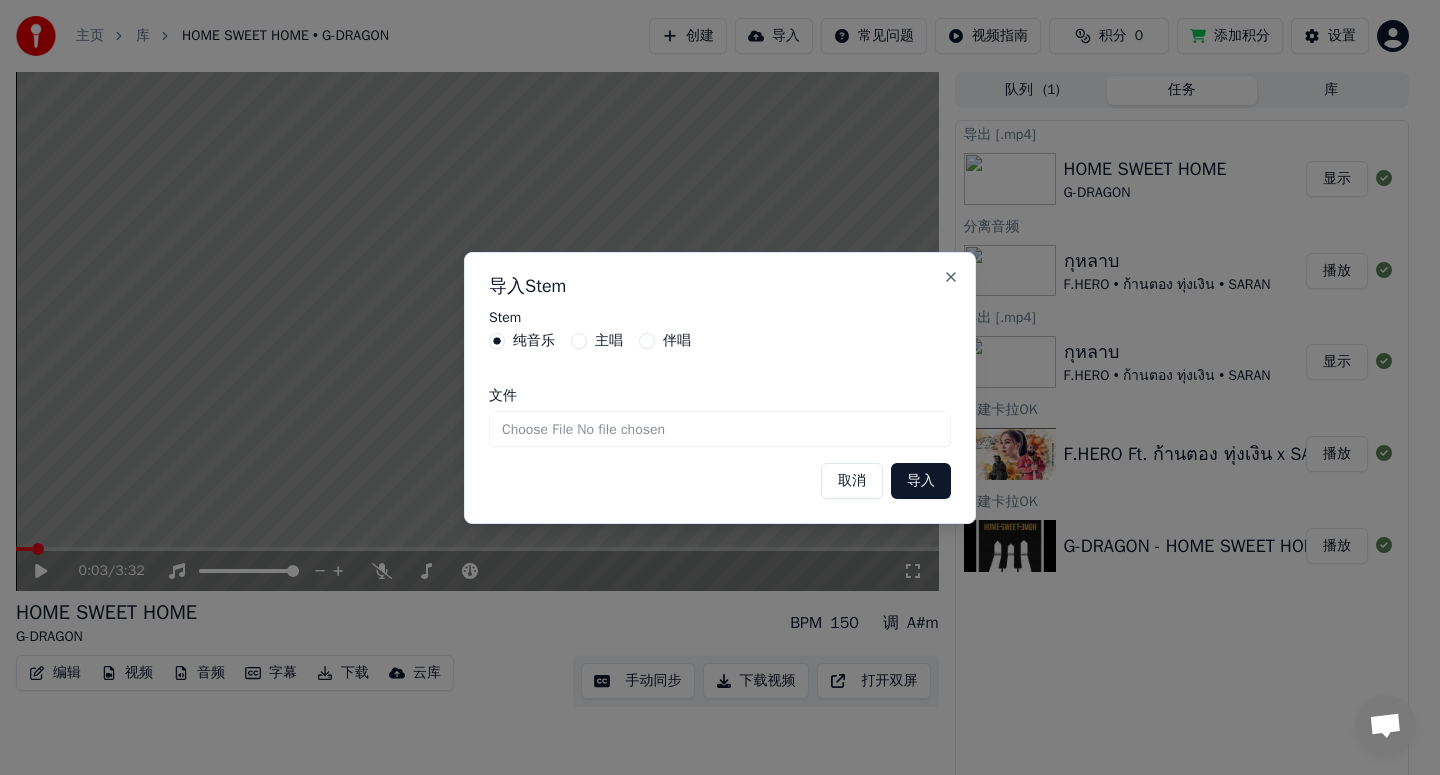 click on "主唱" at bounding box center [609, 341] 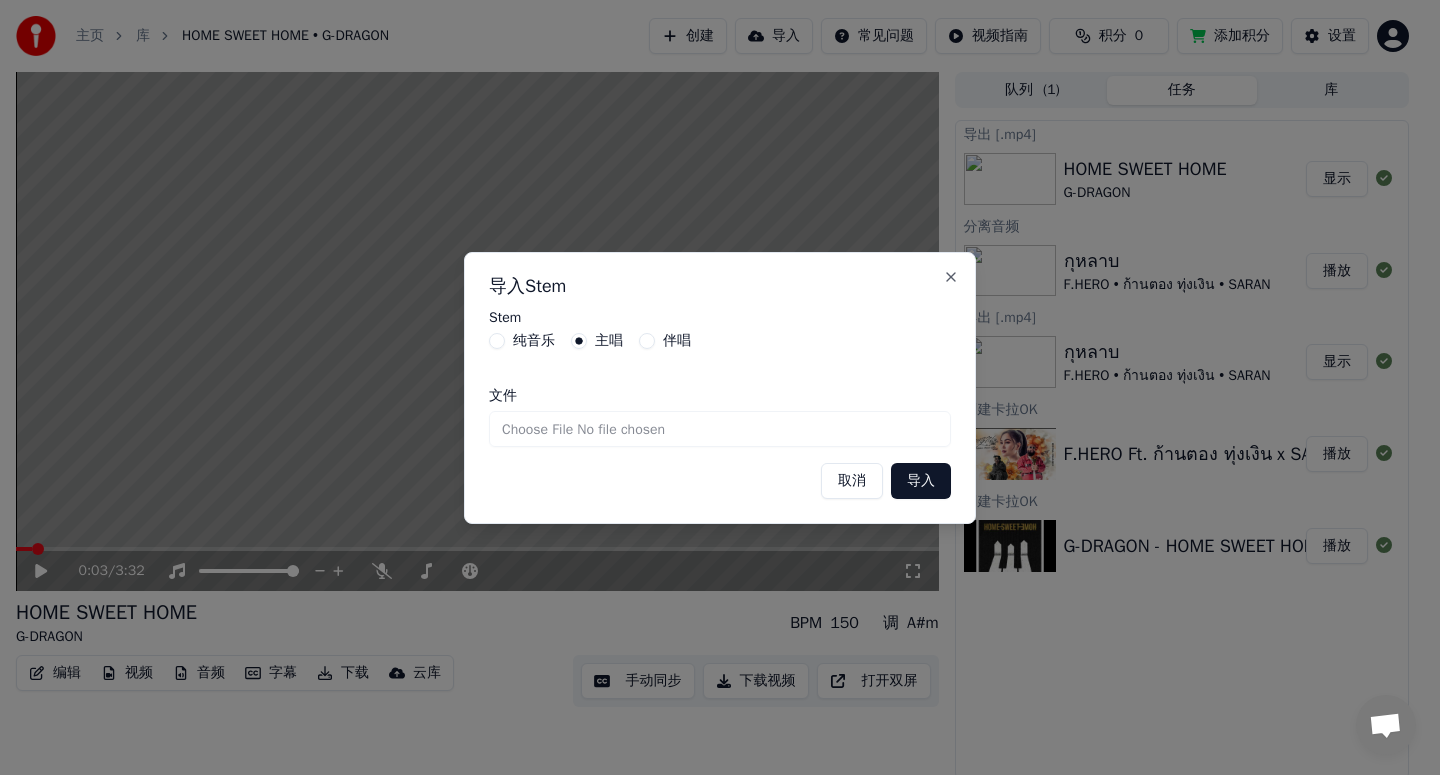click on "文件" at bounding box center [720, 429] 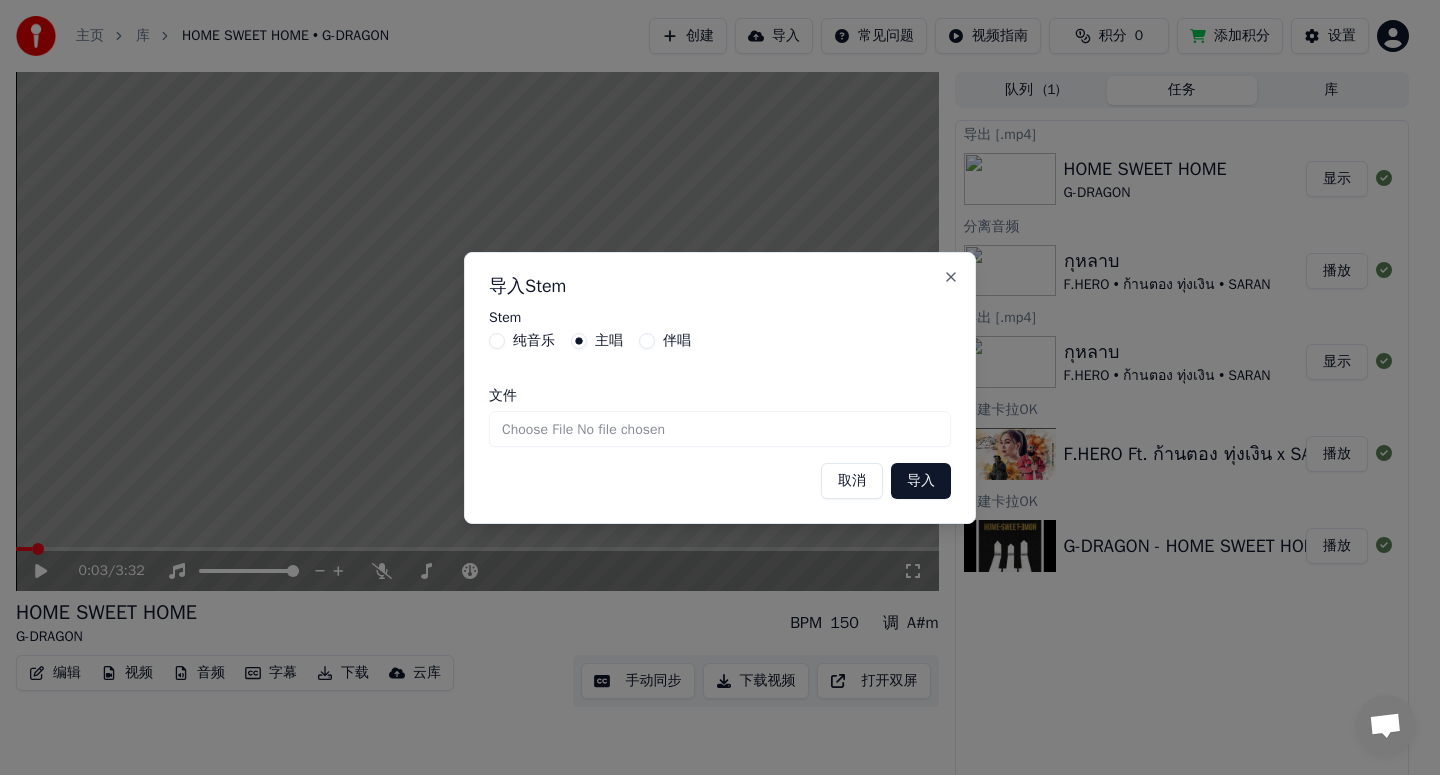 type on "**********" 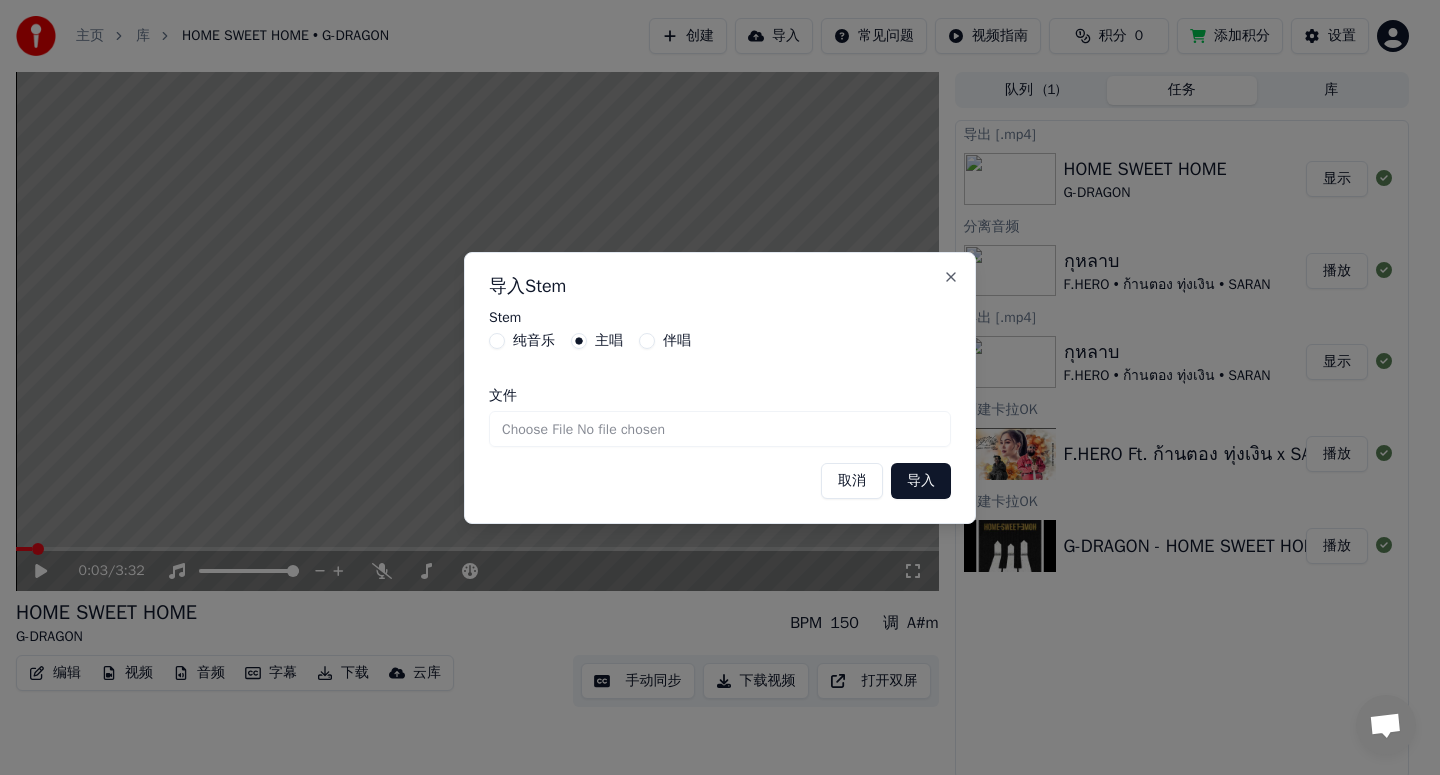 click on "导入" at bounding box center [921, 481] 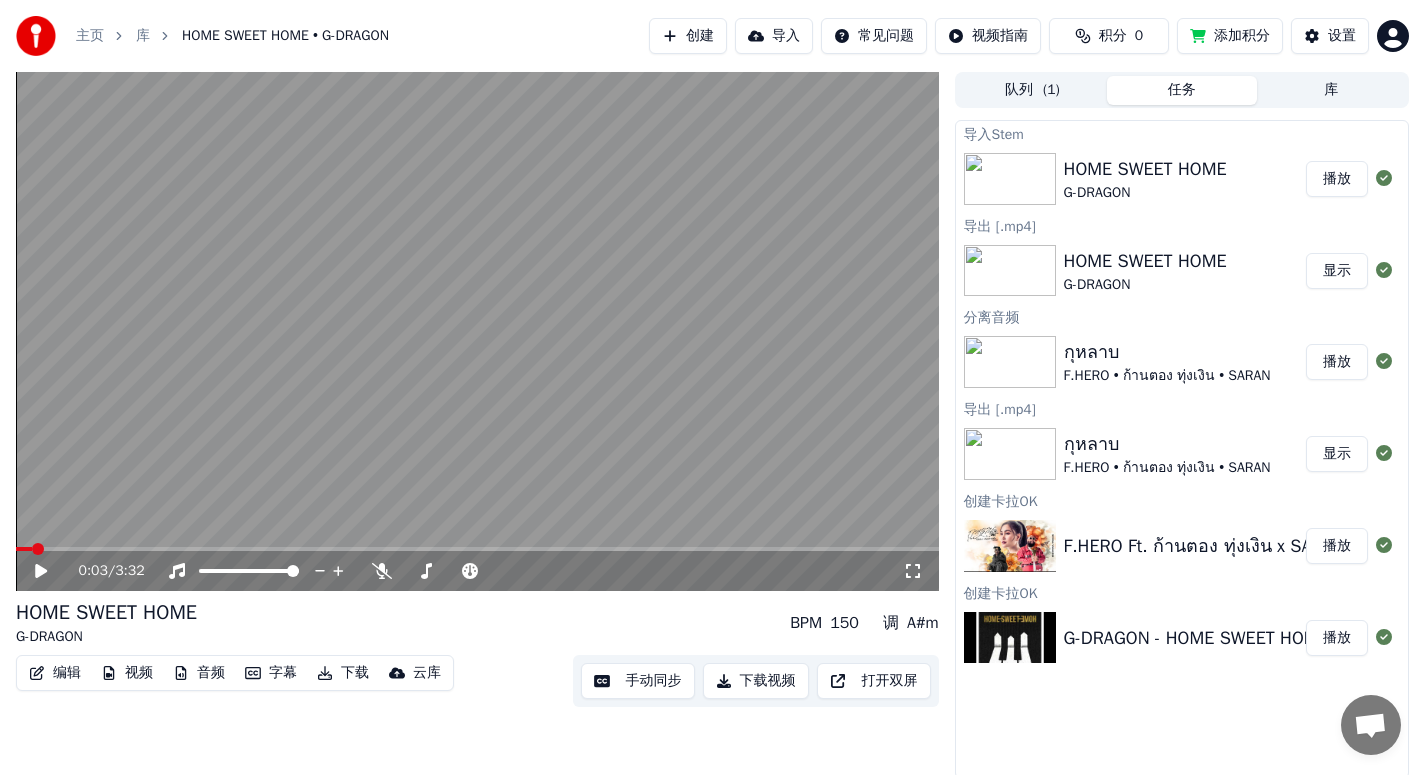click on "下载视频" at bounding box center (756, 681) 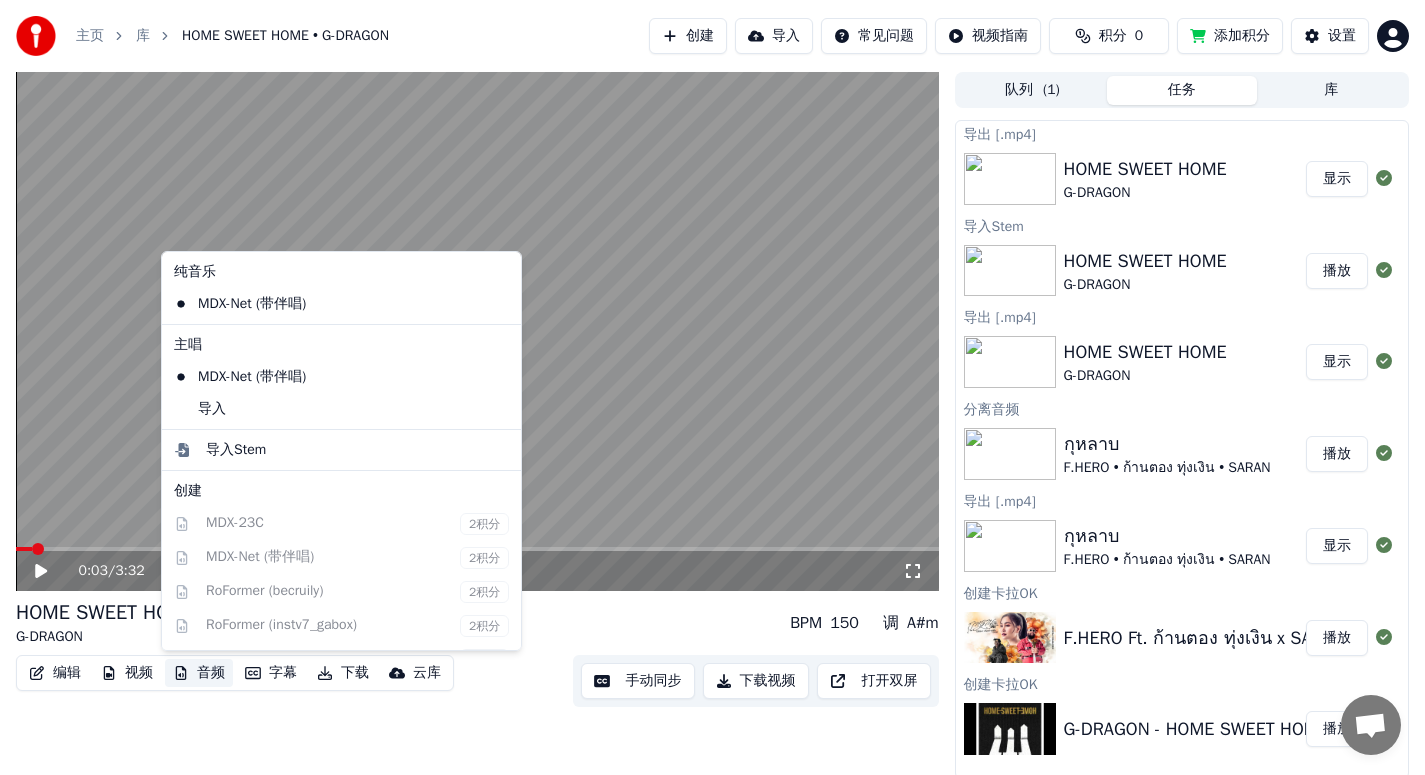 click on "音频" at bounding box center (199, 673) 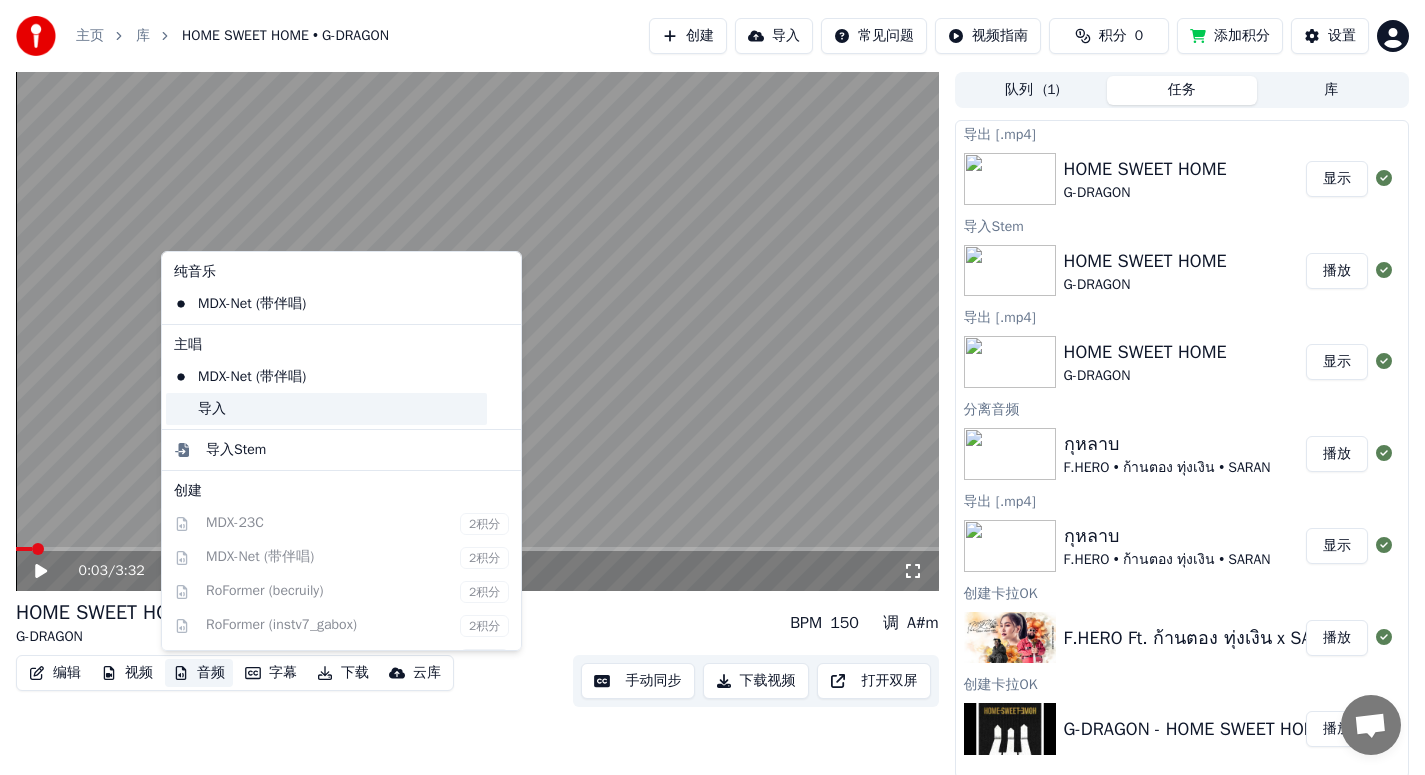 click on "导入" at bounding box center (326, 409) 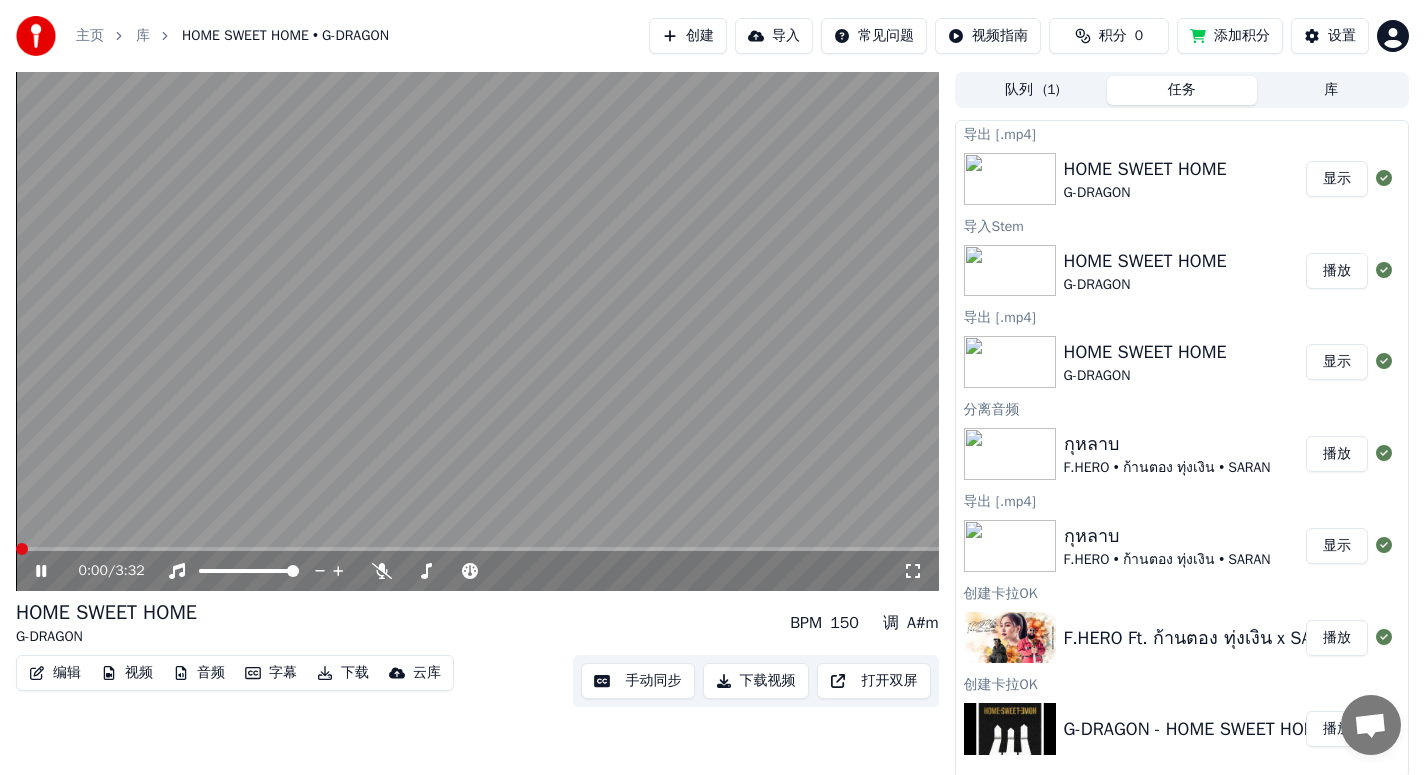 click 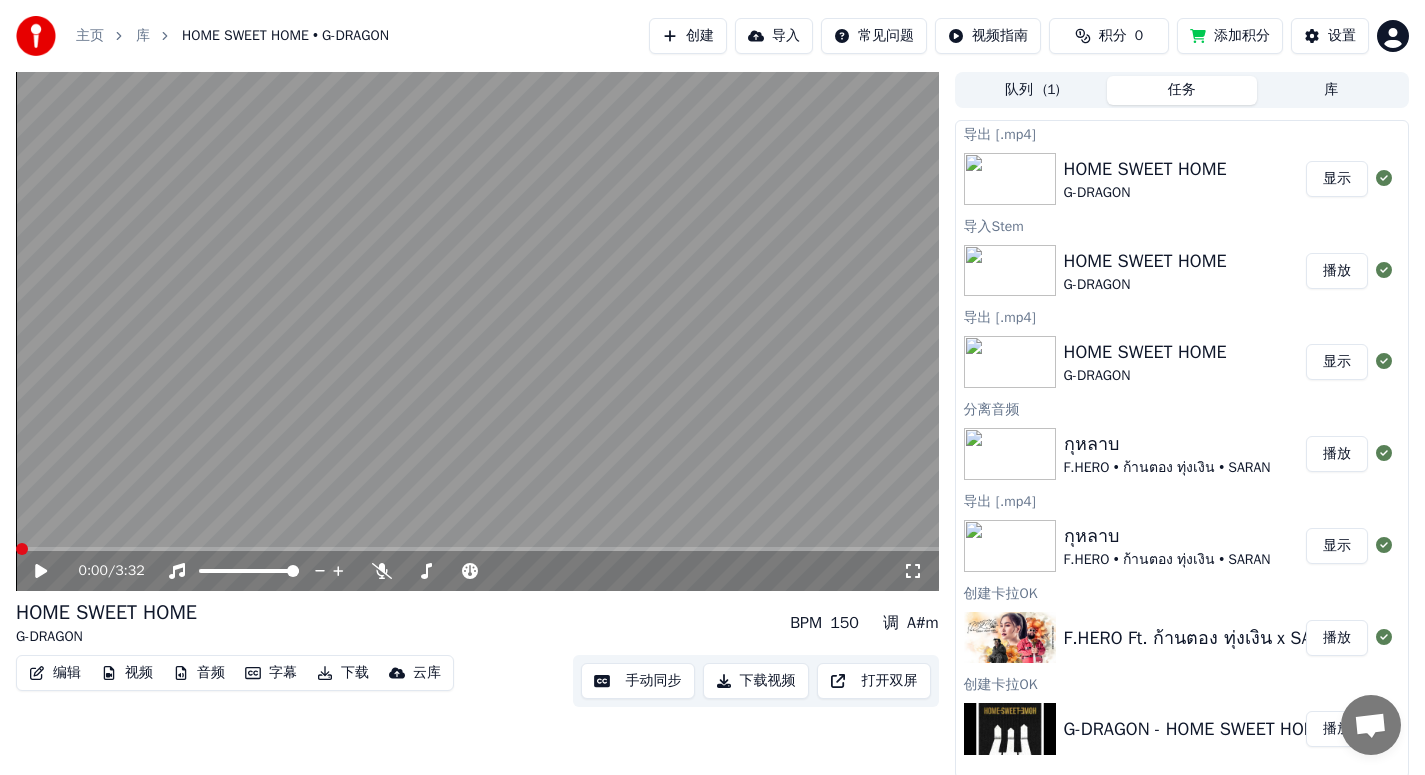 click 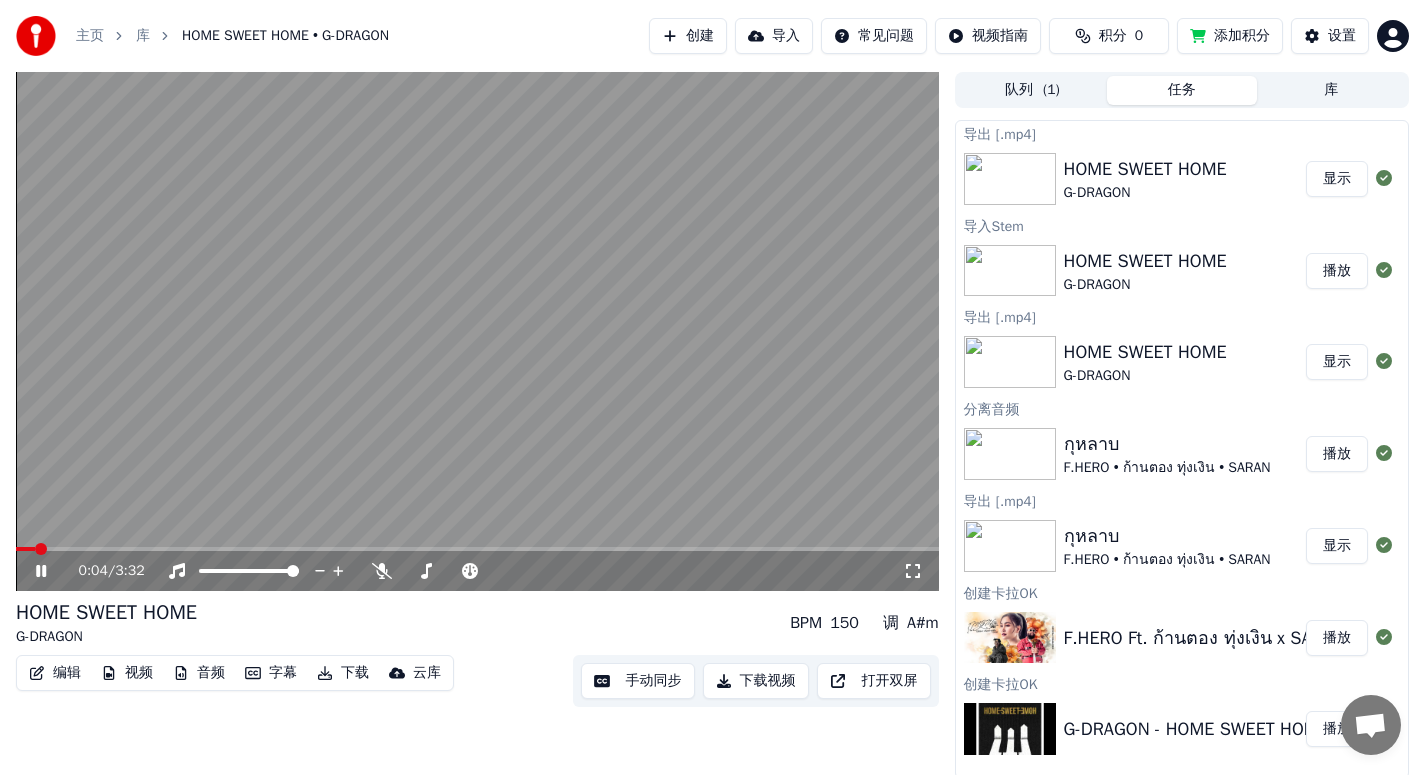 click at bounding box center (477, 549) 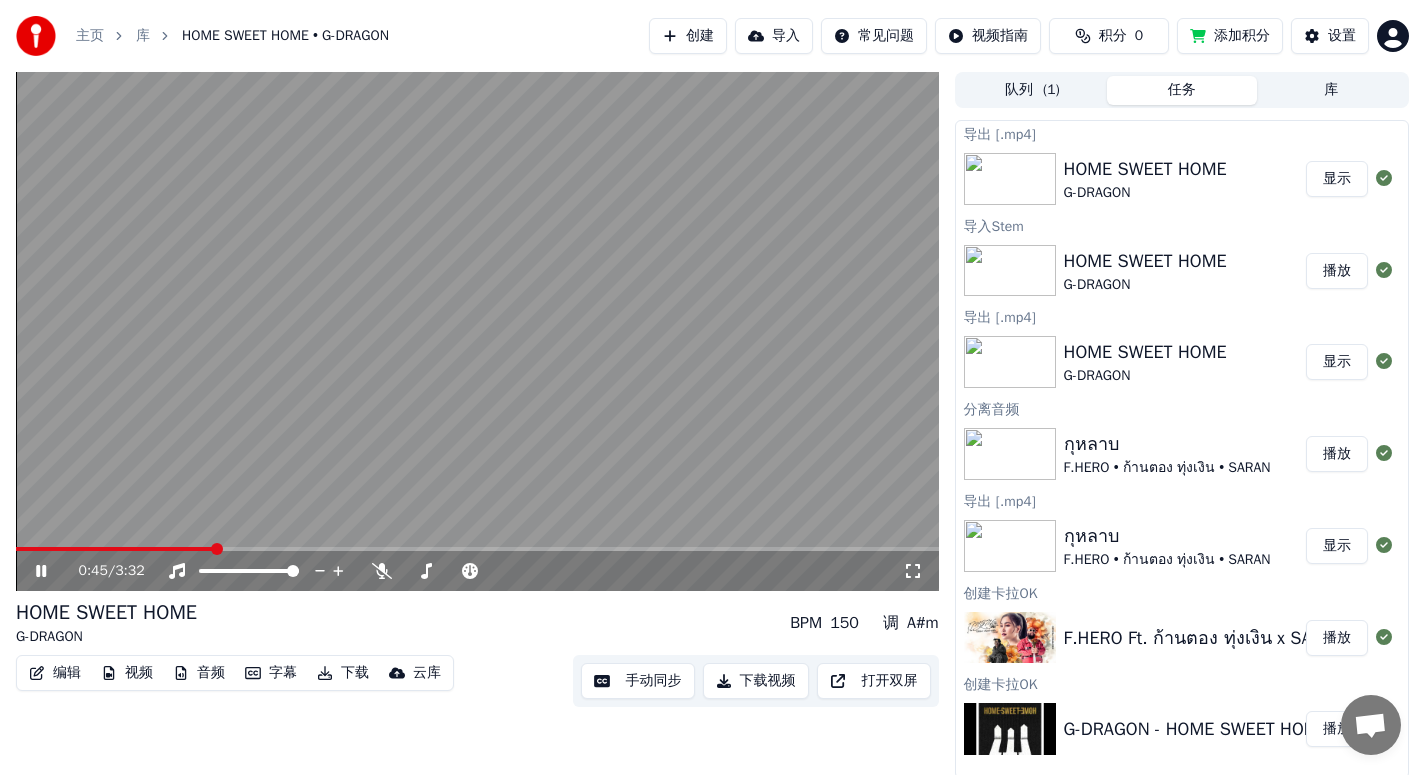 click 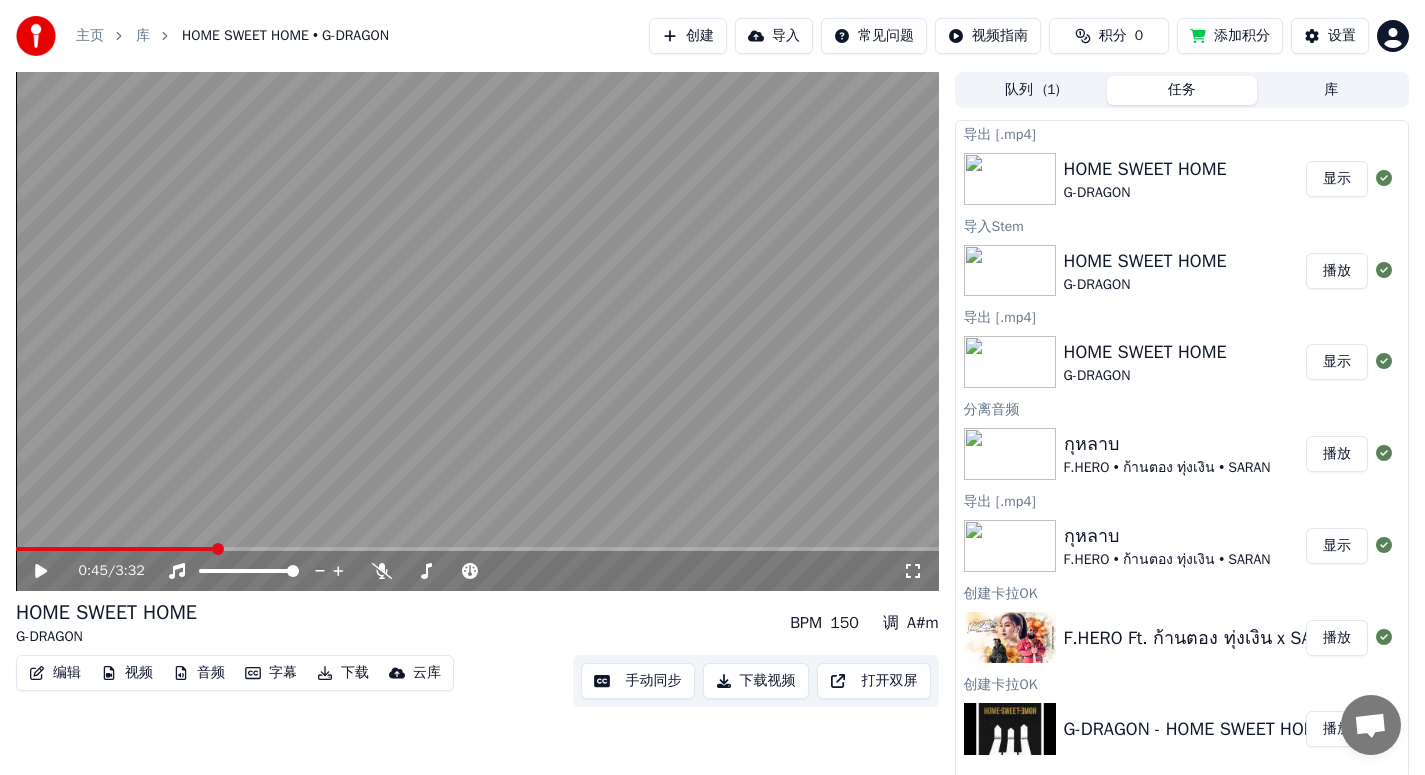 click on "音频" at bounding box center [199, 673] 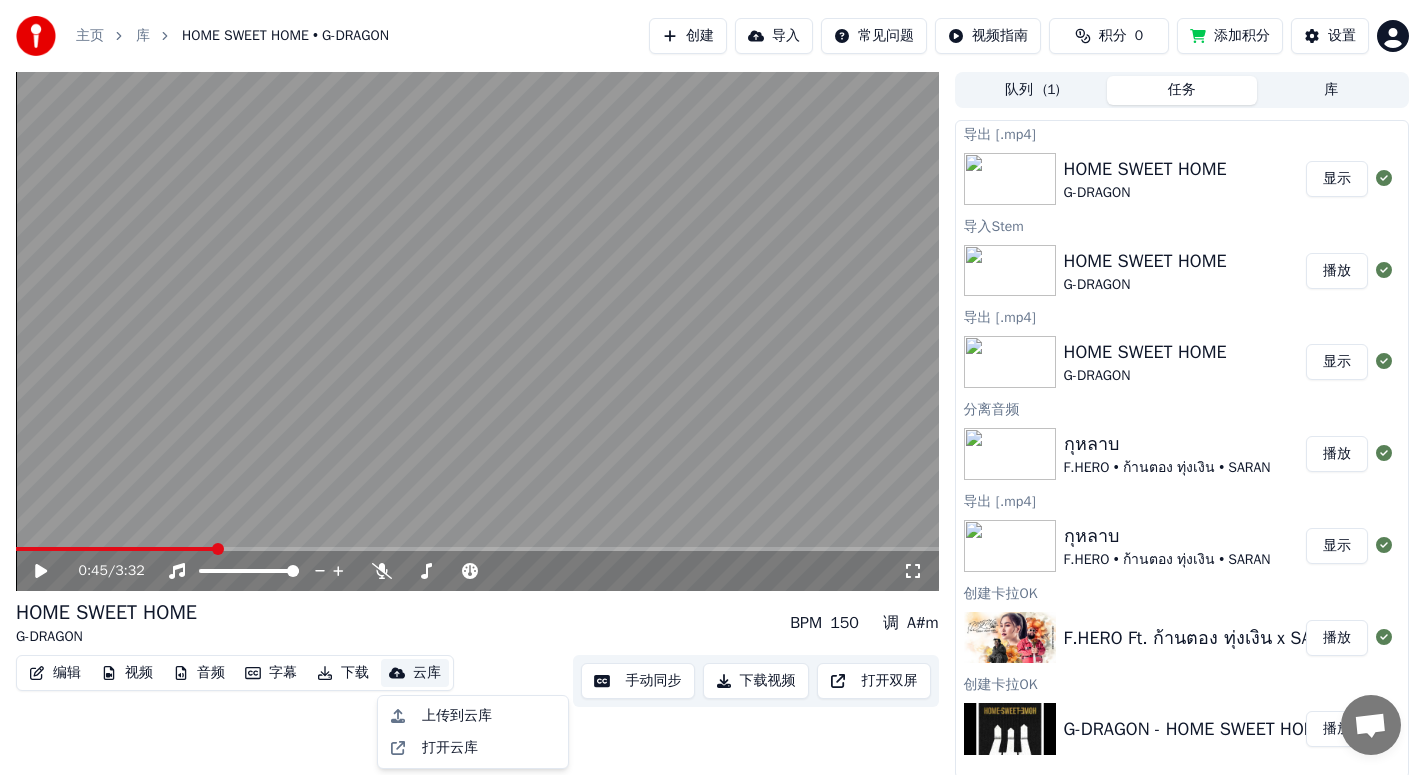click on "下载视频" at bounding box center (756, 681) 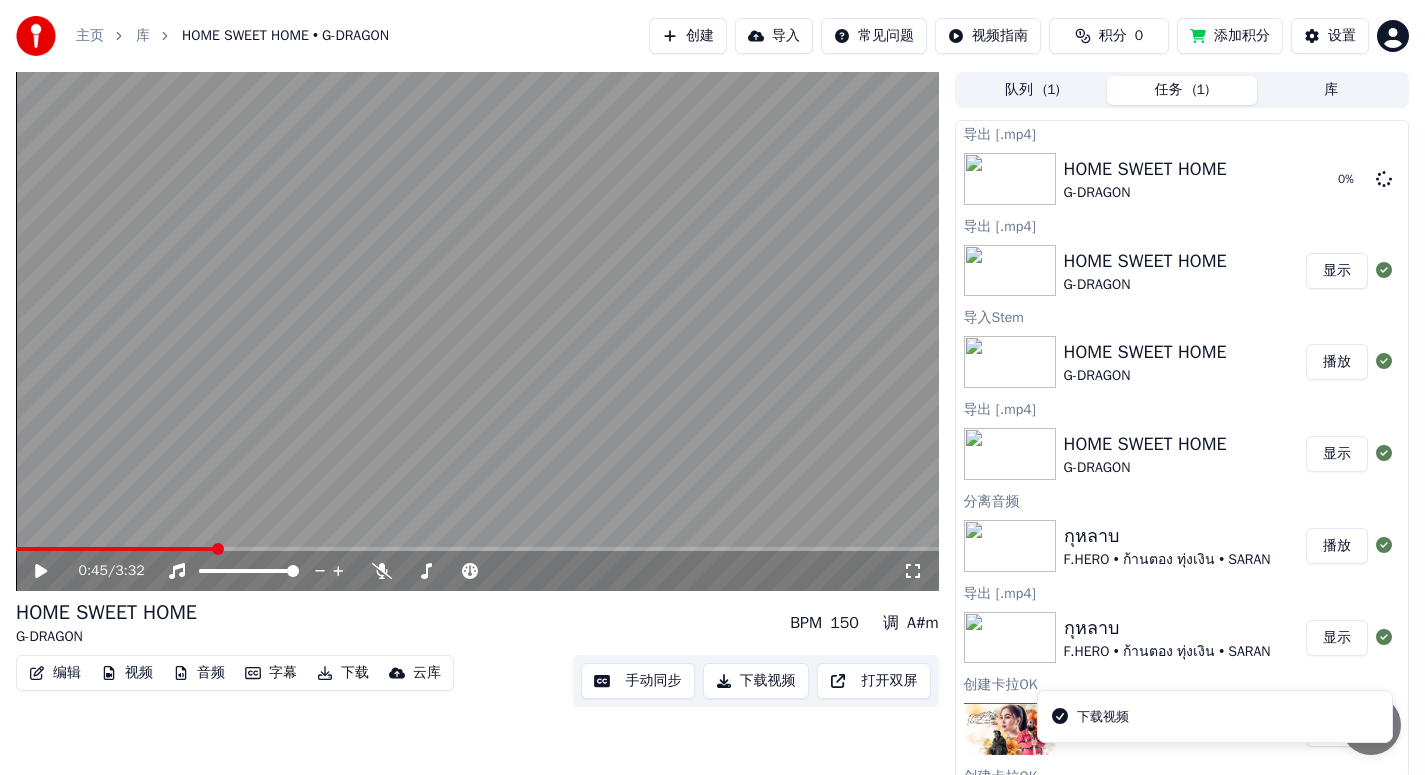 type 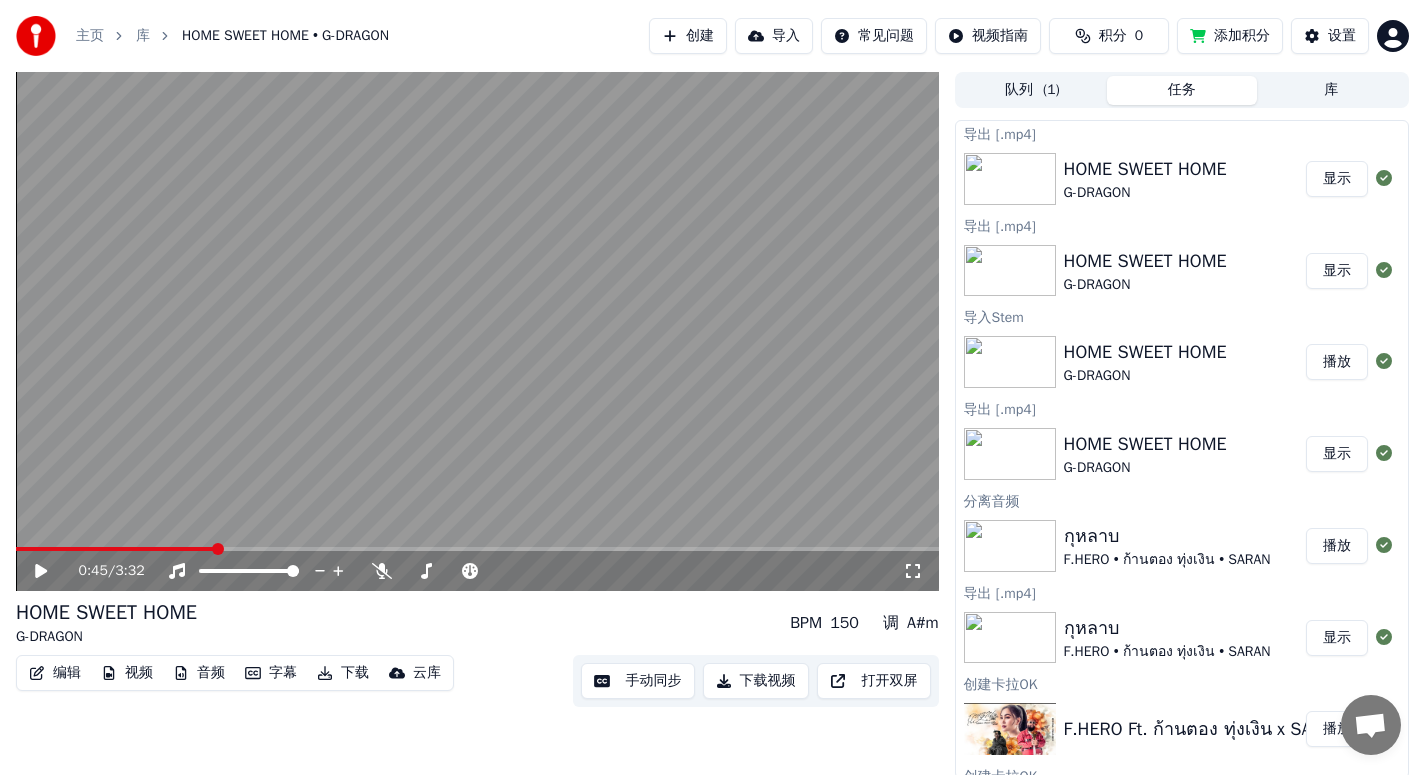 click on "编辑" at bounding box center (55, 673) 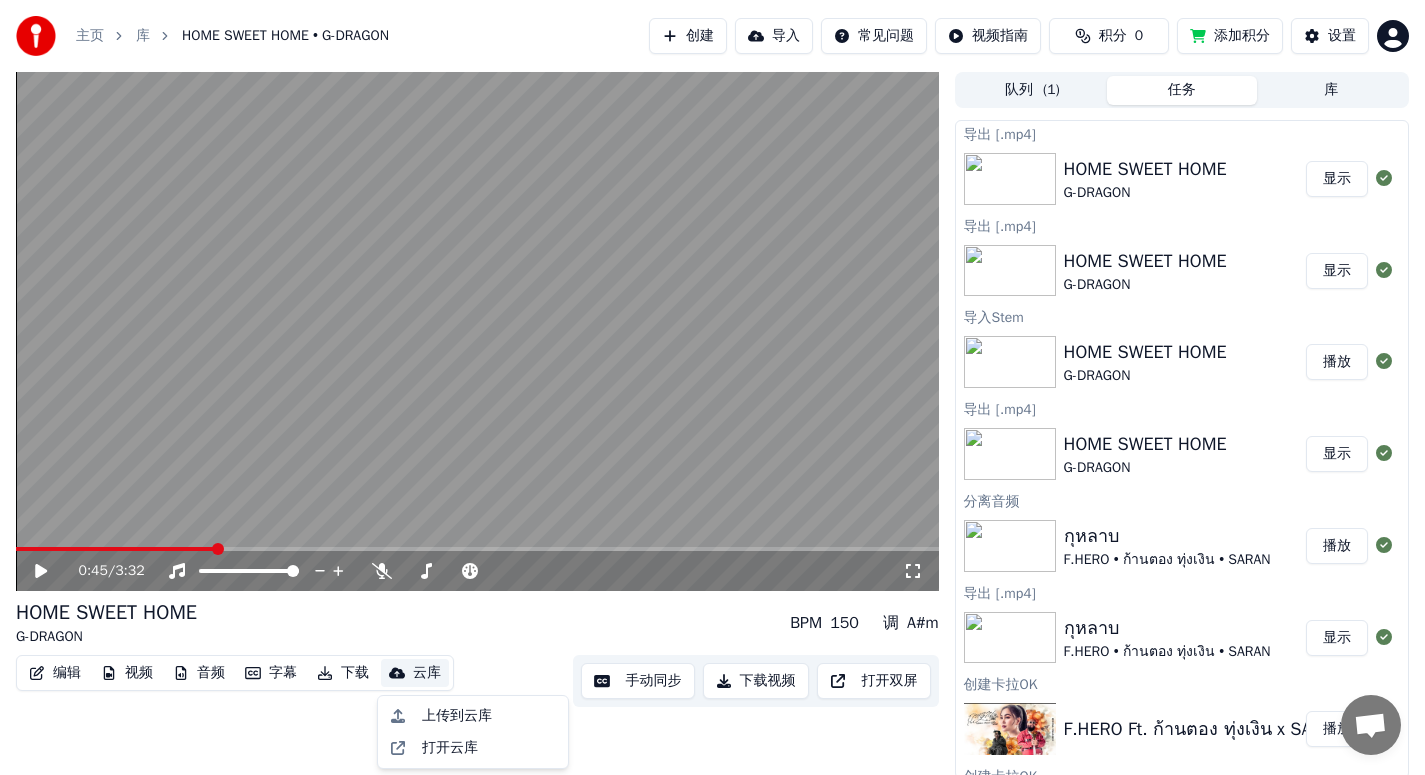 click on "添加积分" at bounding box center [1230, 36] 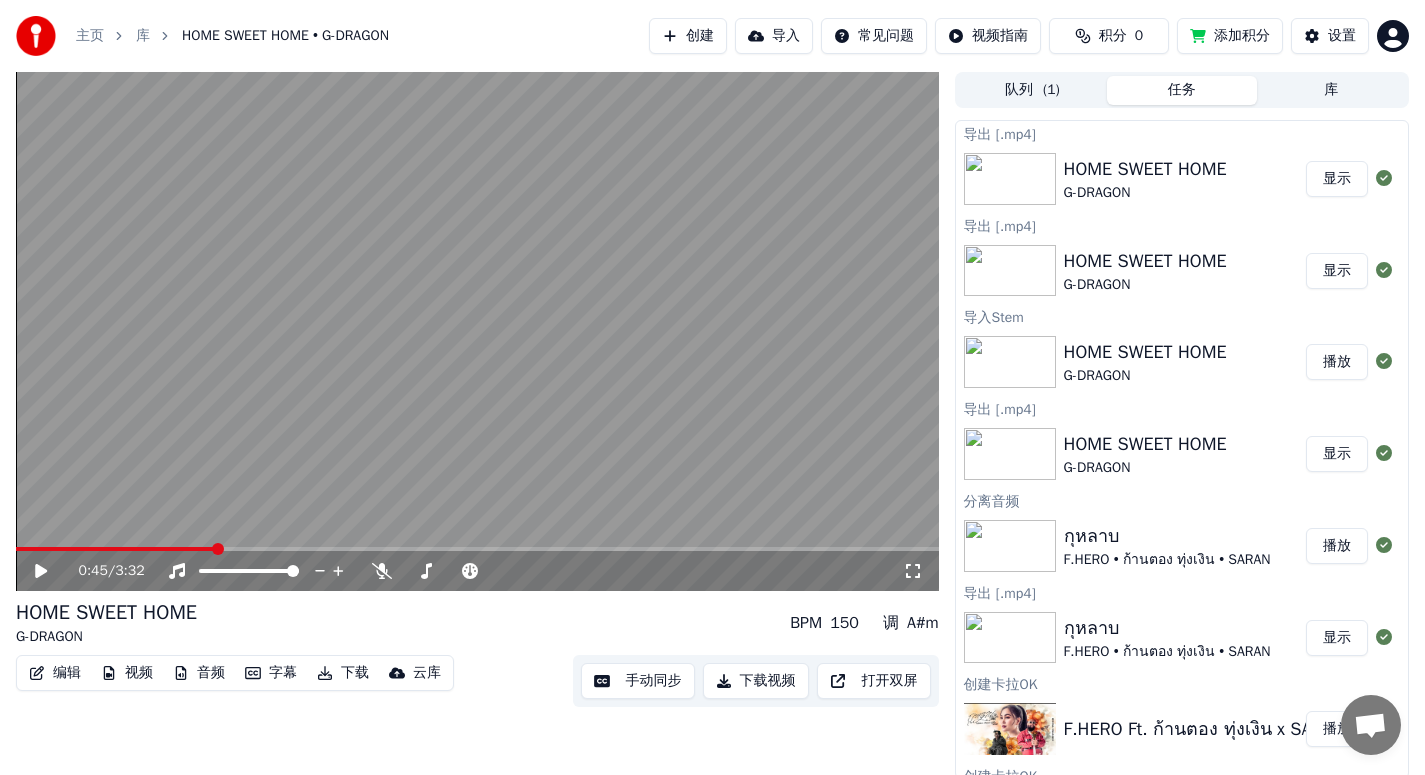 click on "字幕" at bounding box center (271, 673) 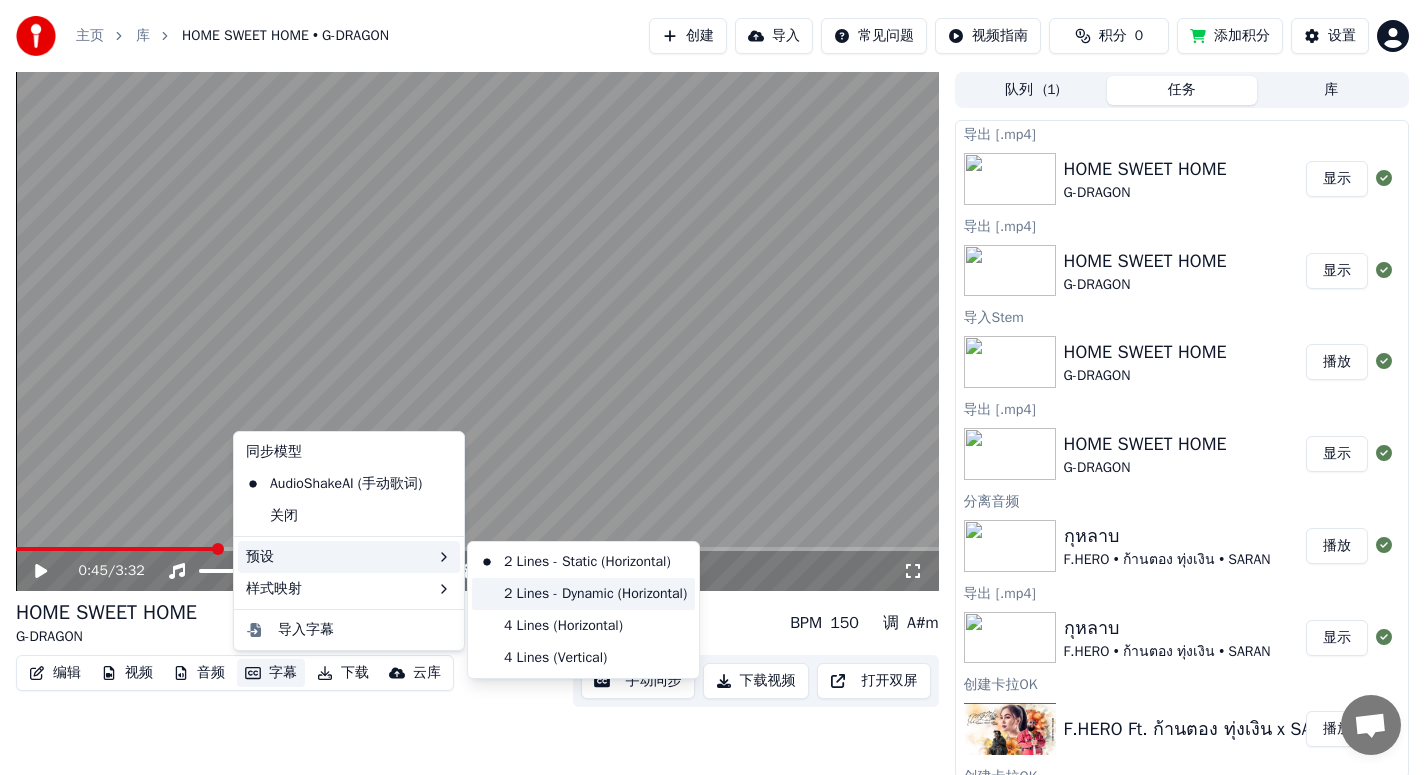 click on "2 Lines - Dynamic (Horizontal)" at bounding box center [583, 594] 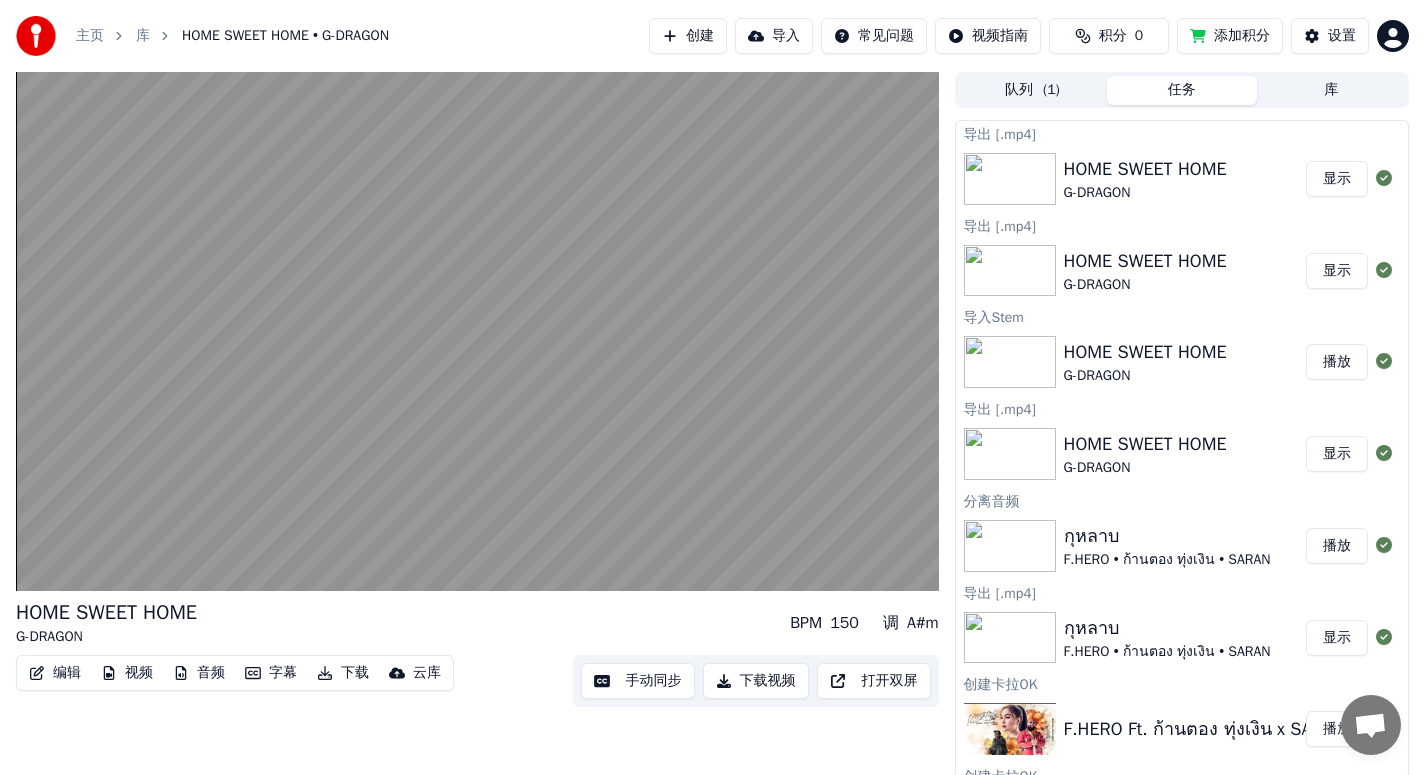 click on "字幕" at bounding box center (271, 673) 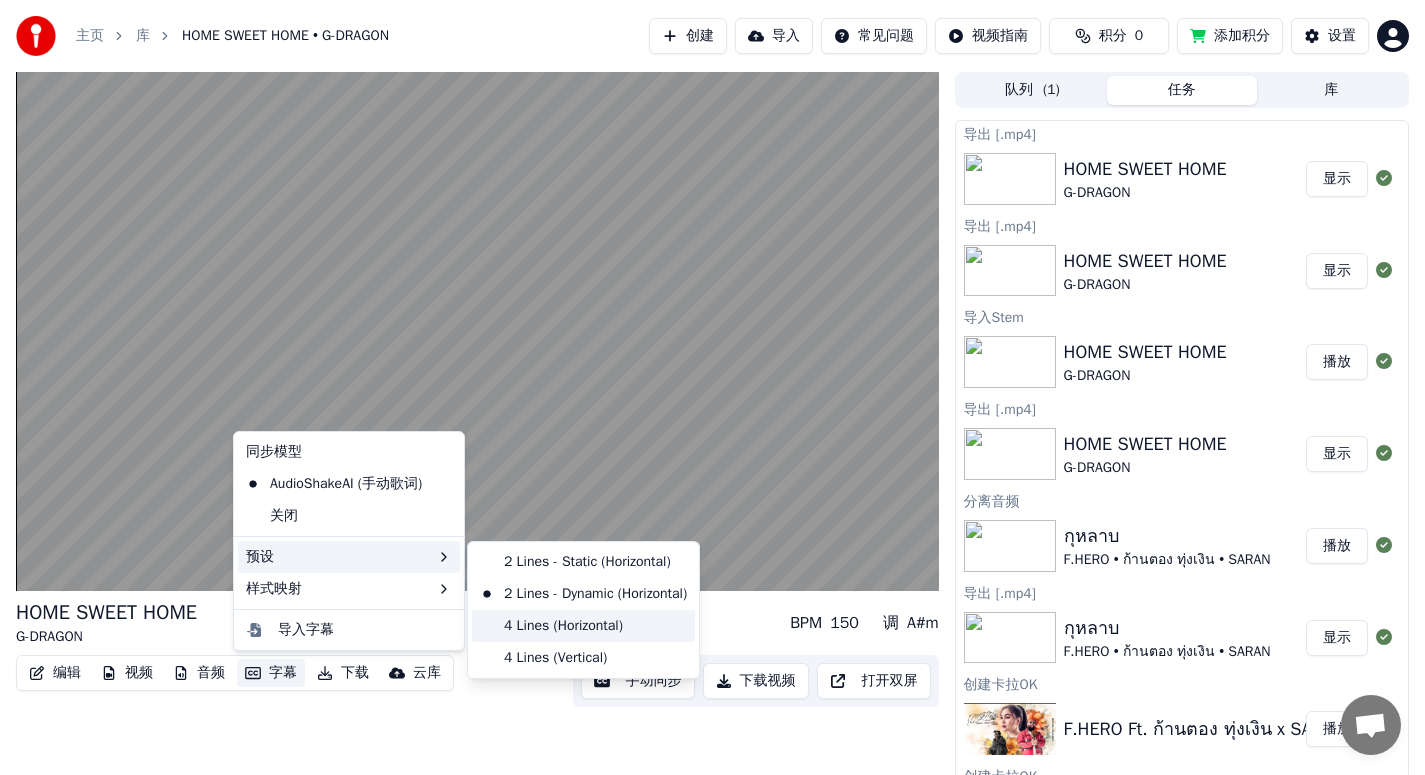 click on "4 Lines (Horizontal)" at bounding box center (583, 626) 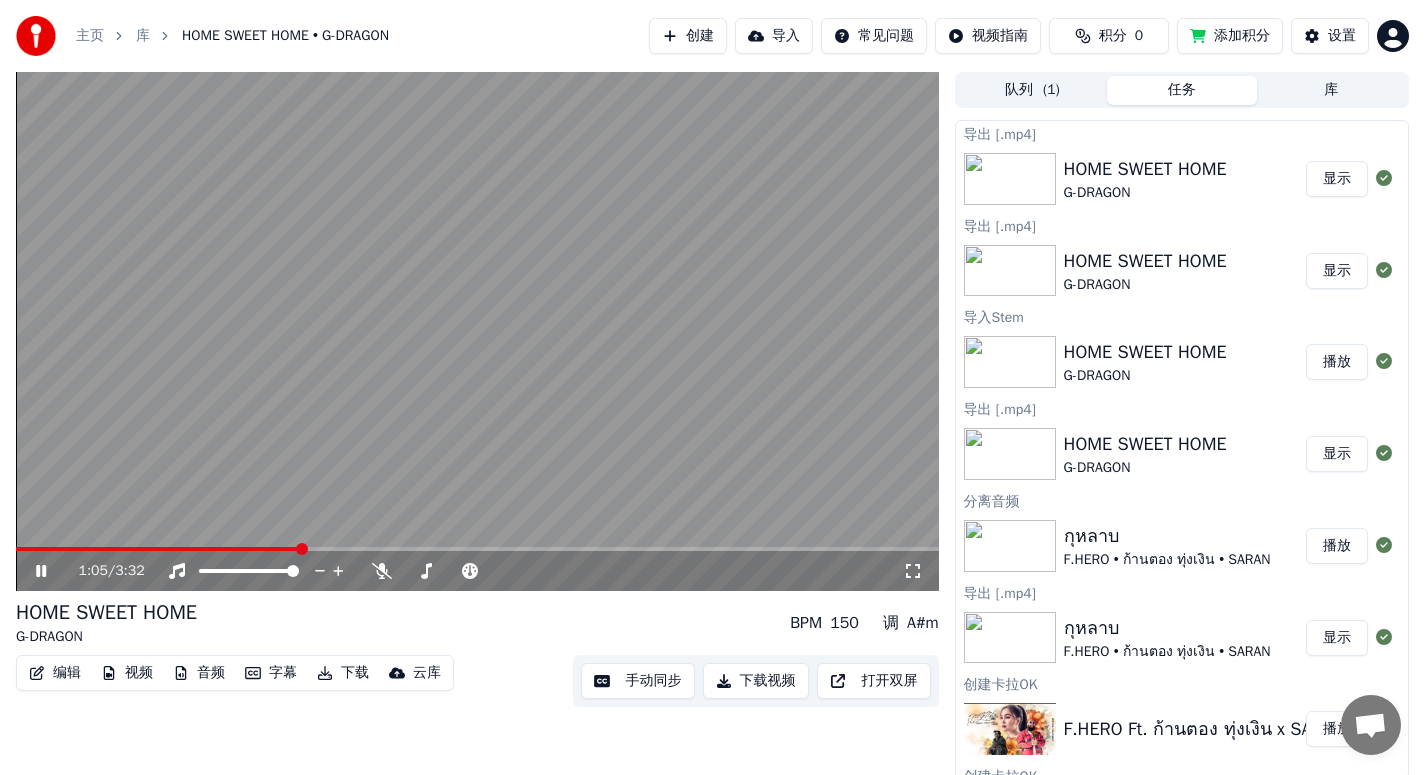 click 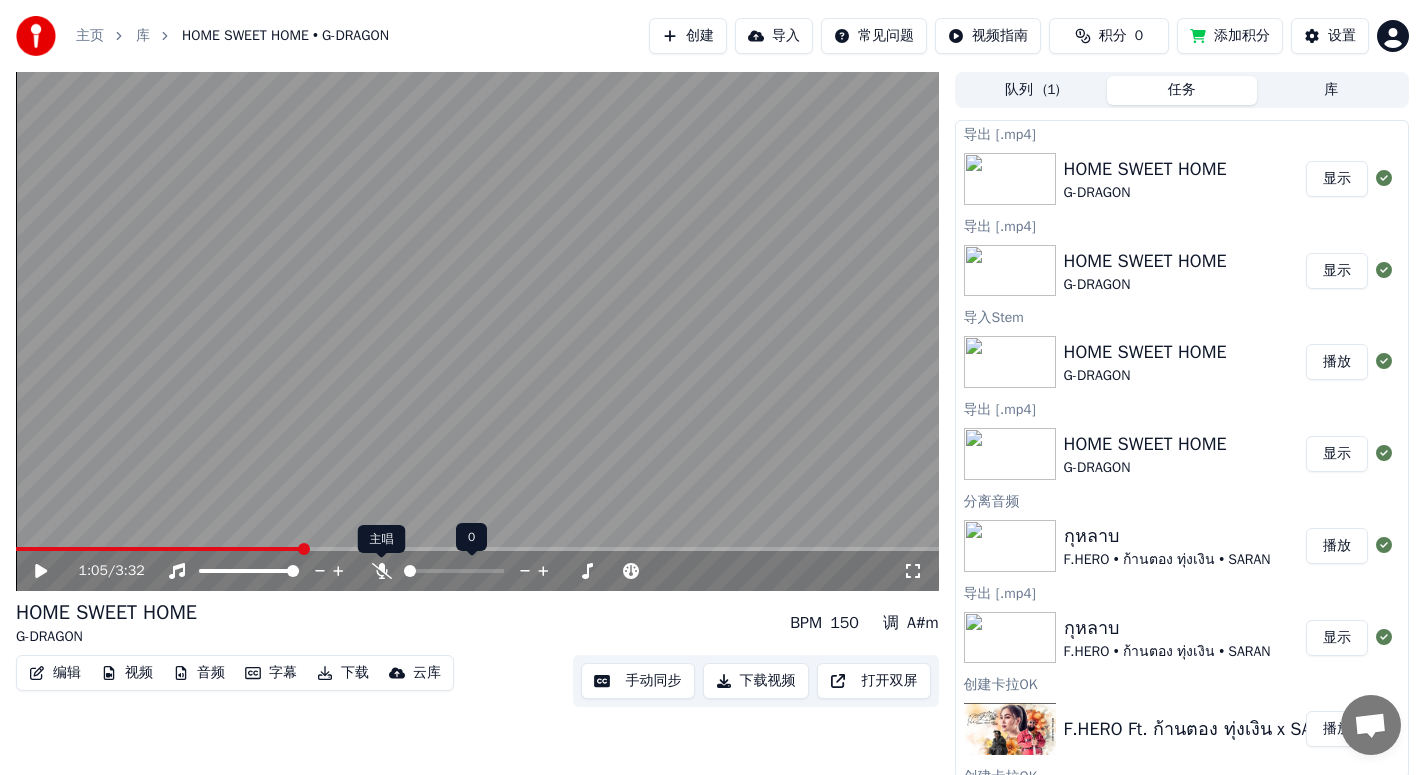 click 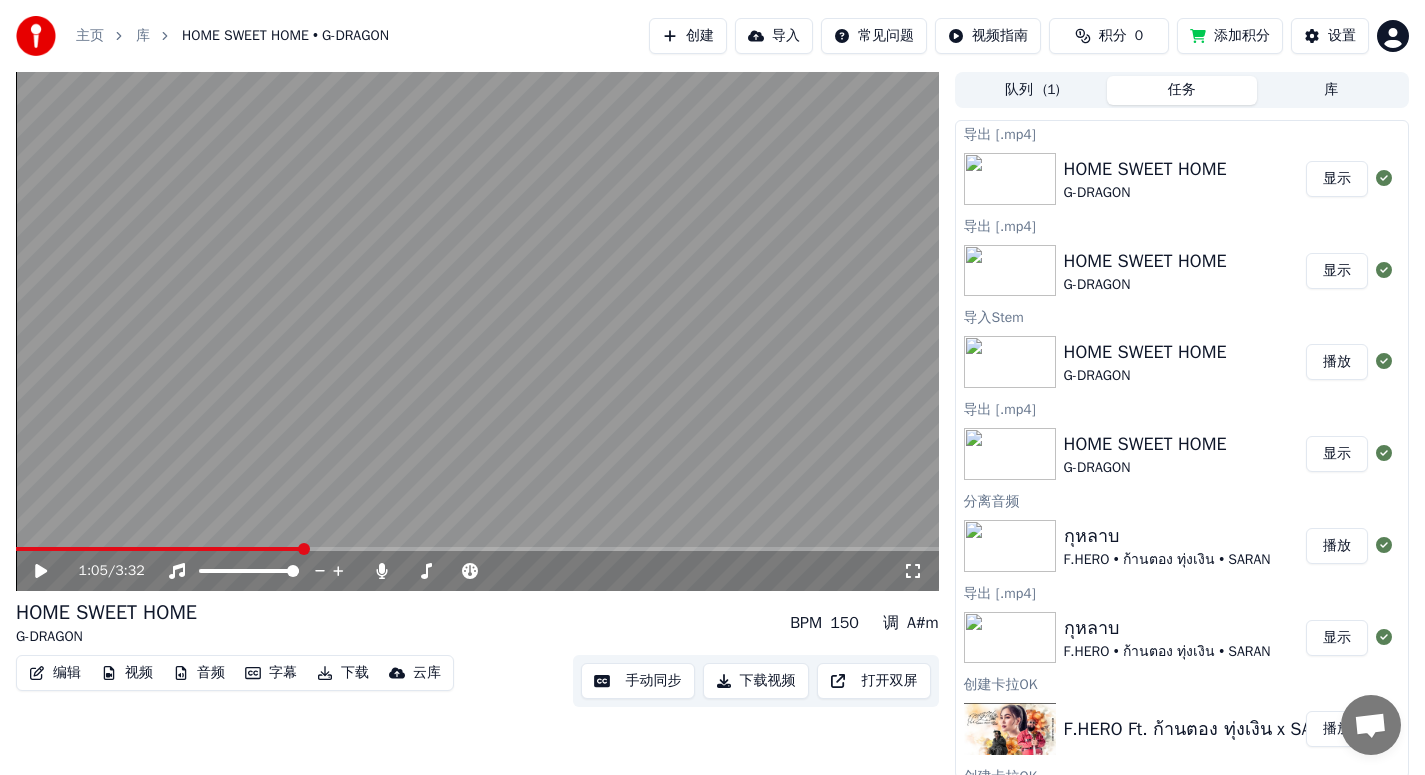 click 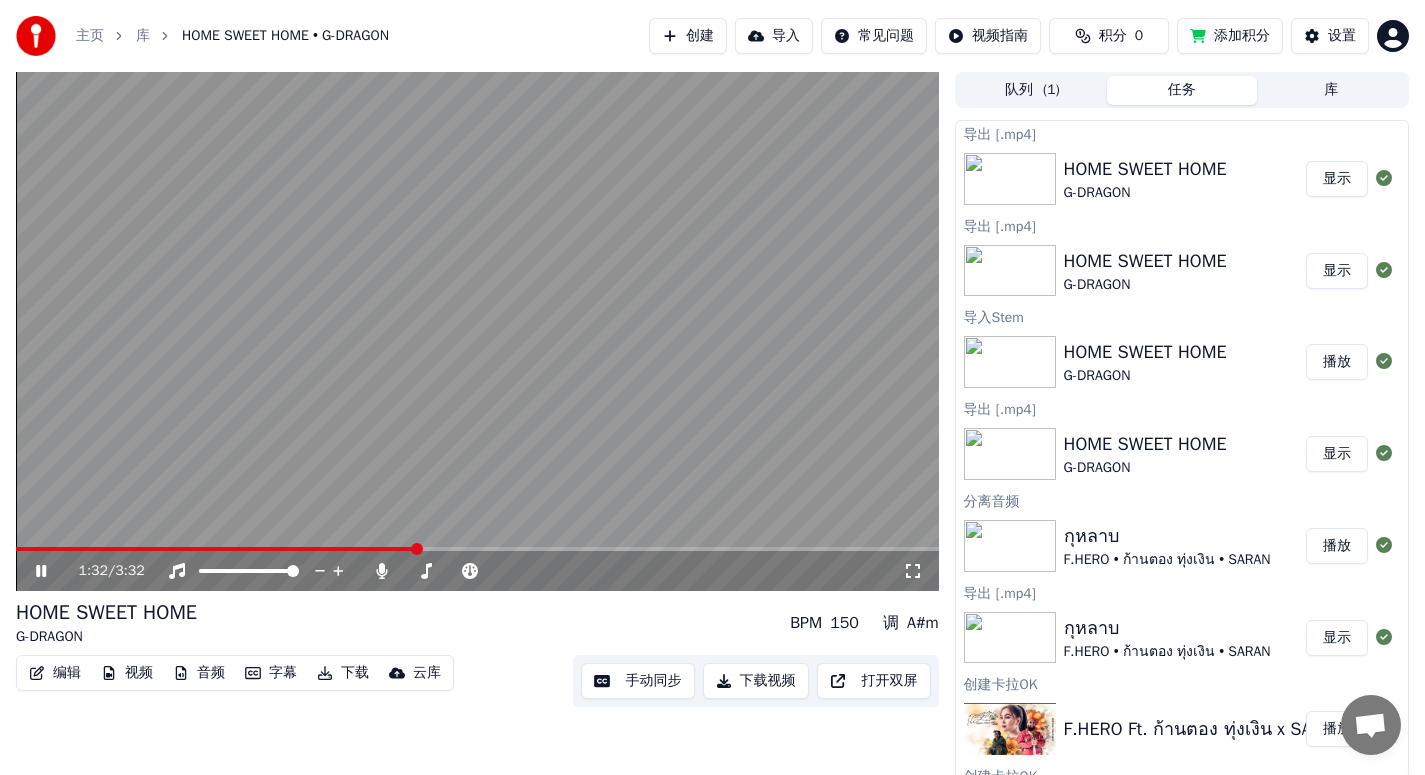 click at bounding box center [477, 549] 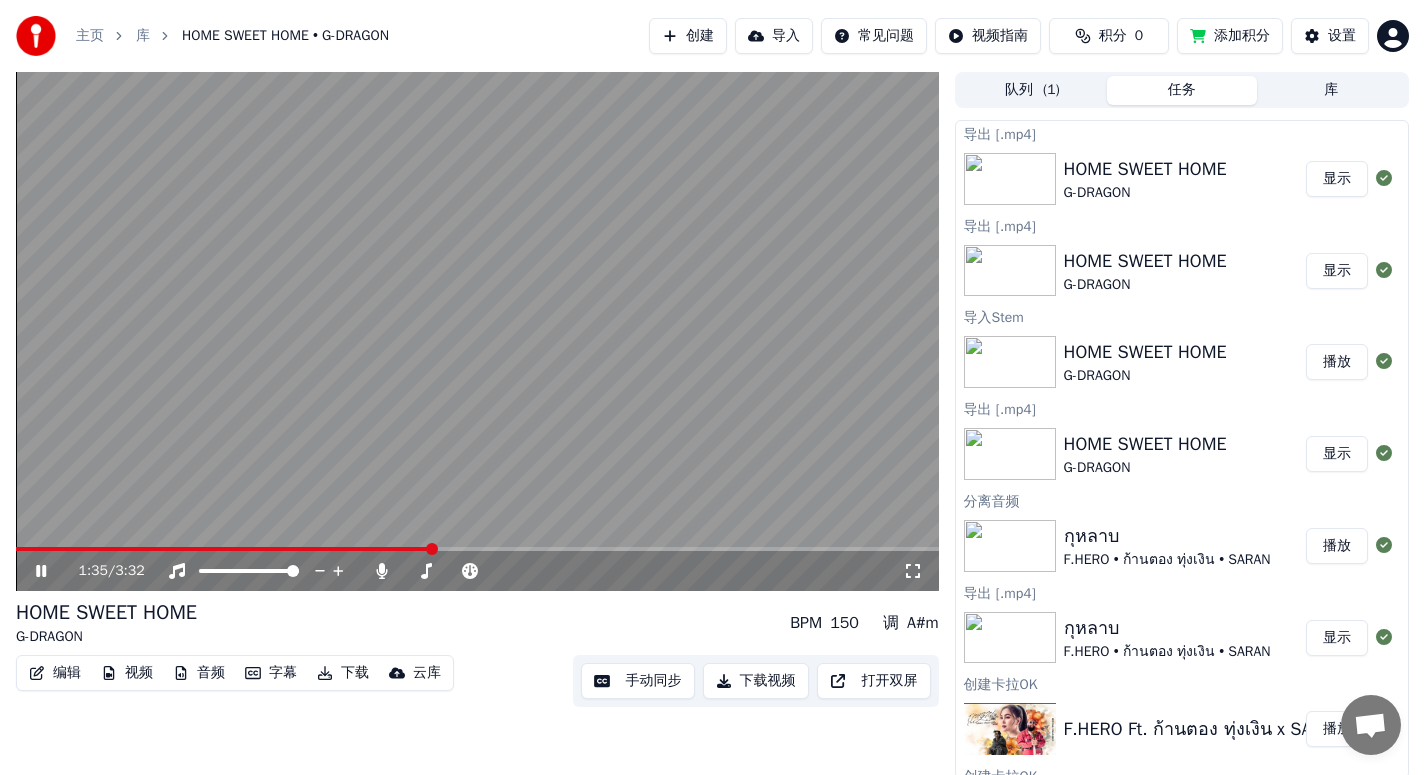 click 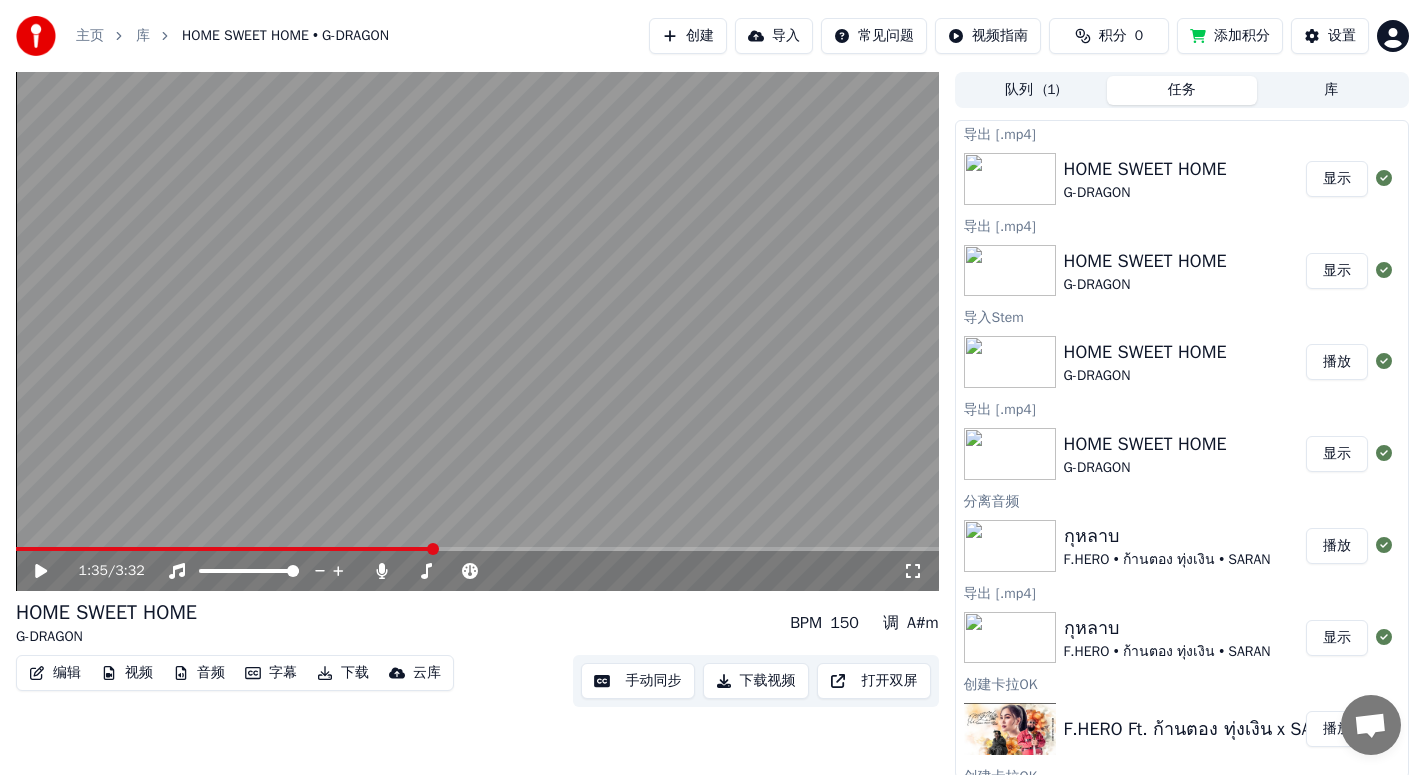 click on "音频" at bounding box center (199, 673) 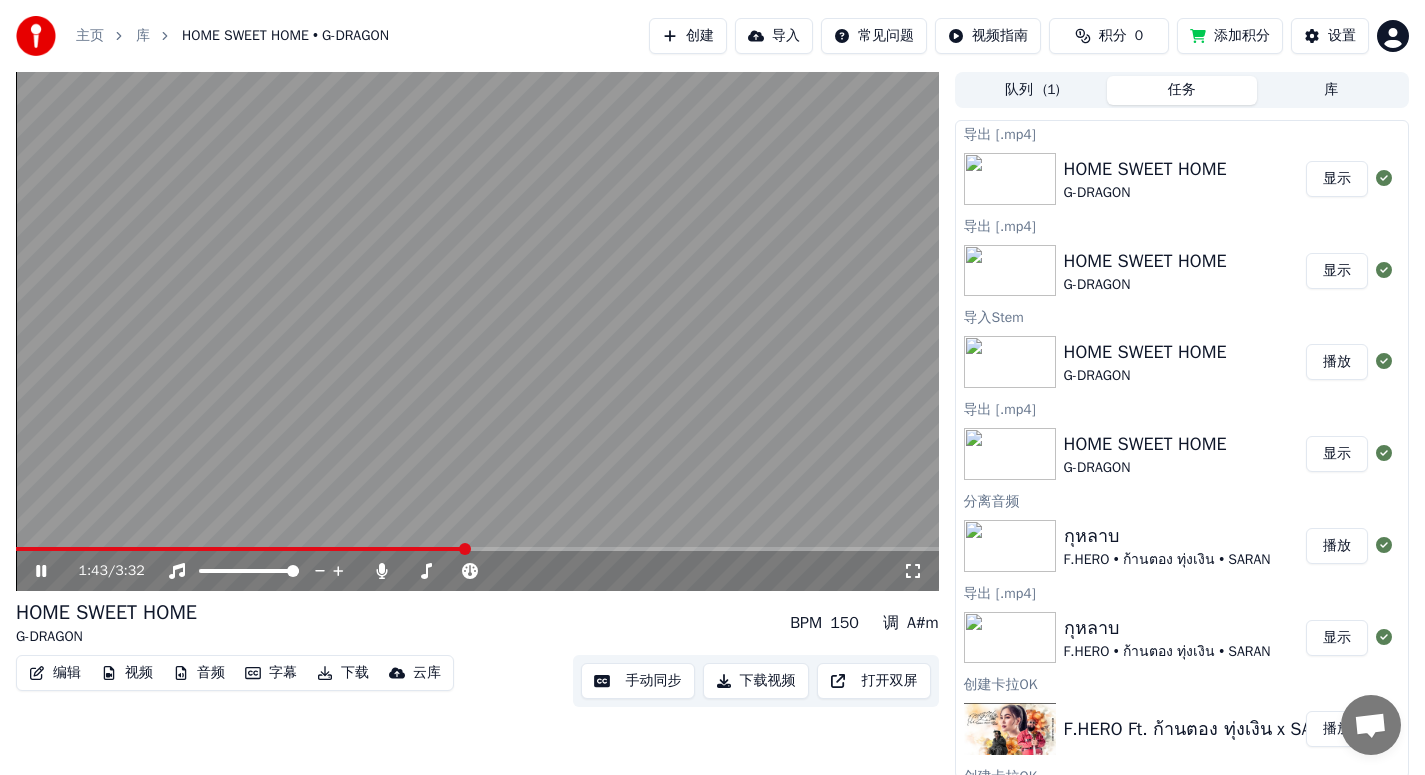 click 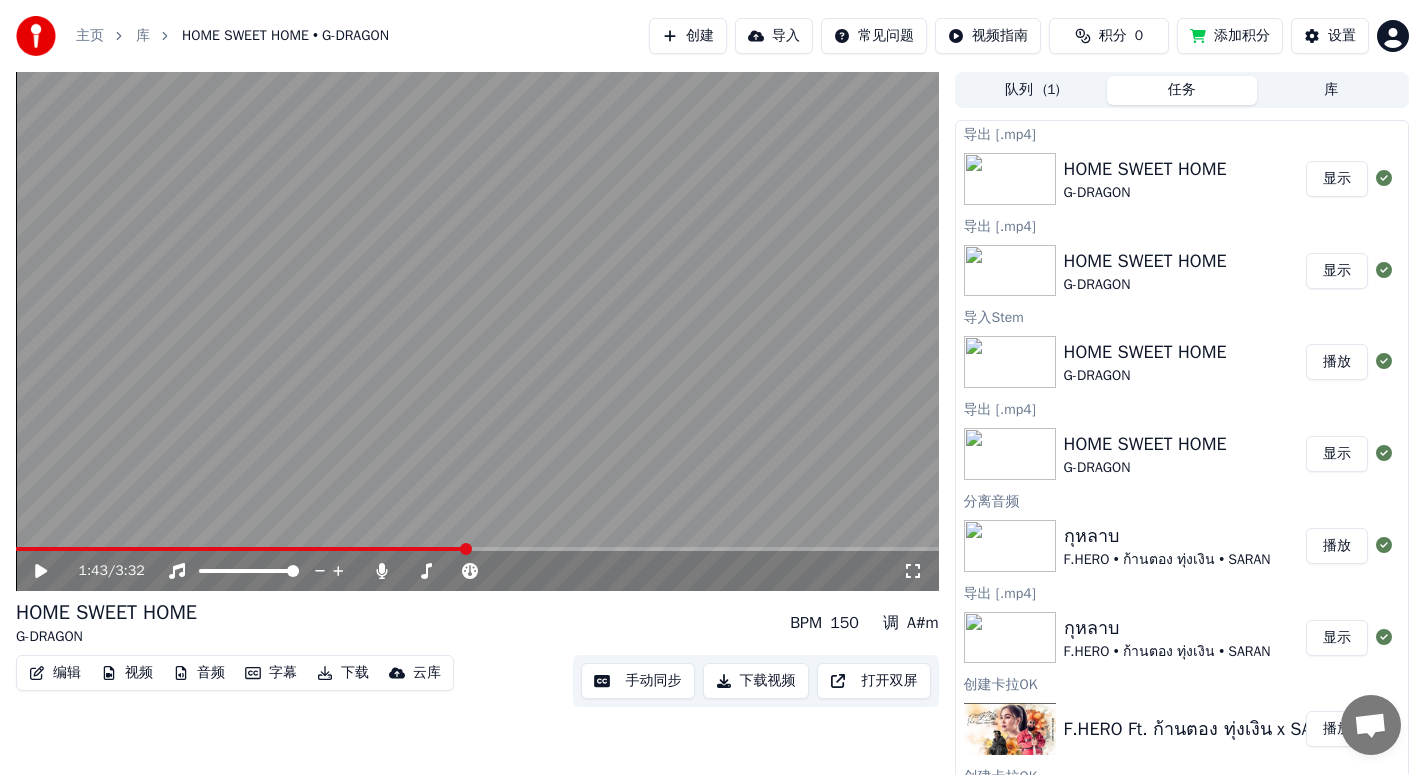 click on "下载视频" at bounding box center [756, 681] 